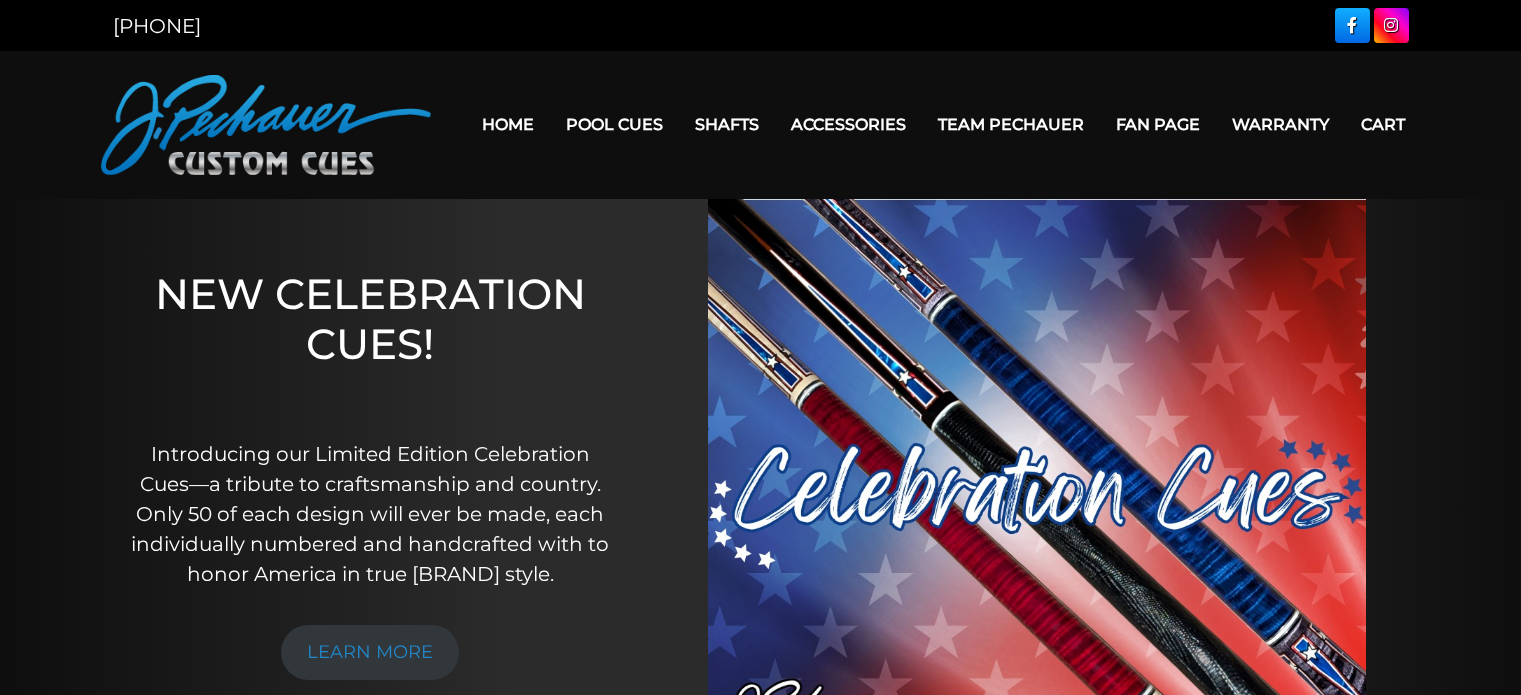scroll, scrollTop: 0, scrollLeft: 0, axis: both 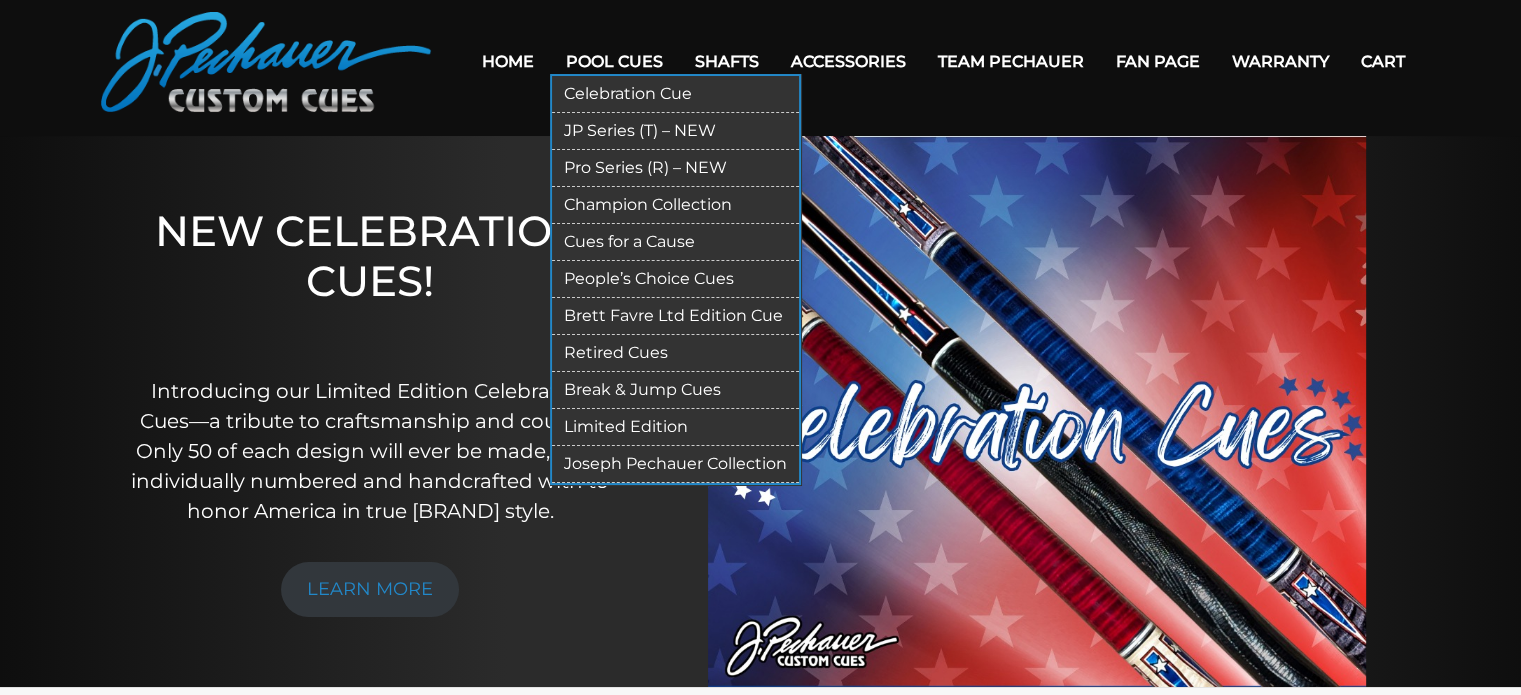 click on "Break & Jump Cues" at bounding box center (675, 390) 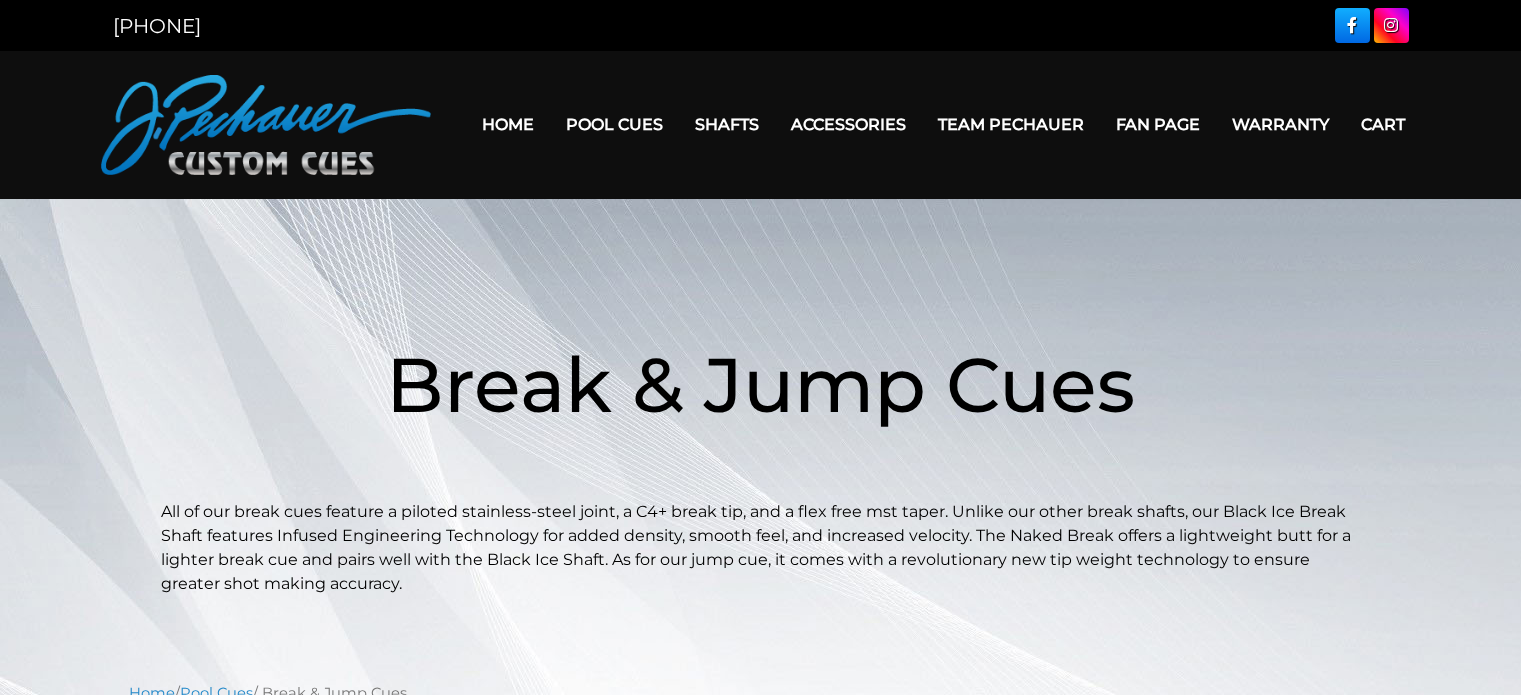 scroll, scrollTop: 0, scrollLeft: 0, axis: both 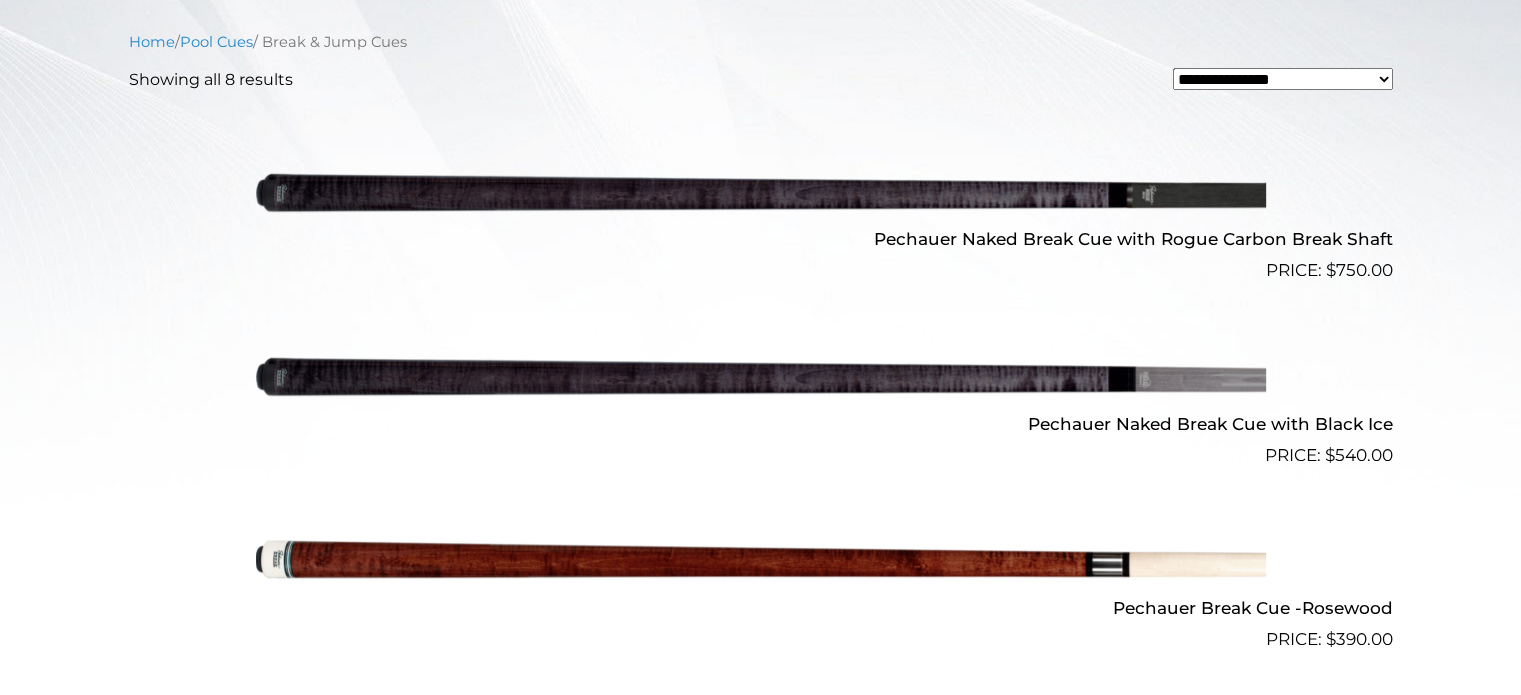 click at bounding box center (761, 192) 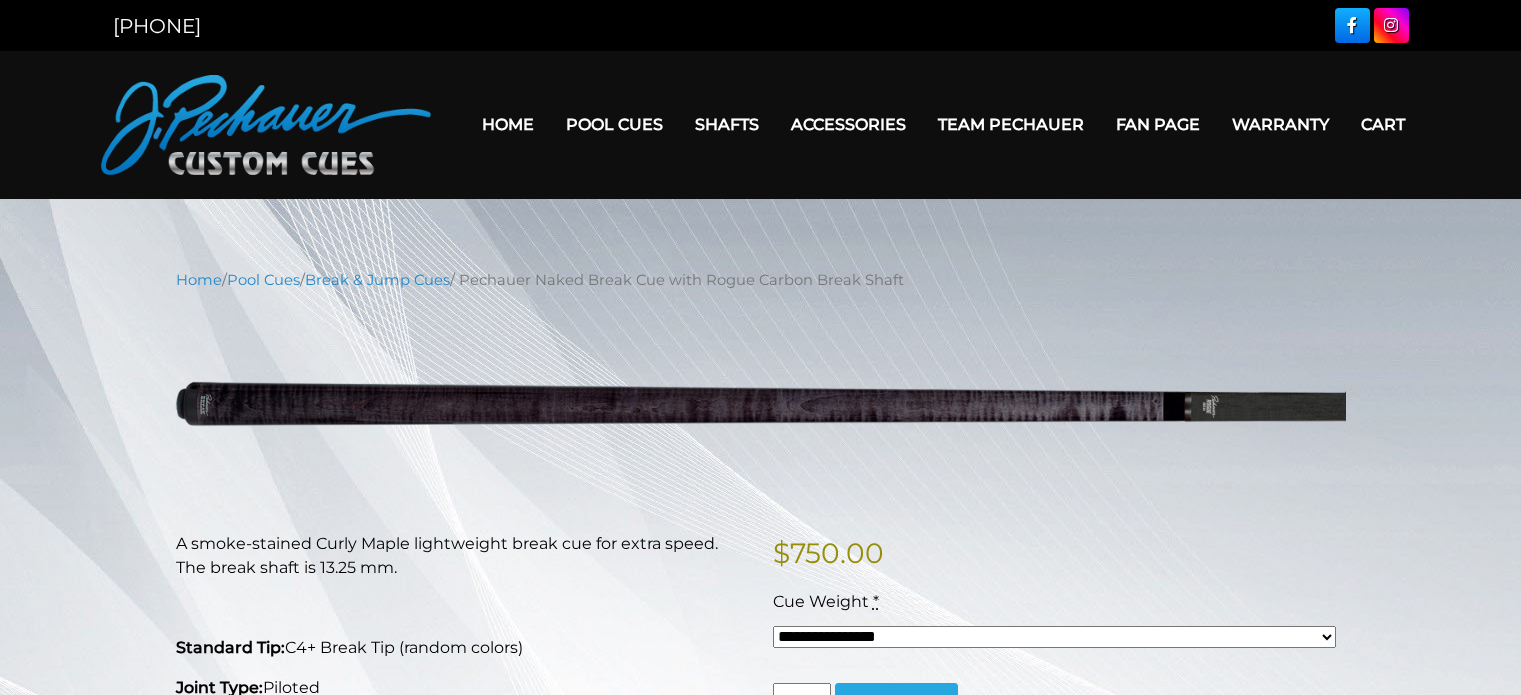 scroll, scrollTop: 0, scrollLeft: 0, axis: both 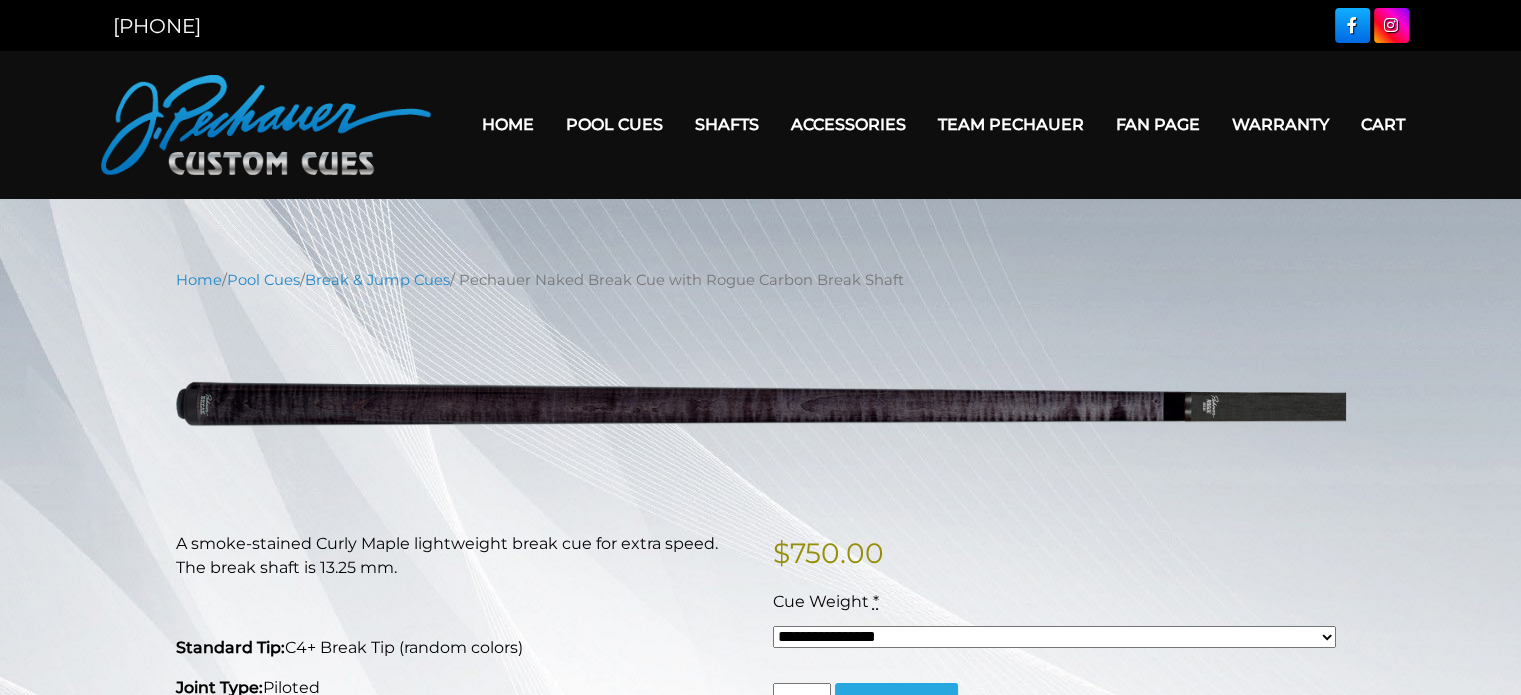 drag, startPoint x: 921, startPoint y: 279, endPoint x: 472, endPoint y: 281, distance: 449.00446 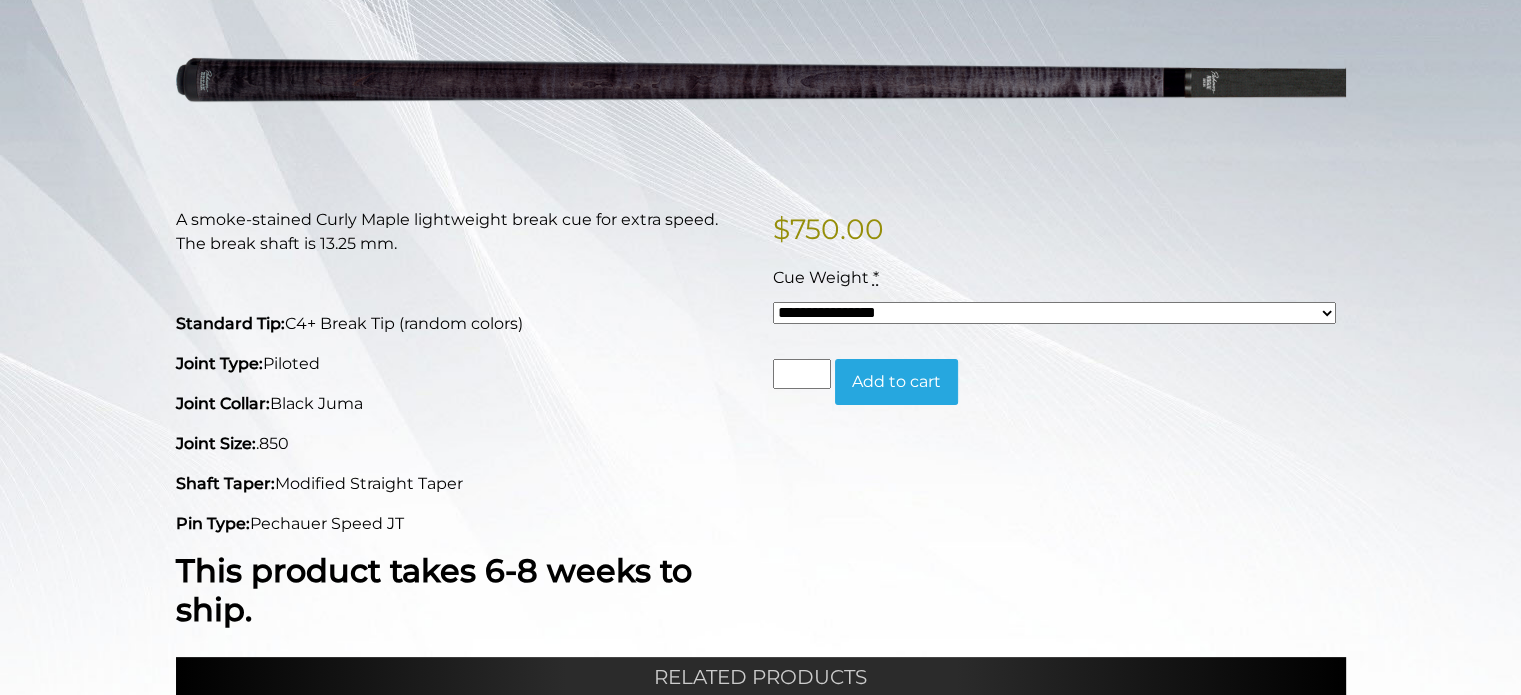 scroll, scrollTop: 329, scrollLeft: 0, axis: vertical 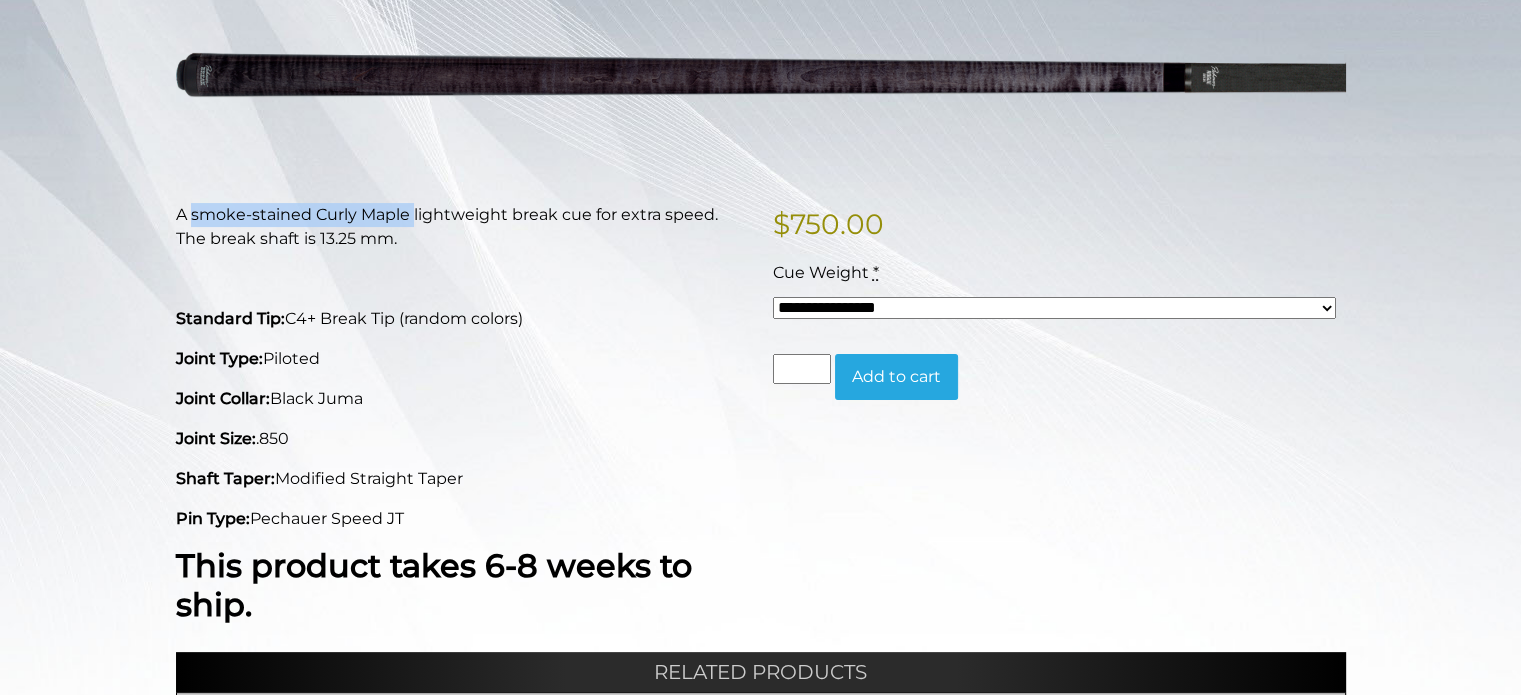 drag, startPoint x: 412, startPoint y: 217, endPoint x: 191, endPoint y: 216, distance: 221.00226 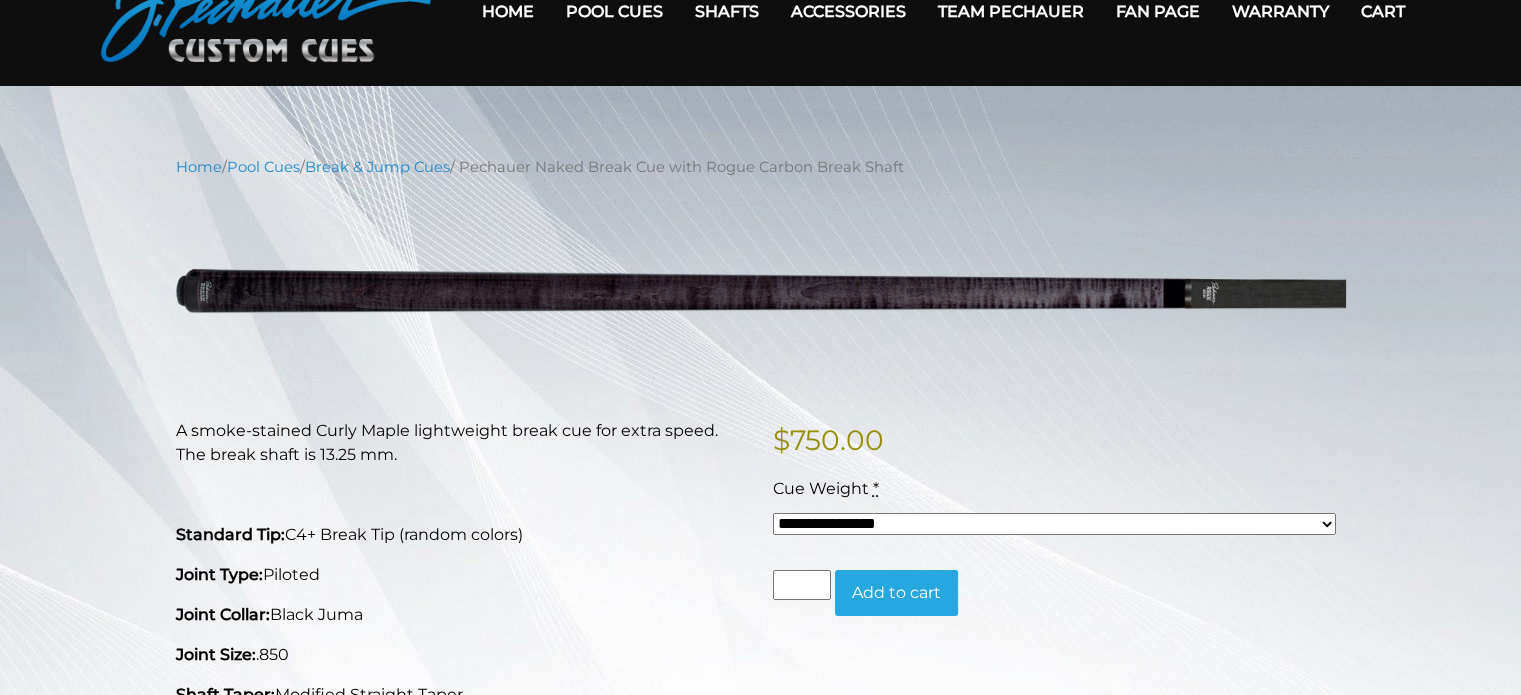 click on "Home  /  Pool Cues  /  Break & Jump Cues  / Pechauer Naked Break Cue with Rogue Carbon Break Shaft" at bounding box center (761, 167) 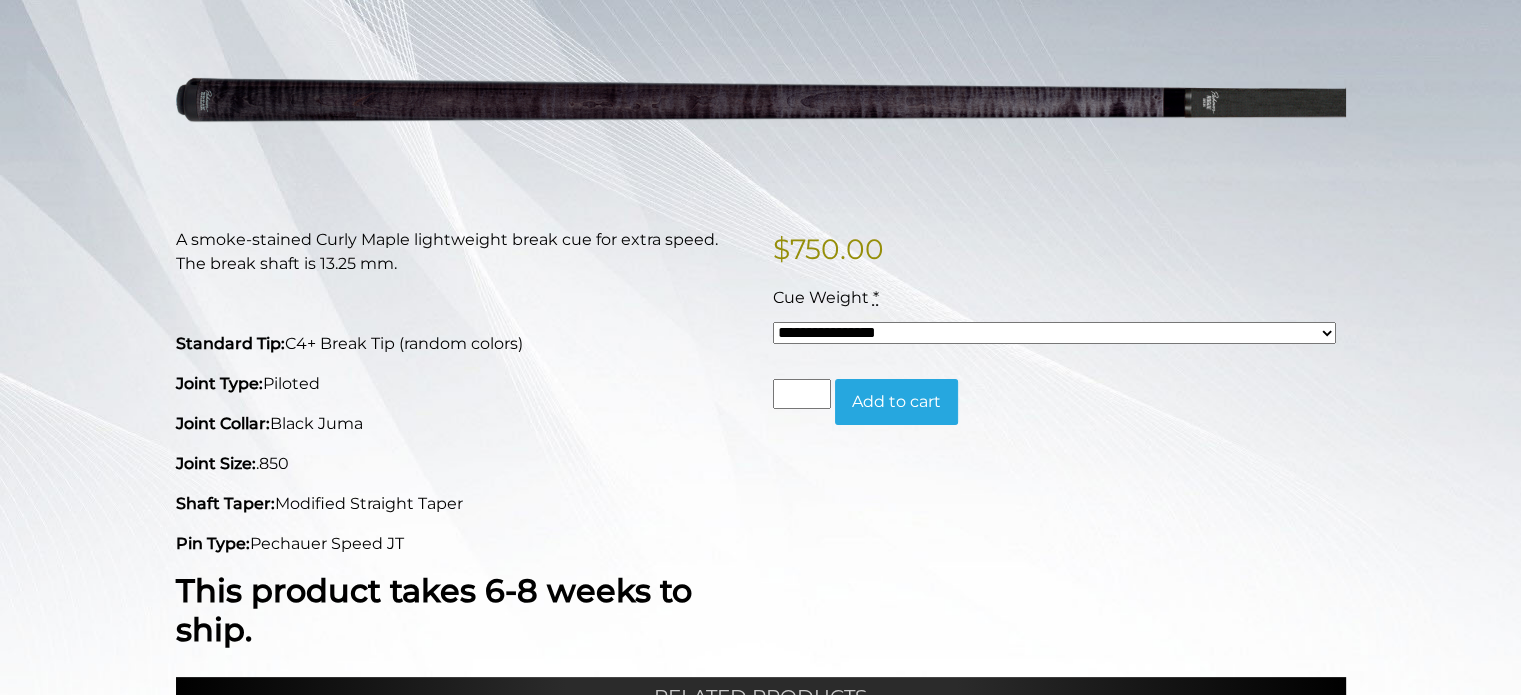 scroll, scrollTop: 298, scrollLeft: 0, axis: vertical 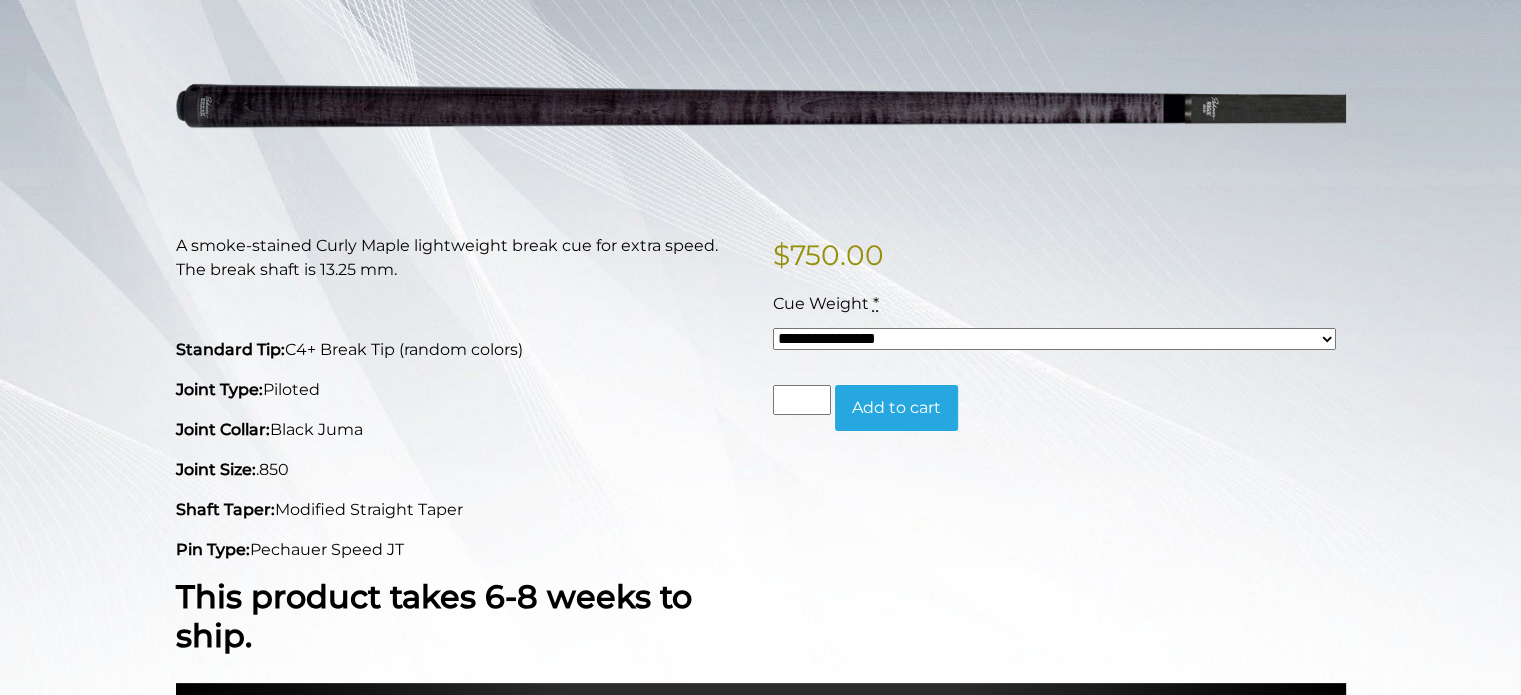 click on "**********" at bounding box center (1054, 339) 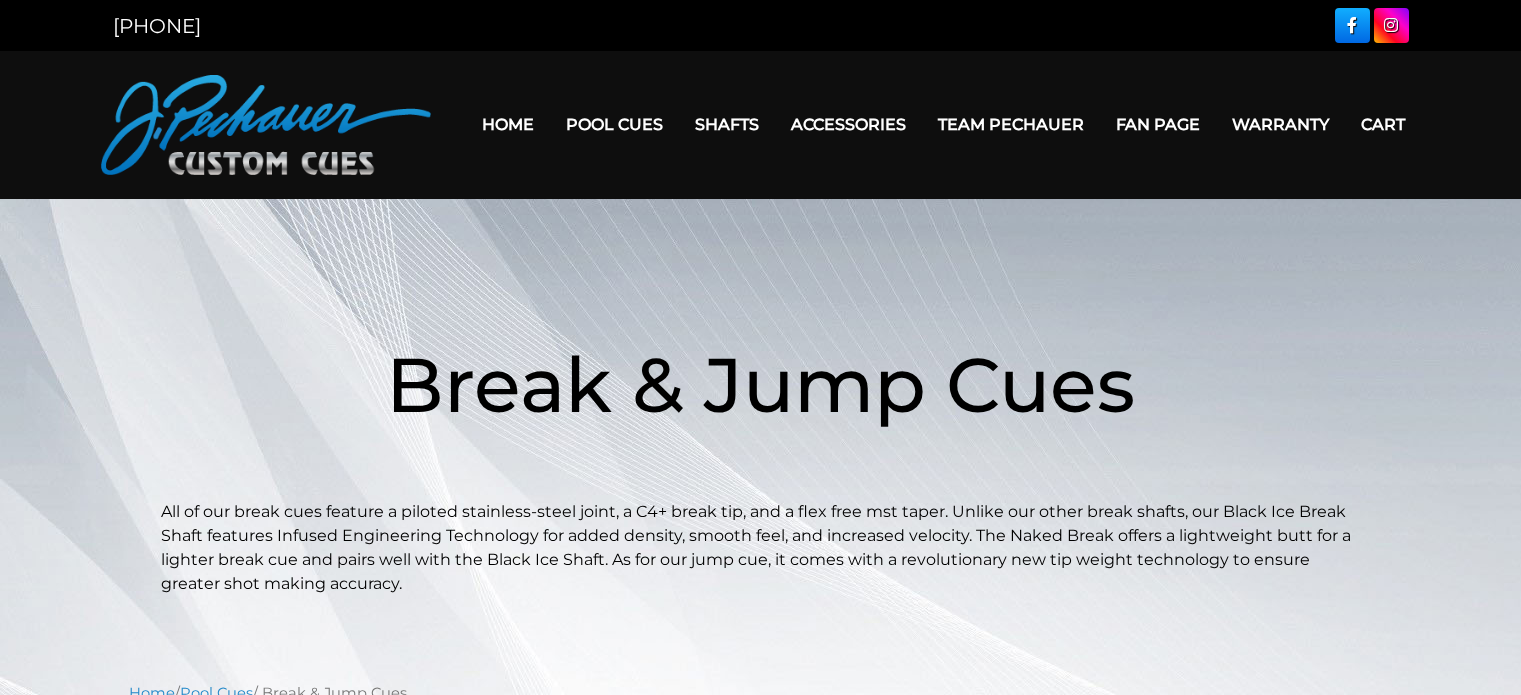 scroll, scrollTop: 651, scrollLeft: 0, axis: vertical 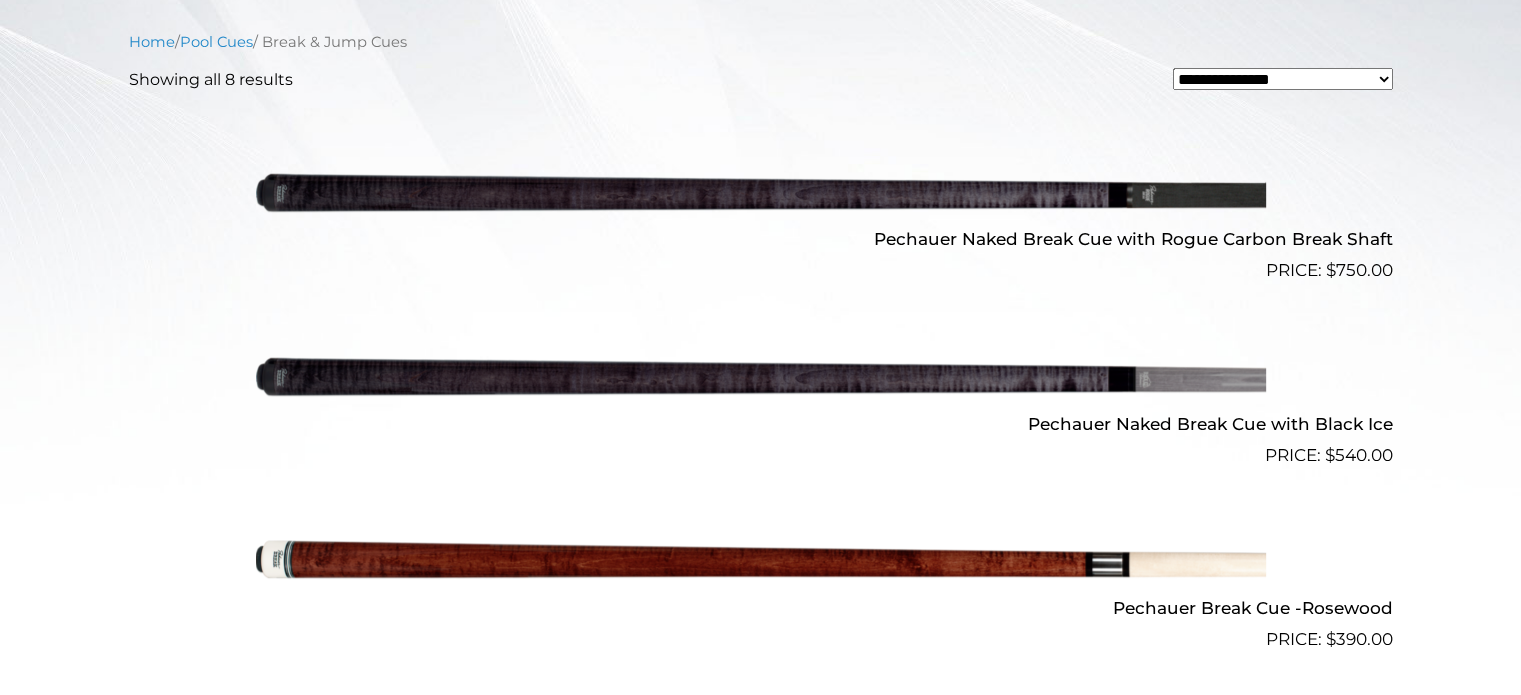 click at bounding box center (761, 376) 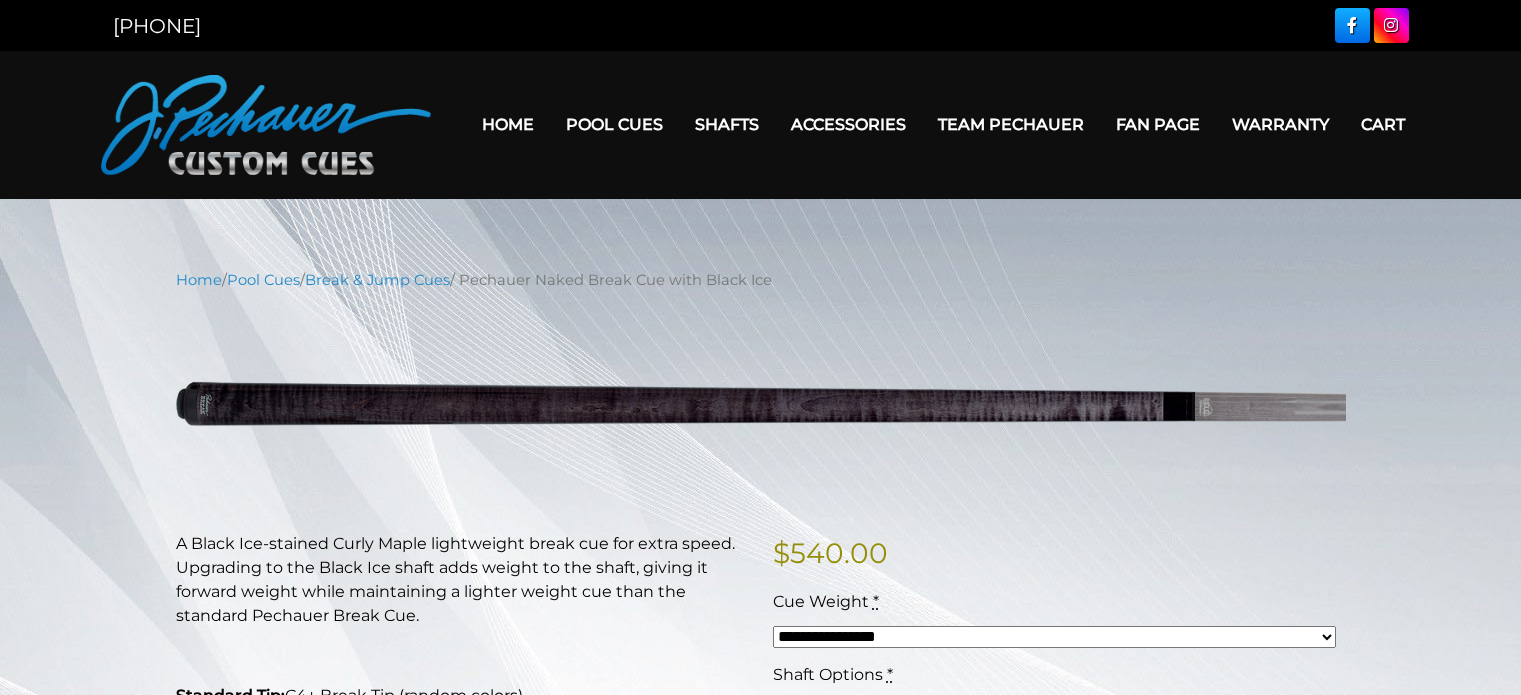 scroll, scrollTop: 0, scrollLeft: 0, axis: both 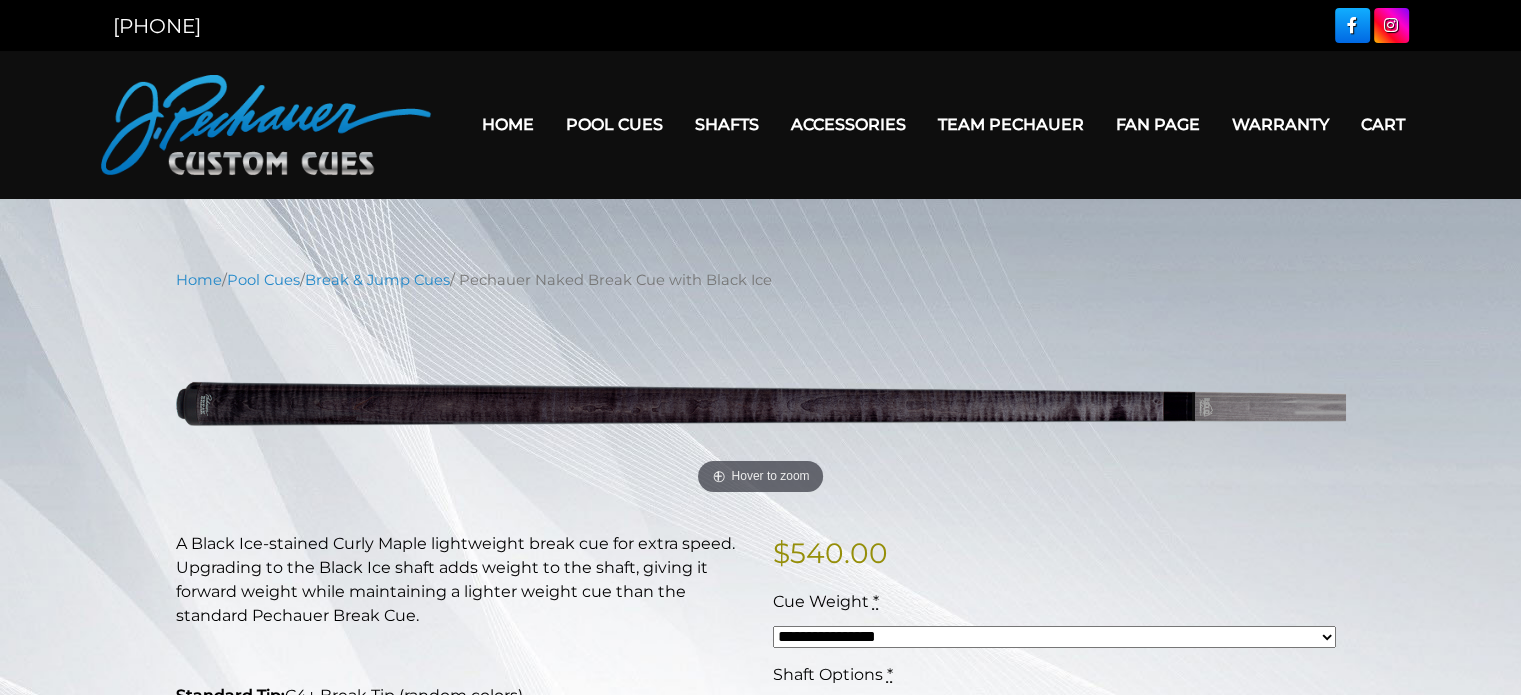 drag, startPoint x: 794, startPoint y: 277, endPoint x: 473, endPoint y: 276, distance: 321.00156 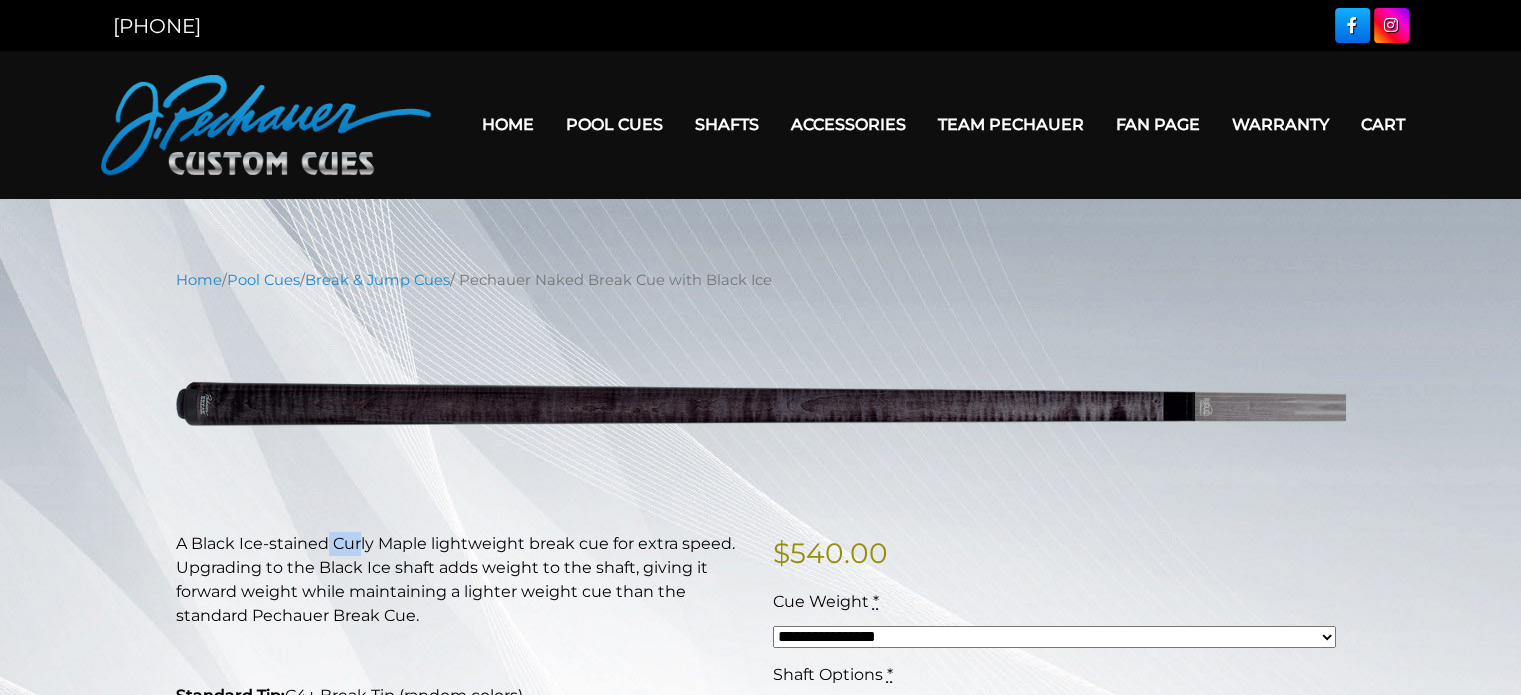 drag, startPoint x: 324, startPoint y: 535, endPoint x: 400, endPoint y: 526, distance: 76.53104 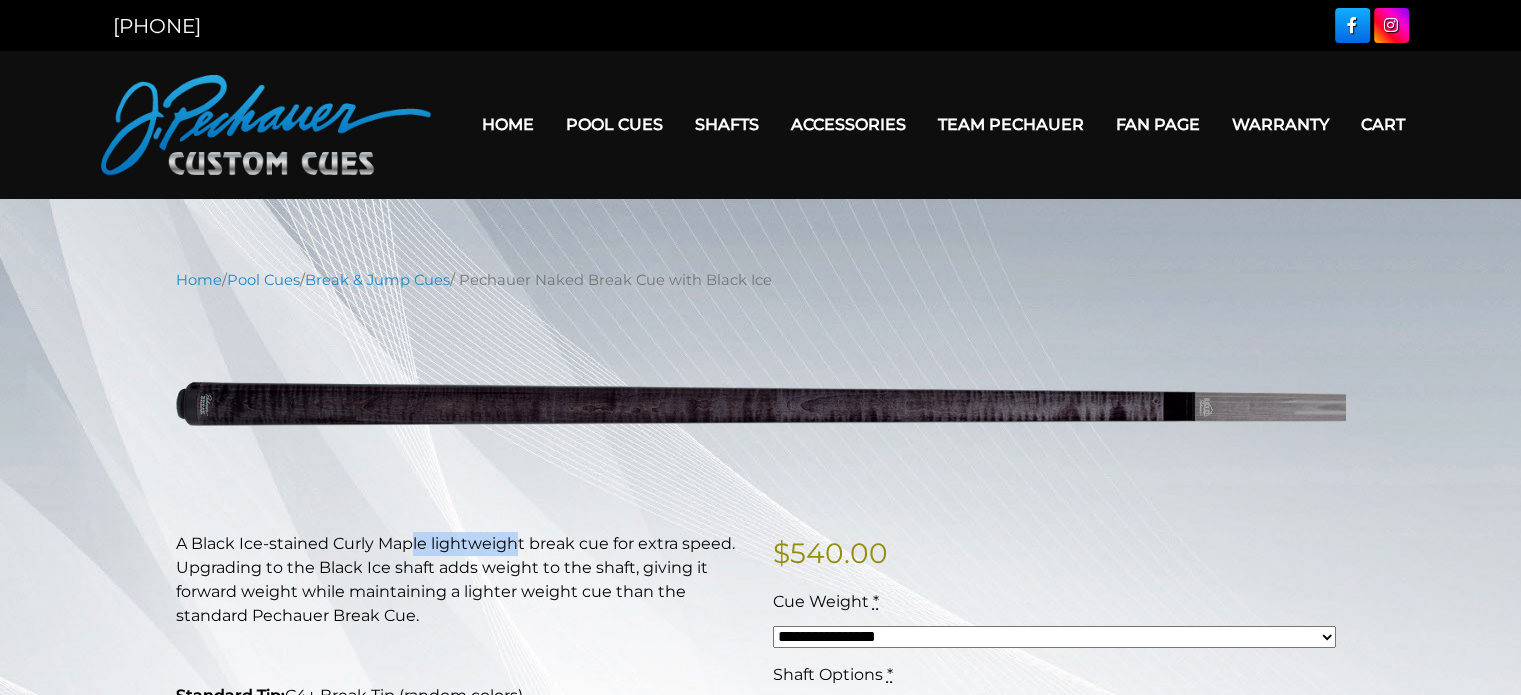 drag, startPoint x: 412, startPoint y: 526, endPoint x: 516, endPoint y: 531, distance: 104.120125 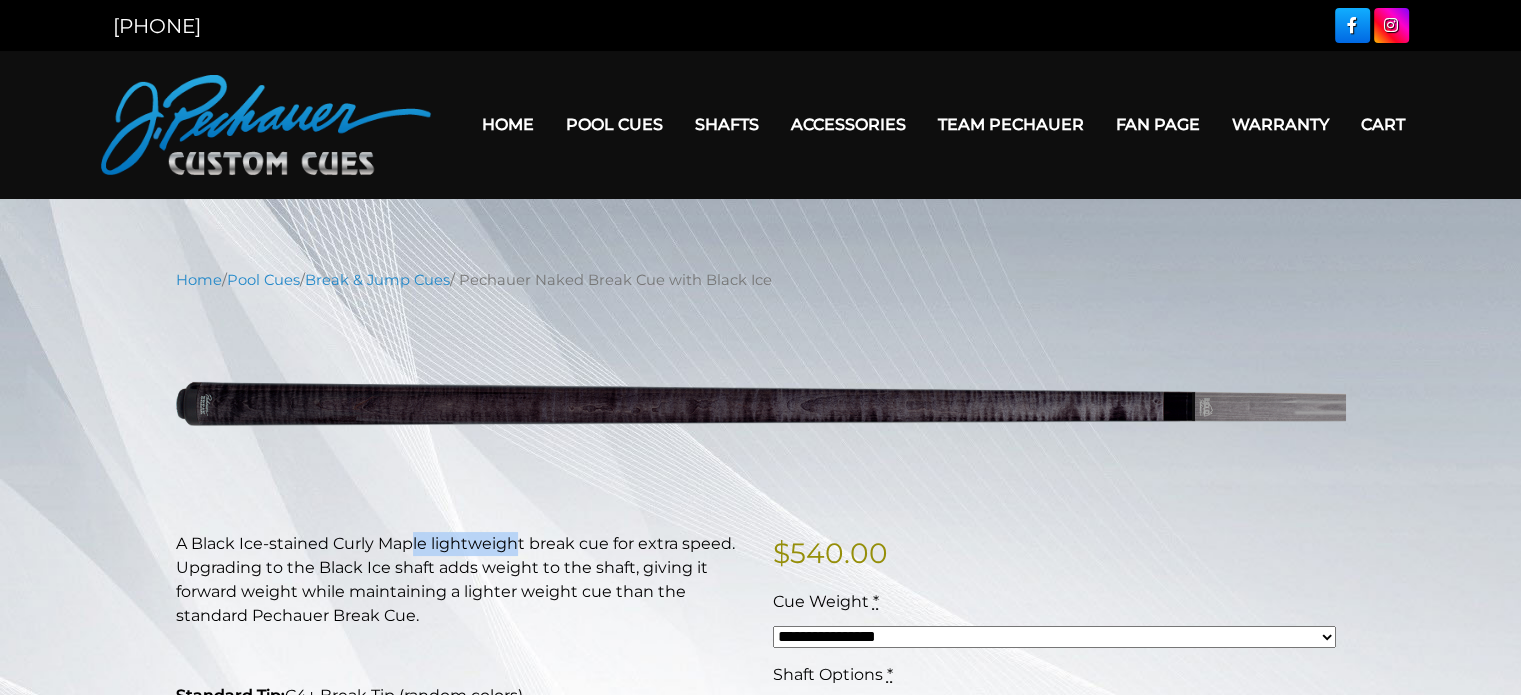 click on "A Black Ice-stained Curly Maple lightweight break cue for extra speed.  Upgrading to the Black Ice shaft adds weight to the shaft, giving it forward weight while maintaining a lighter weight cue than the standard Pechauer Break Cue." at bounding box center [462, 580] 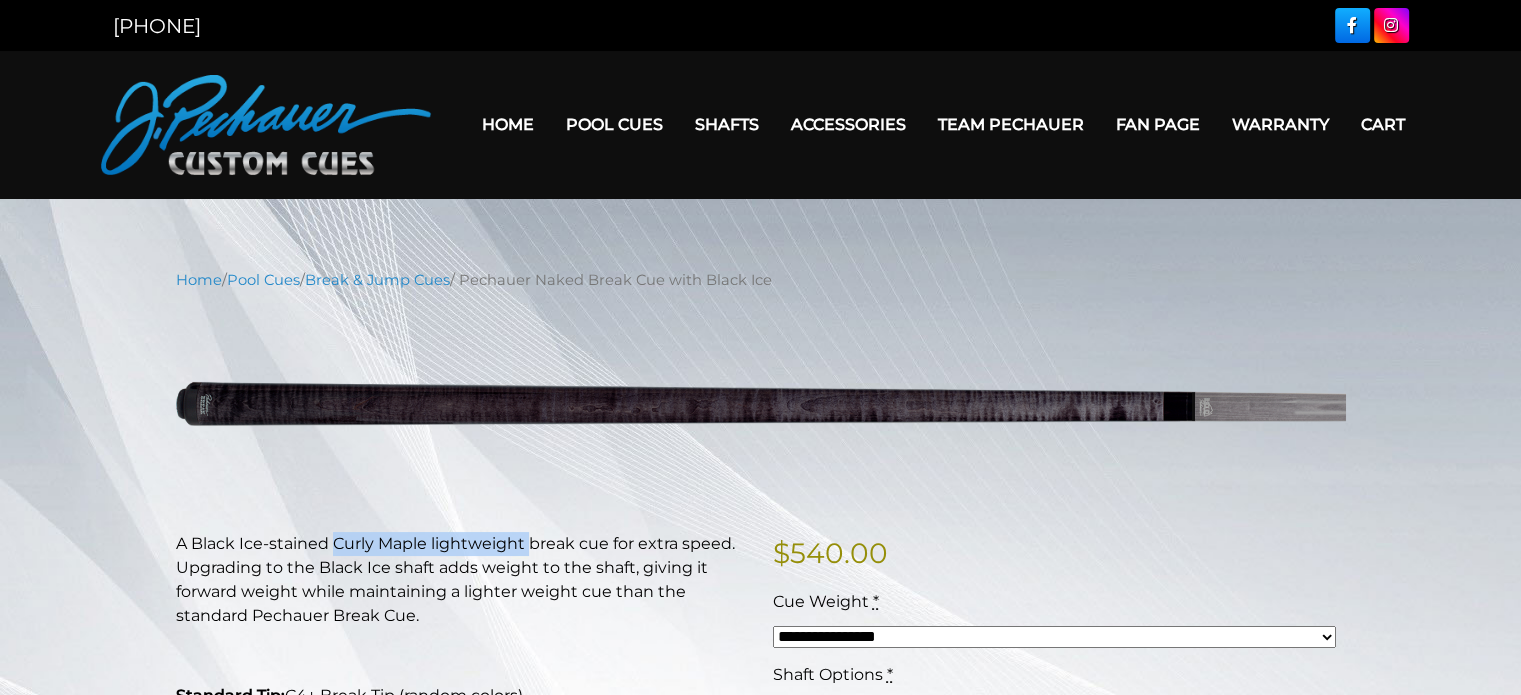 drag, startPoint x: 530, startPoint y: 543, endPoint x: 335, endPoint y: 527, distance: 195.6553 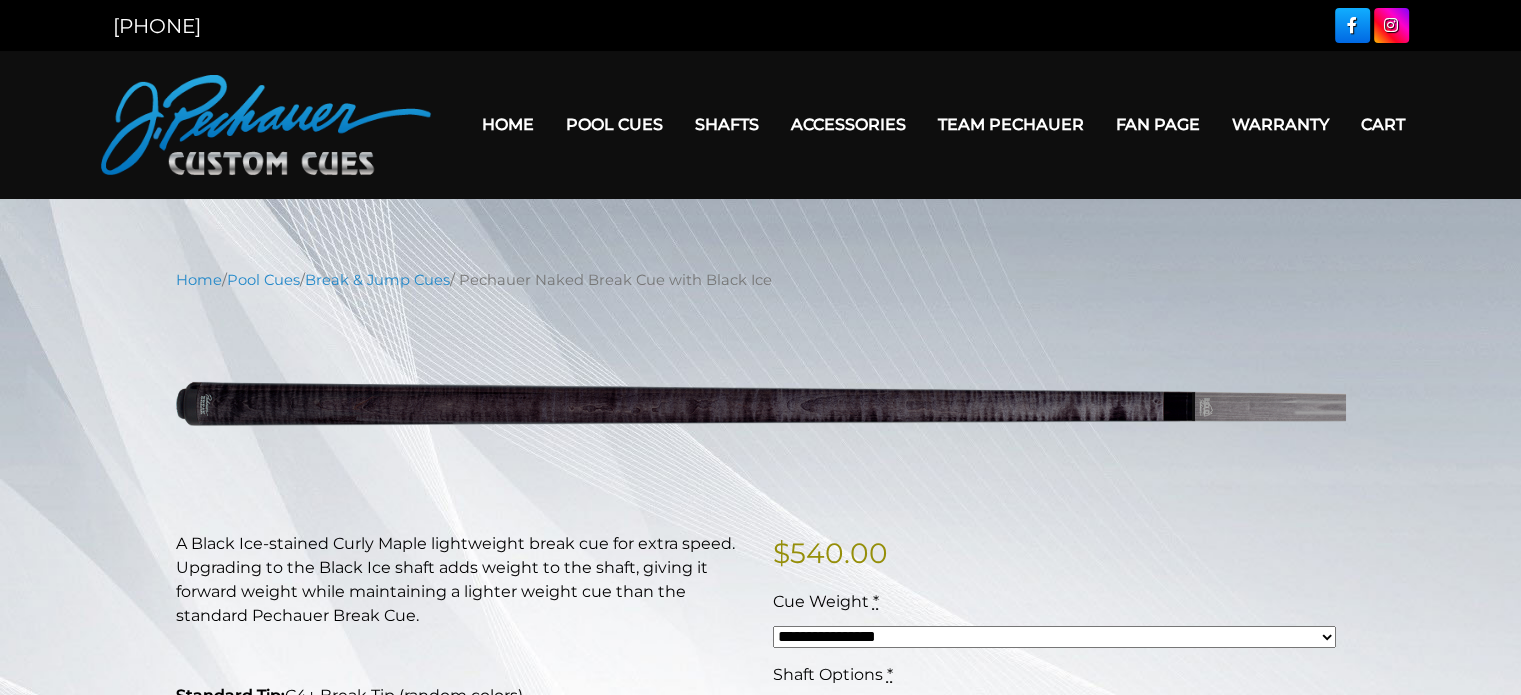 click on "A Black Ice-stained Curly Maple lightweight break cue for extra speed.  Upgrading to the Black Ice shaft adds weight to the shaft, giving it forward weight while maintaining a lighter weight cue than the standard Pechauer Break Cue." at bounding box center [462, 580] 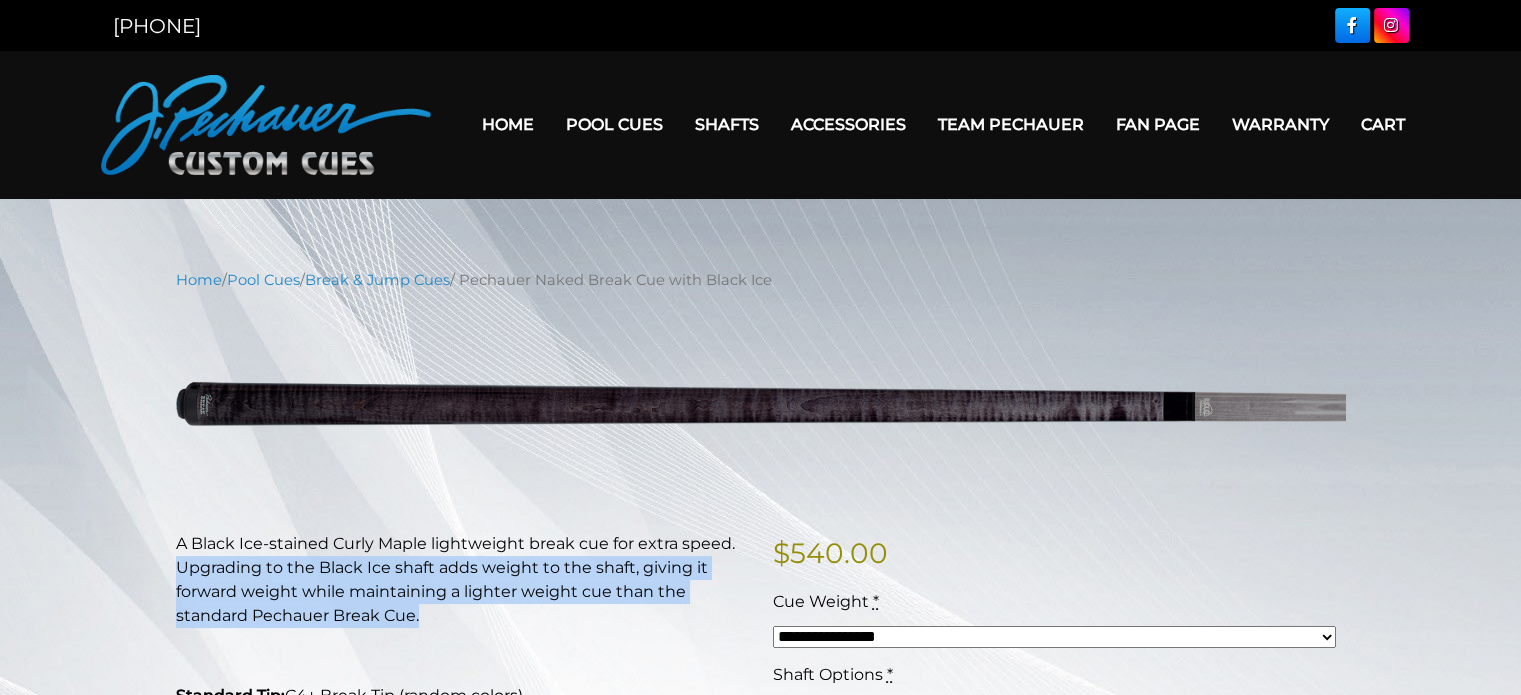 drag, startPoint x: 429, startPoint y: 615, endPoint x: 174, endPoint y: 570, distance: 258.94016 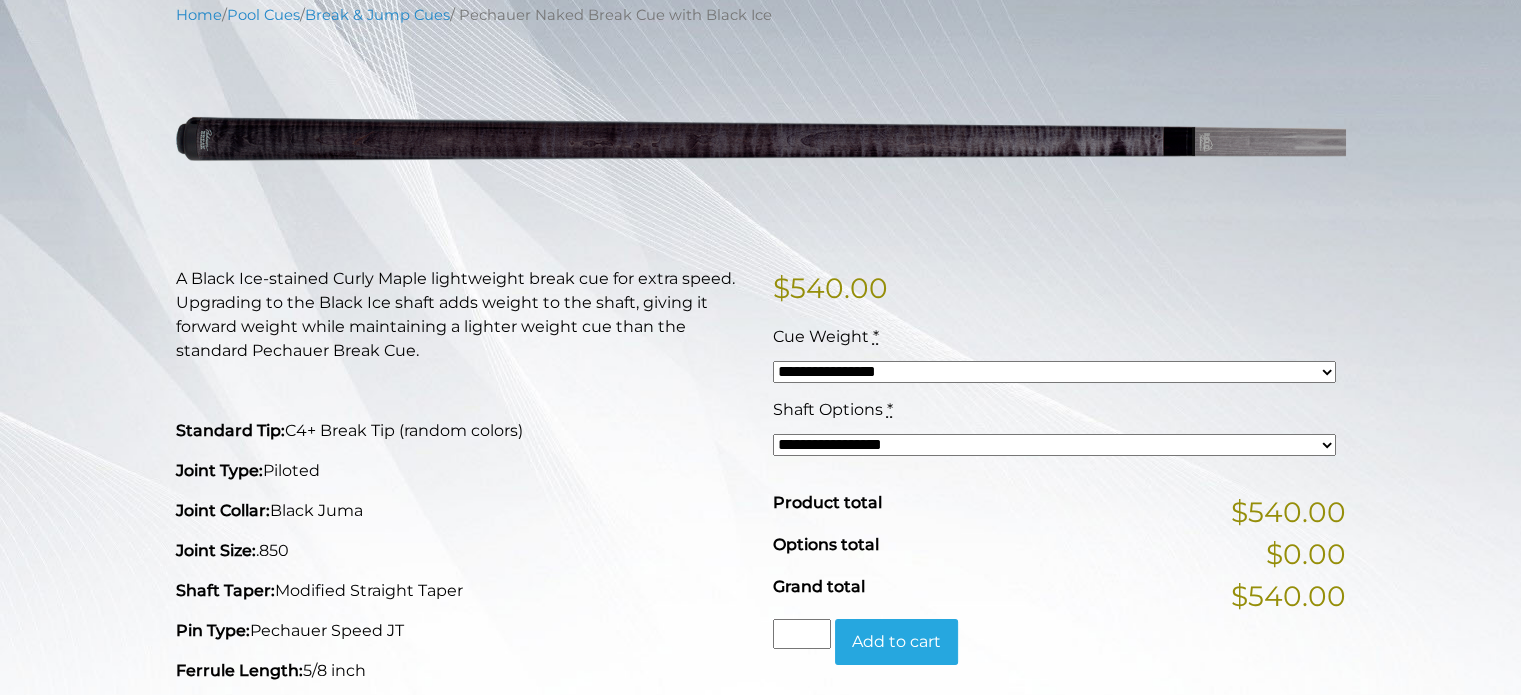 scroll, scrollTop: 260, scrollLeft: 0, axis: vertical 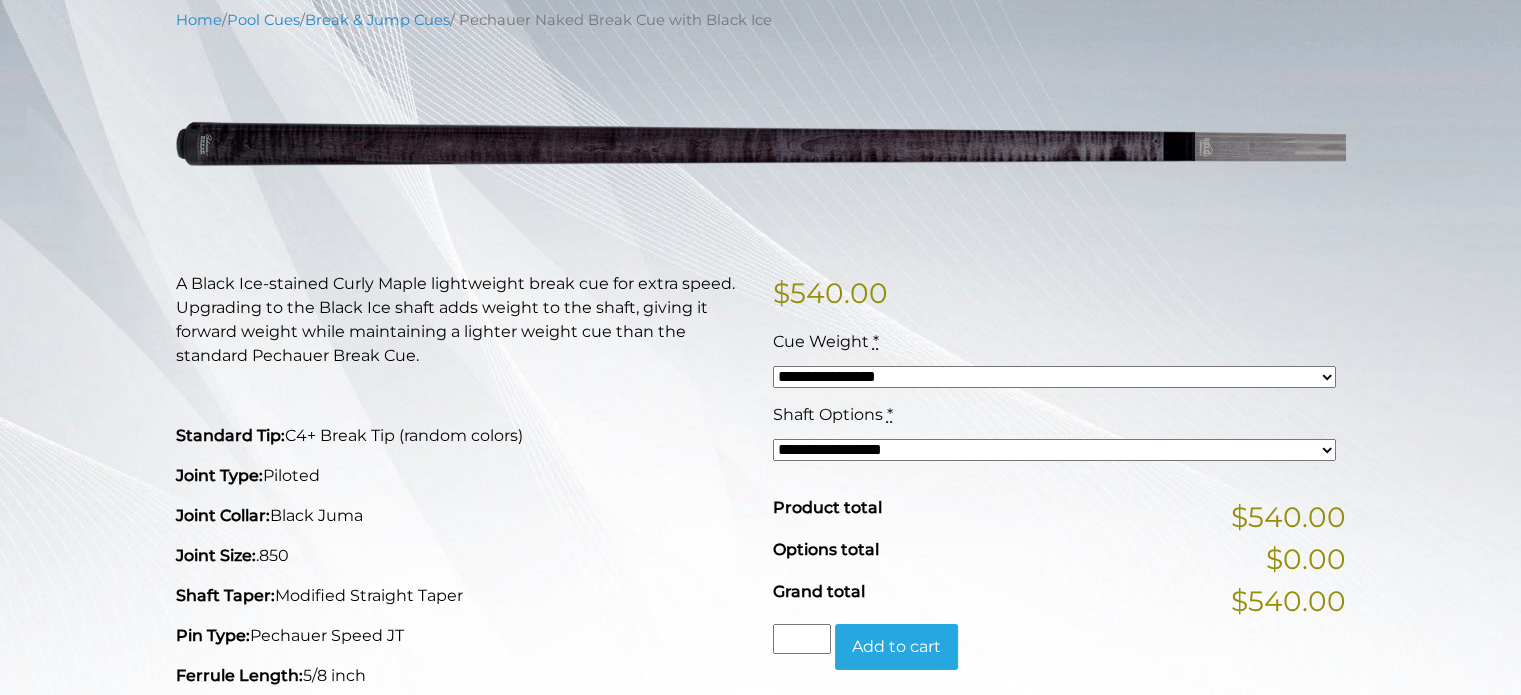 click on "**********" at bounding box center (1054, 439) 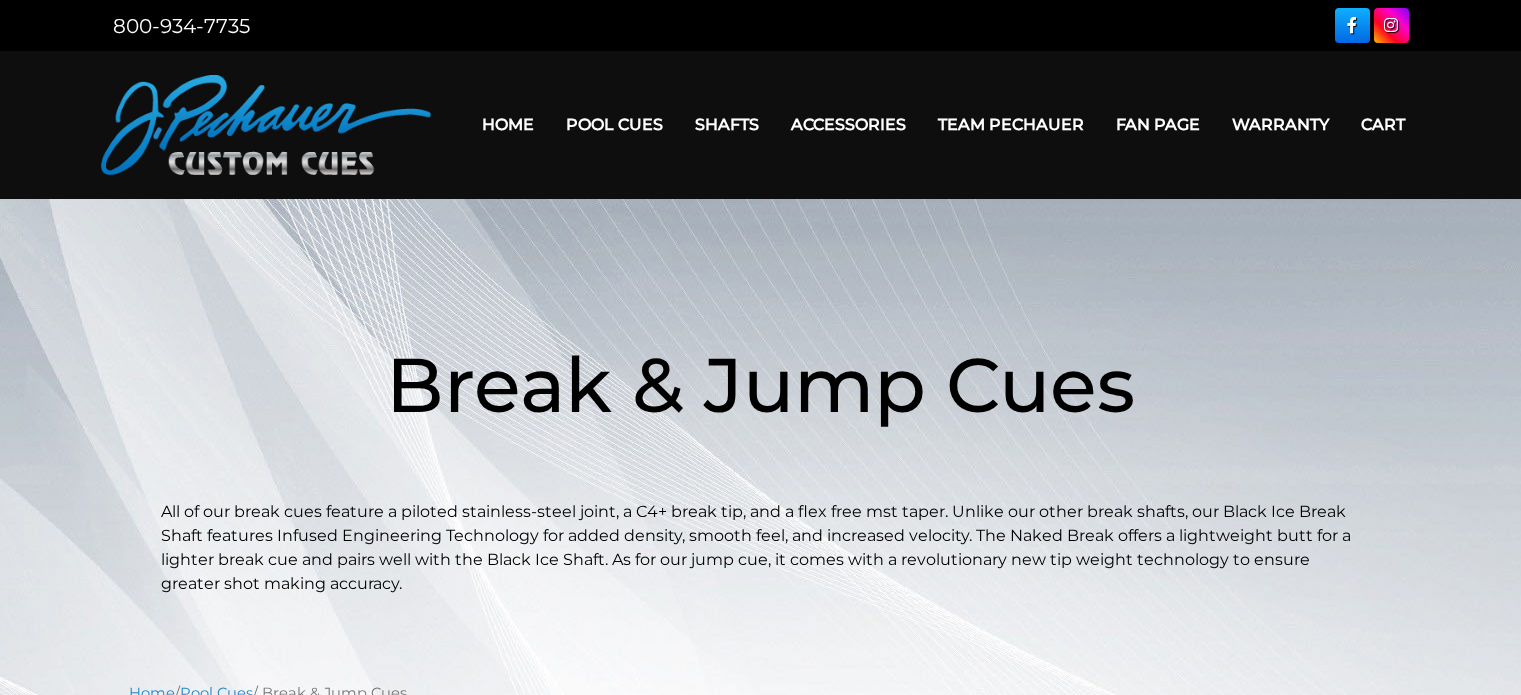 scroll, scrollTop: 651, scrollLeft: 0, axis: vertical 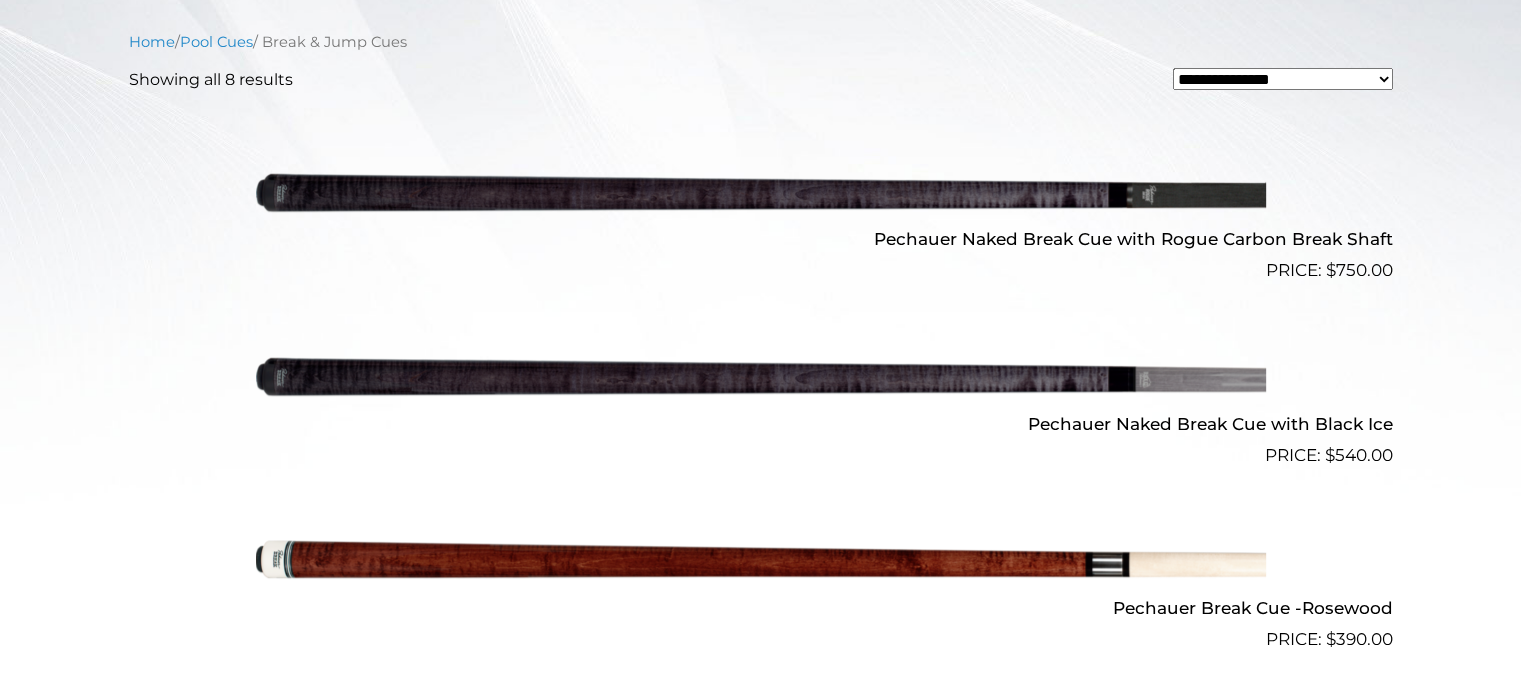 click at bounding box center (761, 561) 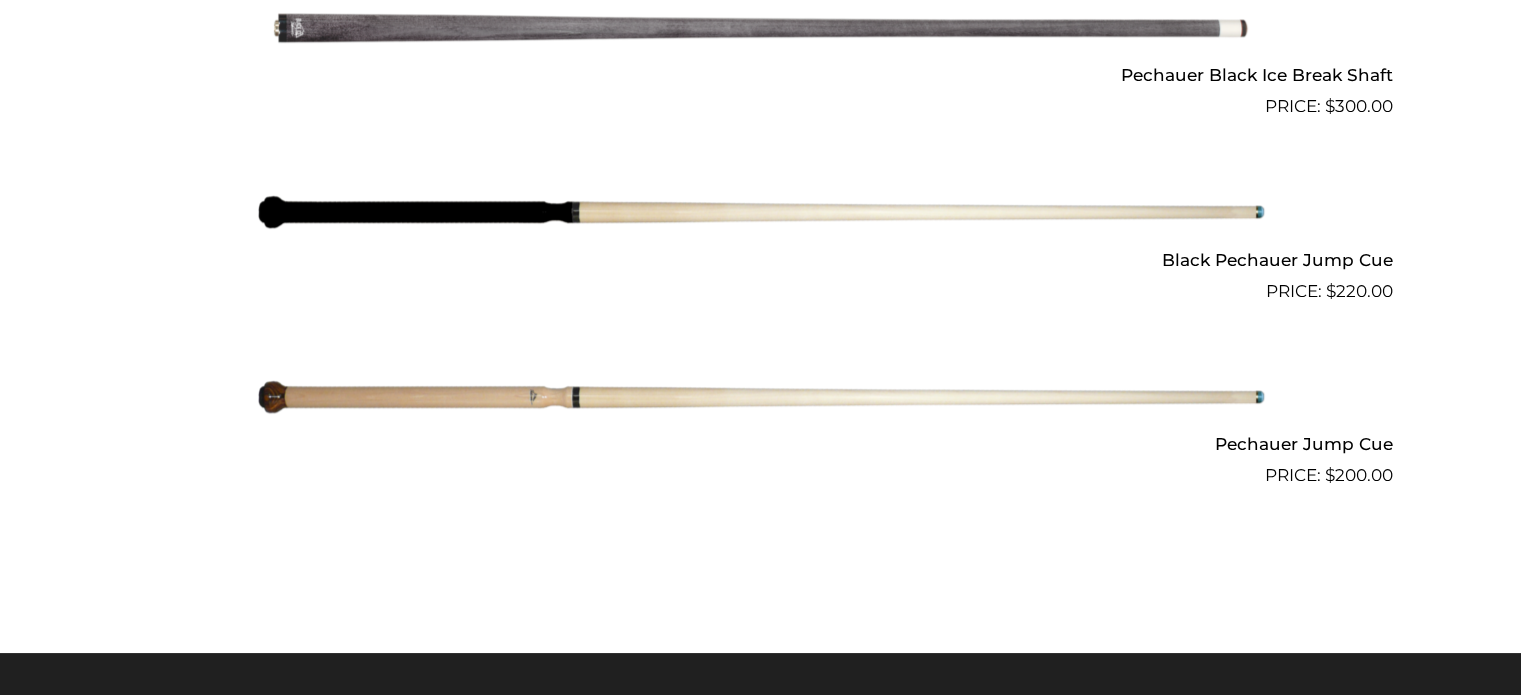 scroll, scrollTop: 1741, scrollLeft: 0, axis: vertical 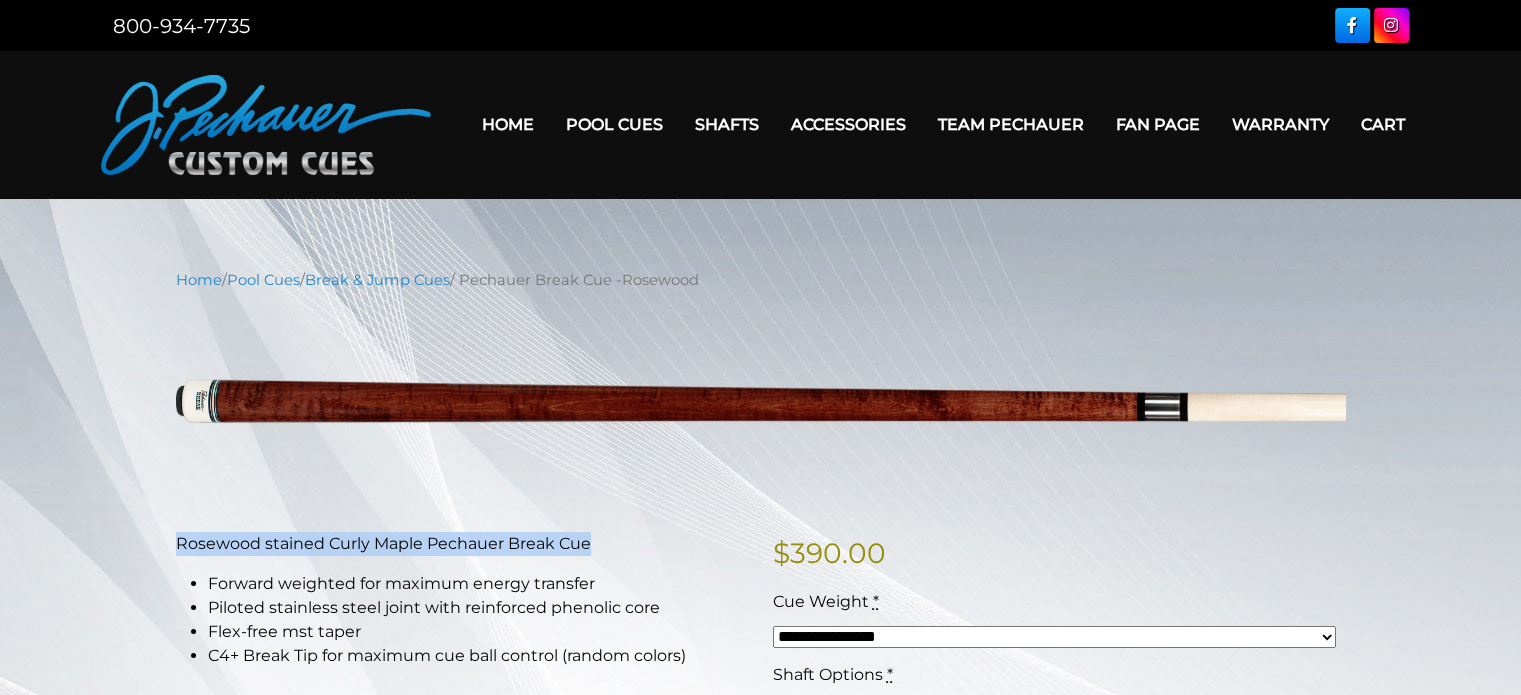 drag, startPoint x: 593, startPoint y: 550, endPoint x: 164, endPoint y: 519, distance: 430.1186 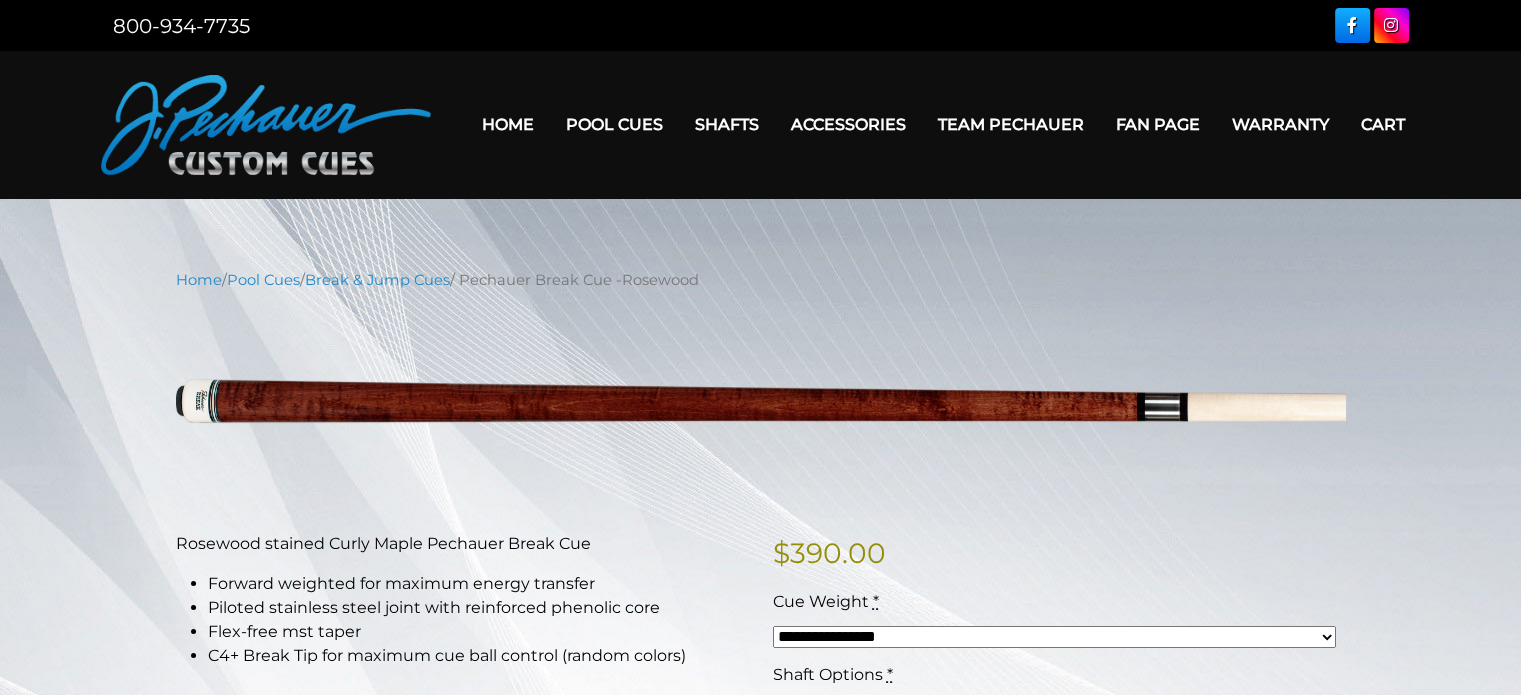 click on "Rosewood stained Curly Maple Pechauer Break Cue" at bounding box center (462, 544) 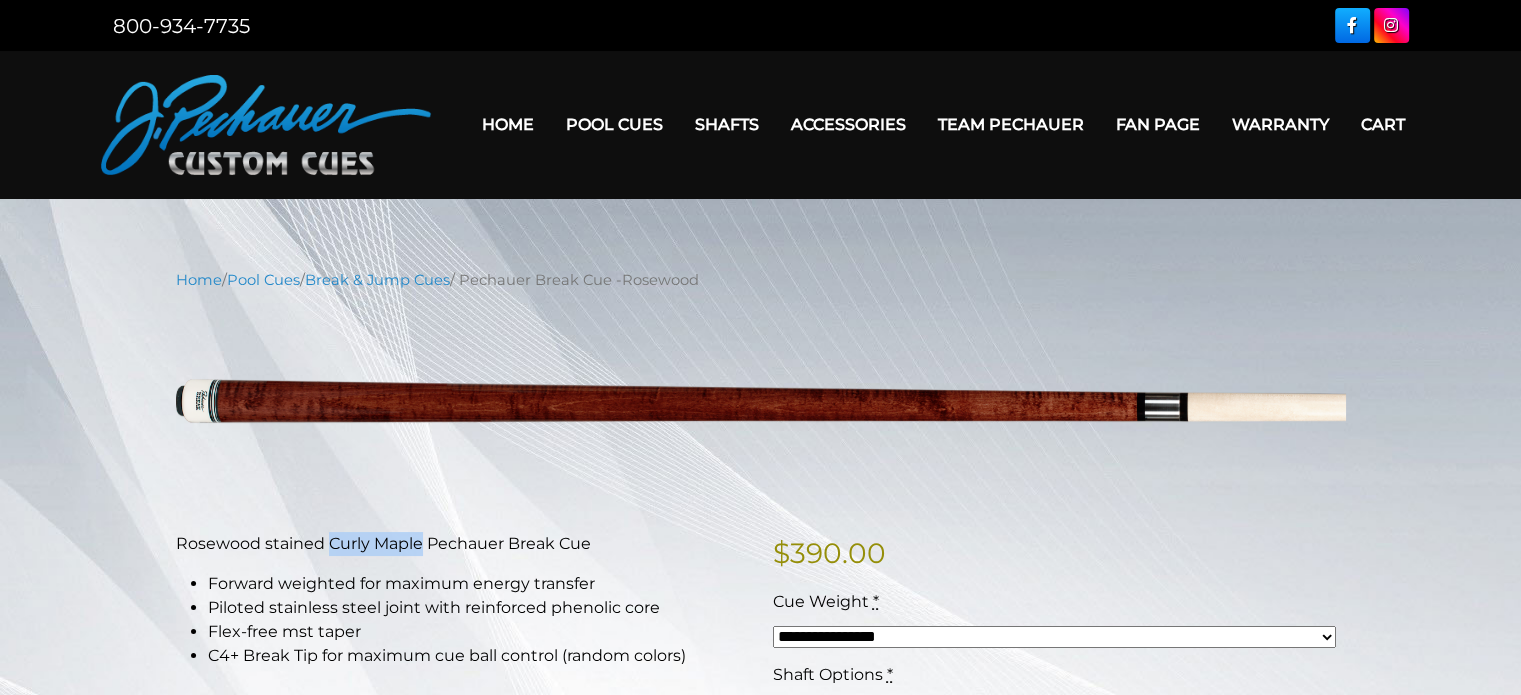 drag, startPoint x: 422, startPoint y: 543, endPoint x: 325, endPoint y: 535, distance: 97.32934 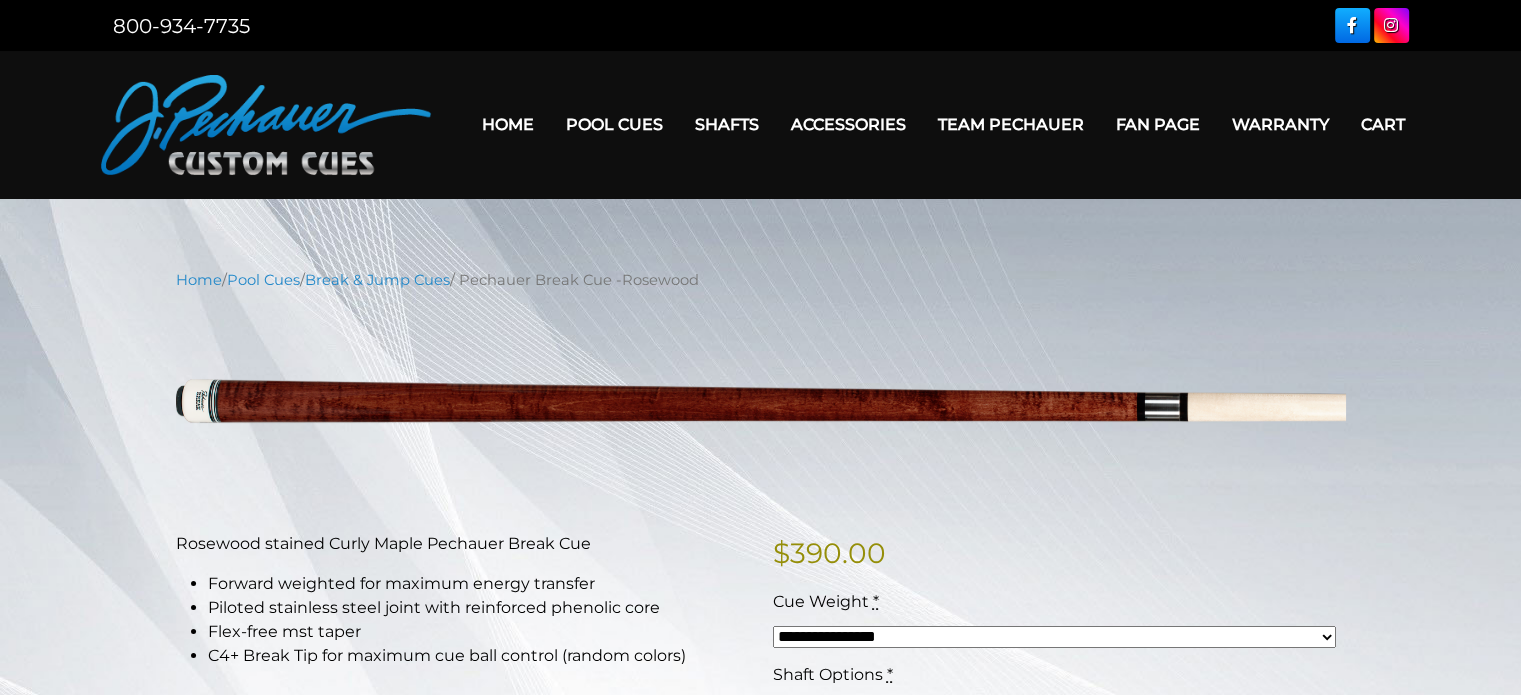 click on "Piloted stainless steel joint with reinforced phenolic core" at bounding box center (478, 608) 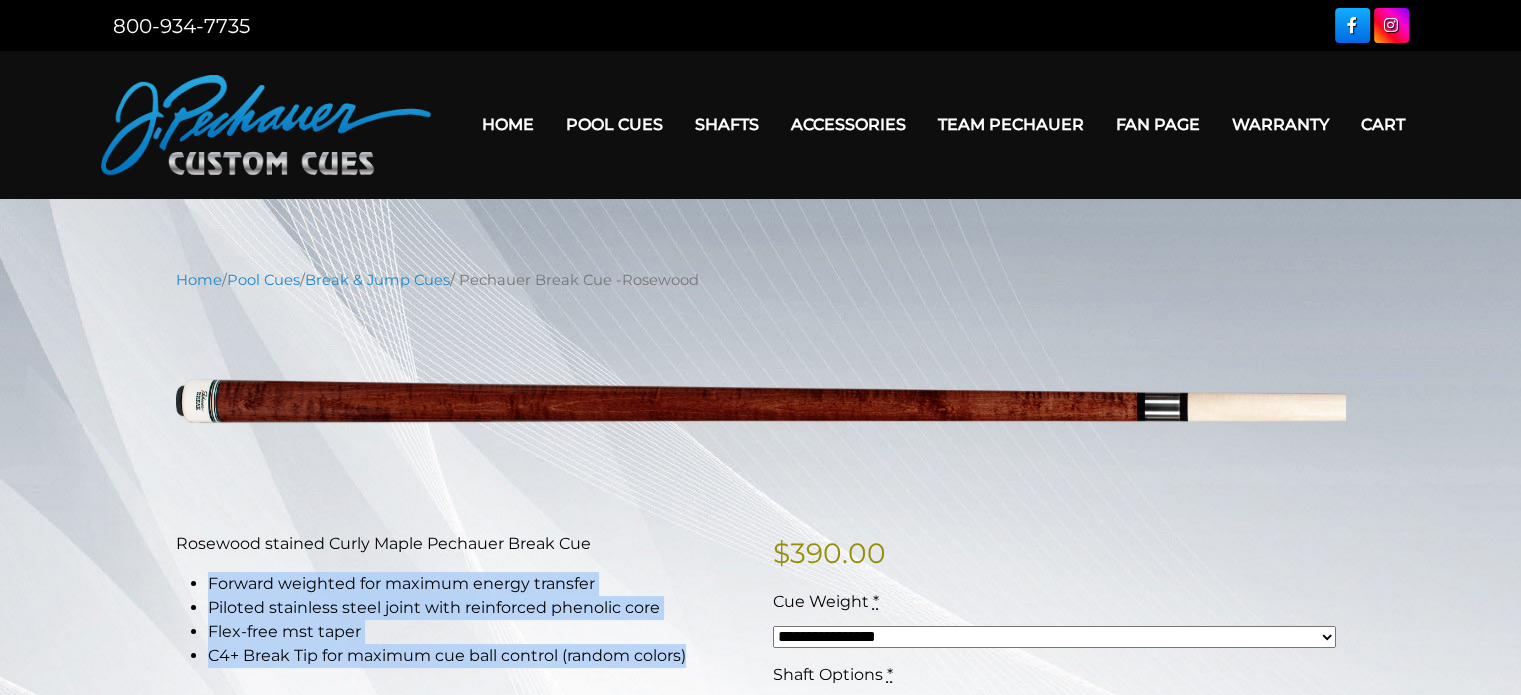 drag, startPoint x: 696, startPoint y: 662, endPoint x: 207, endPoint y: 586, distance: 494.8707 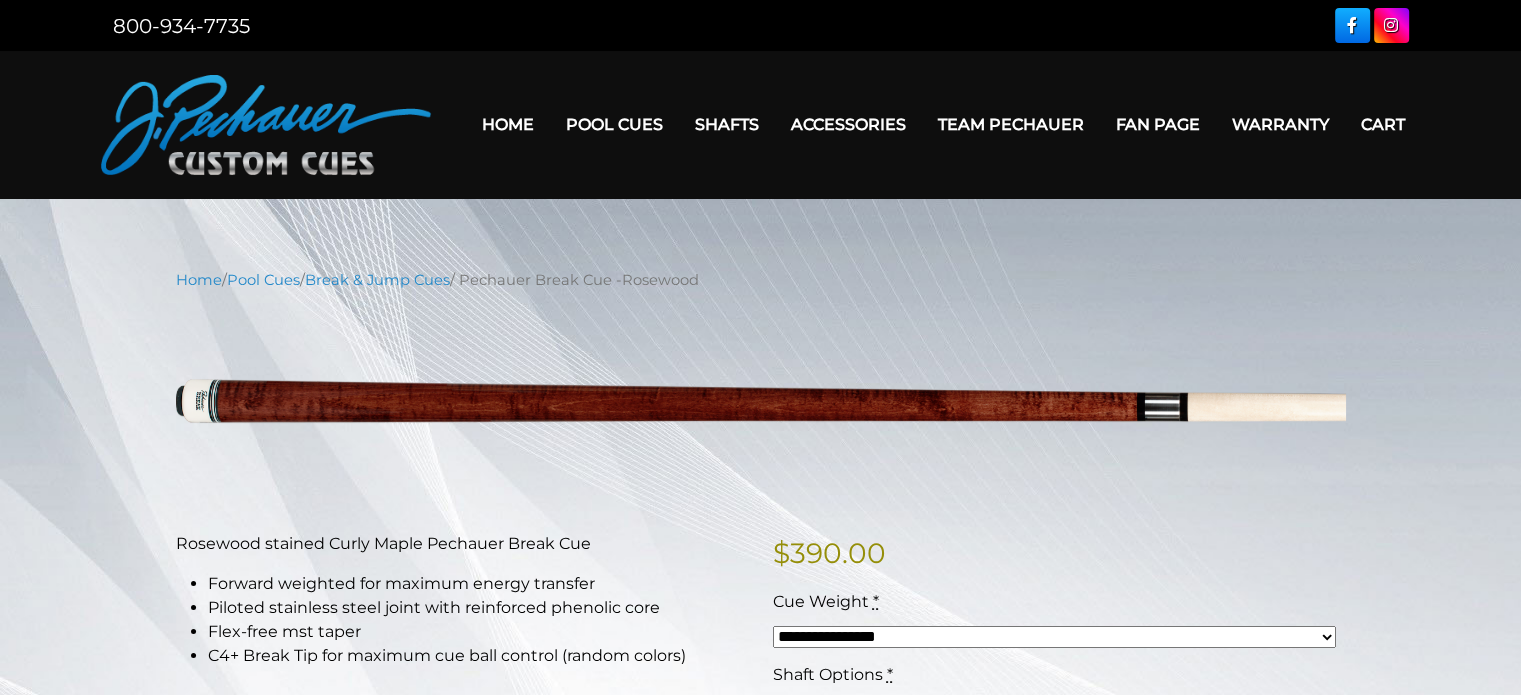 click on "Home  /  Pool Cues  /  Break & Jump Cues  / Pechauer Break Cue -Rosewood" at bounding box center [761, 280] 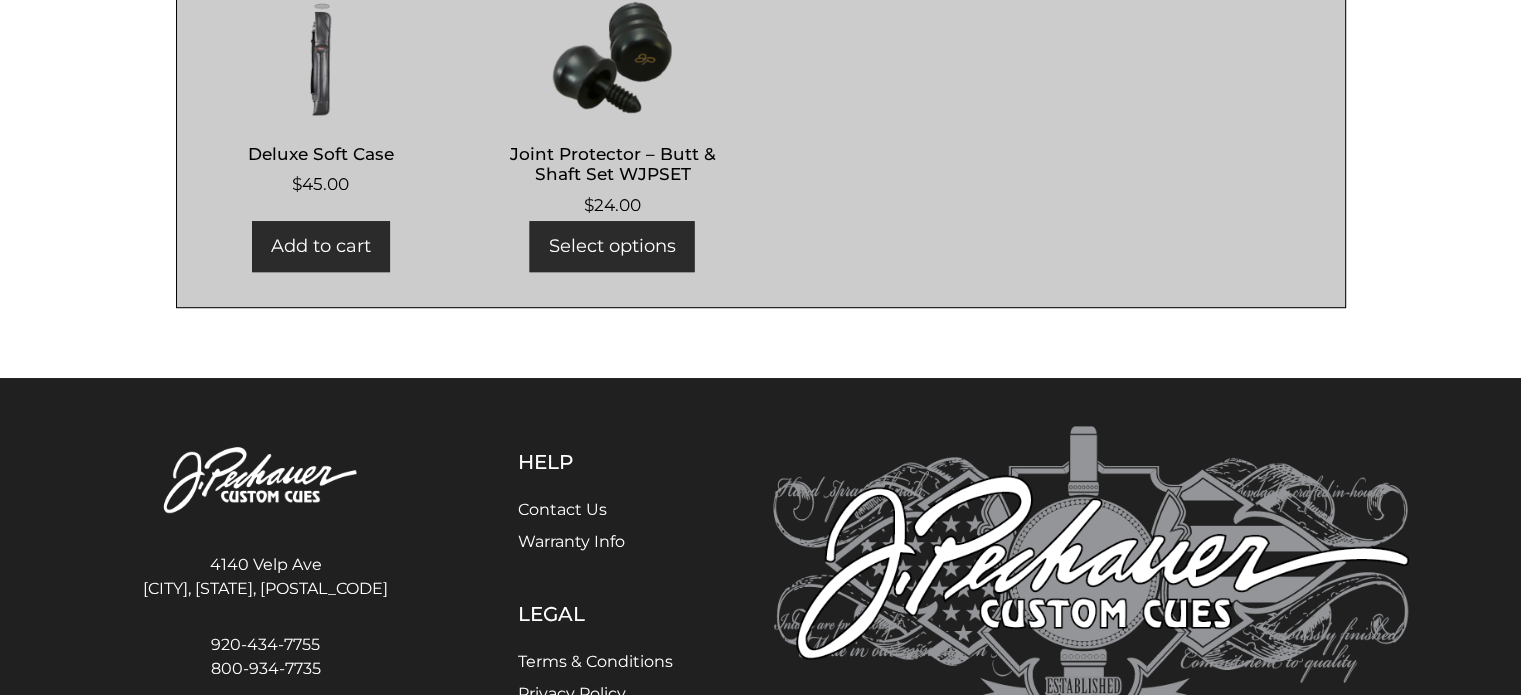 scroll, scrollTop: 1204, scrollLeft: 0, axis: vertical 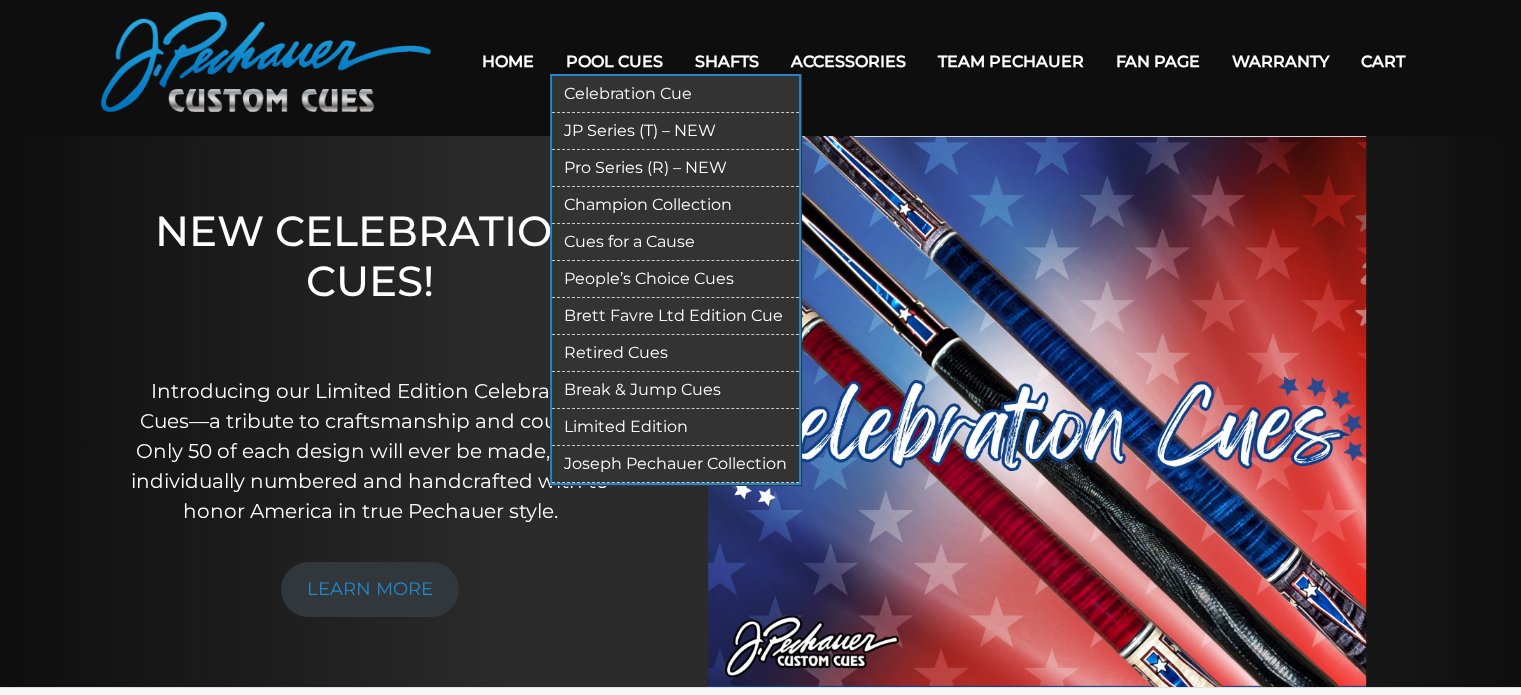 click on "Limited Edition" at bounding box center (675, 427) 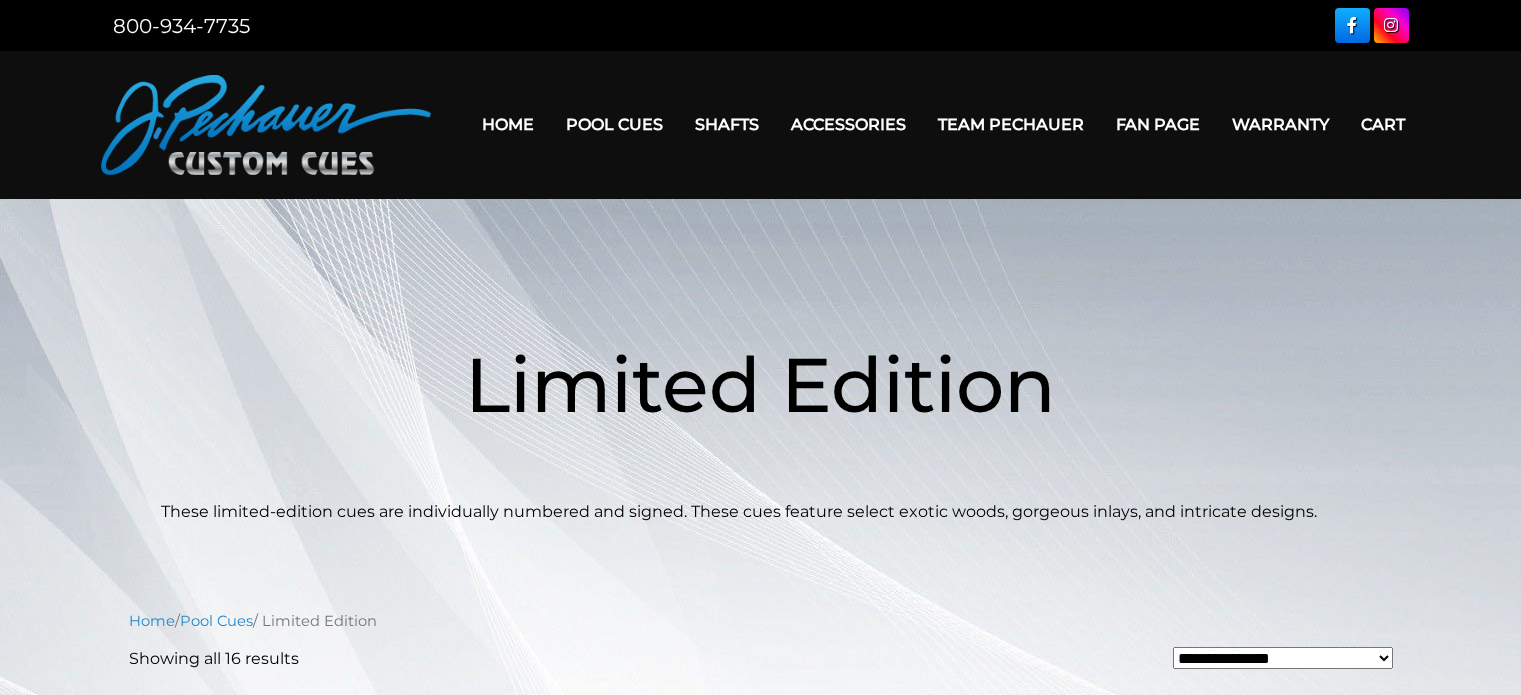 scroll, scrollTop: 0, scrollLeft: 0, axis: both 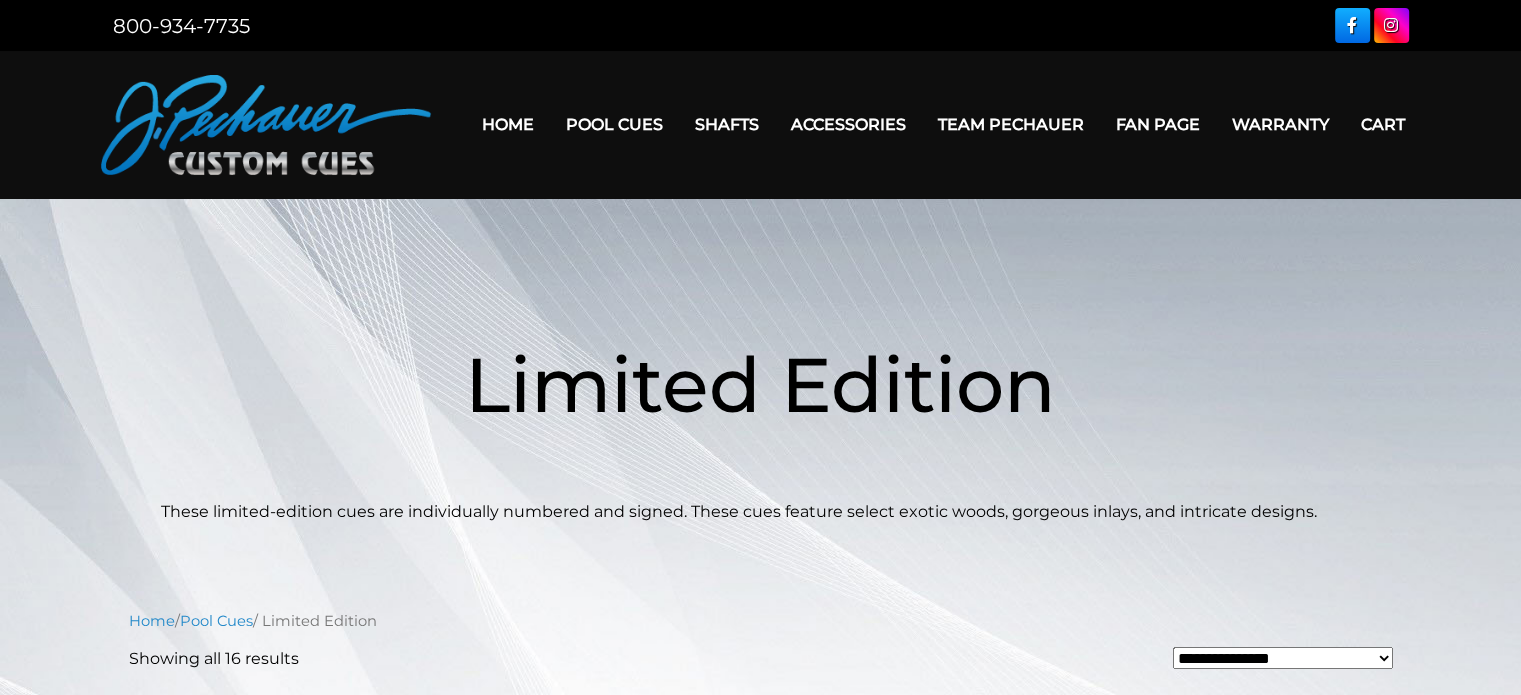 click on "Limited Edition
These limited-edition cues are individually numbered and signed. These cues feature select exotic woods, gorgeous inlays, and intricate designs." at bounding box center (760, 396) 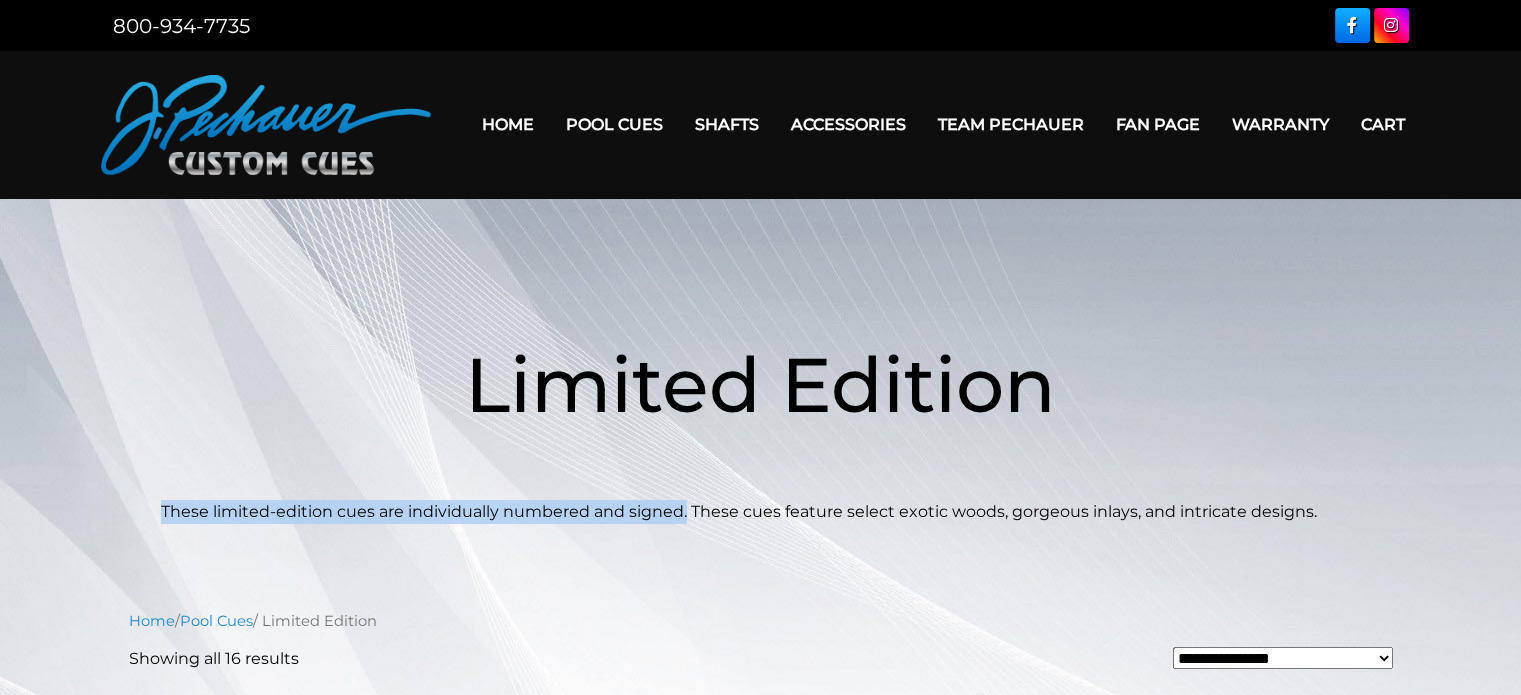drag, startPoint x: 686, startPoint y: 515, endPoint x: 160, endPoint y: 515, distance: 526 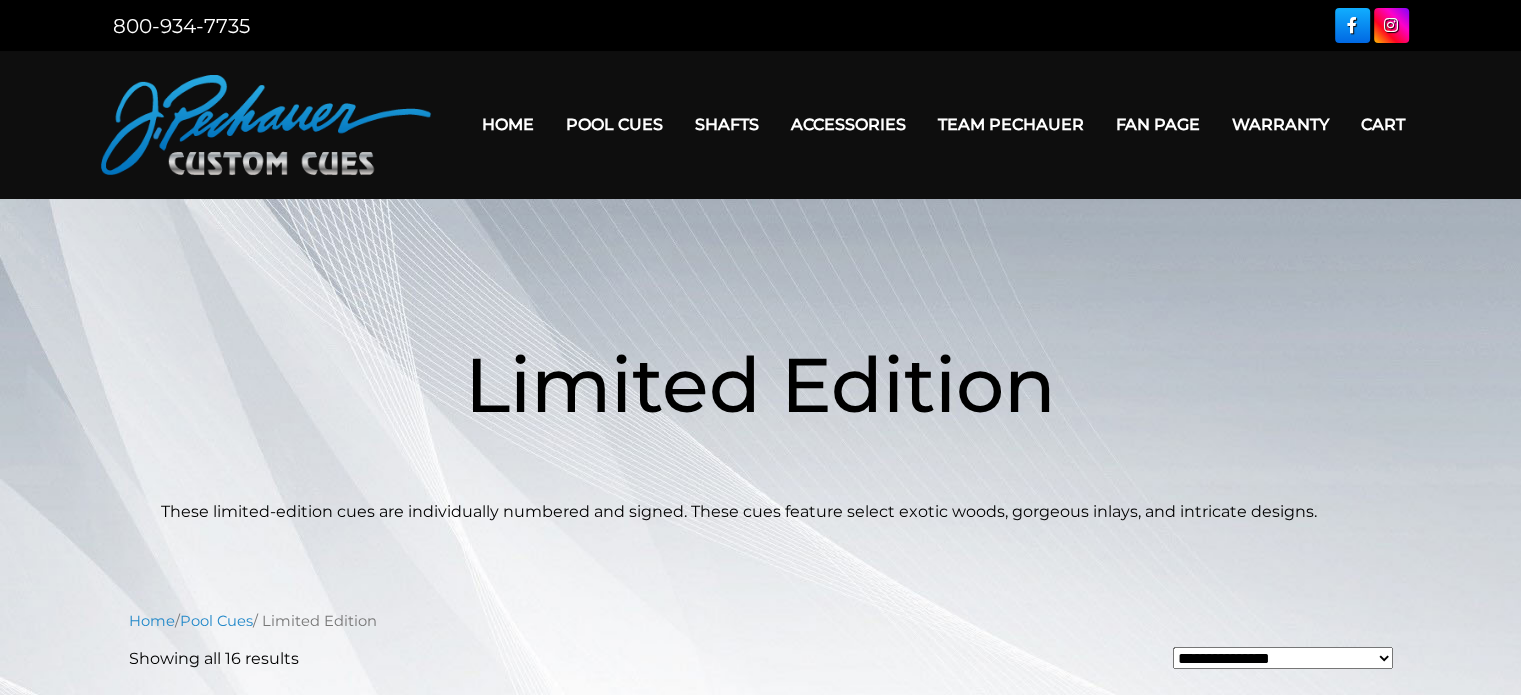 click on "Limited Edition
These limited-edition cues are individually numbered and signed. These cues feature select exotic woods, gorgeous inlays, and intricate designs." at bounding box center (760, 396) 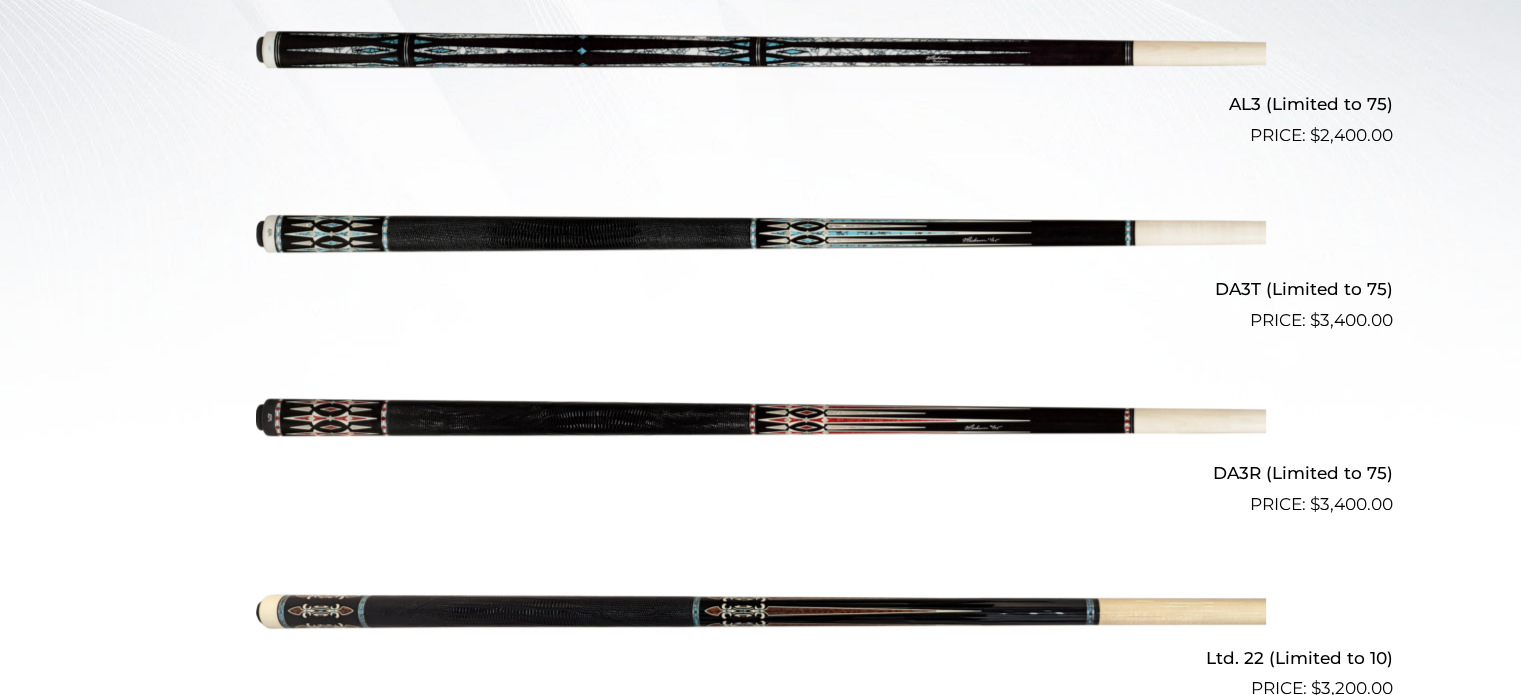 scroll, scrollTop: 720, scrollLeft: 0, axis: vertical 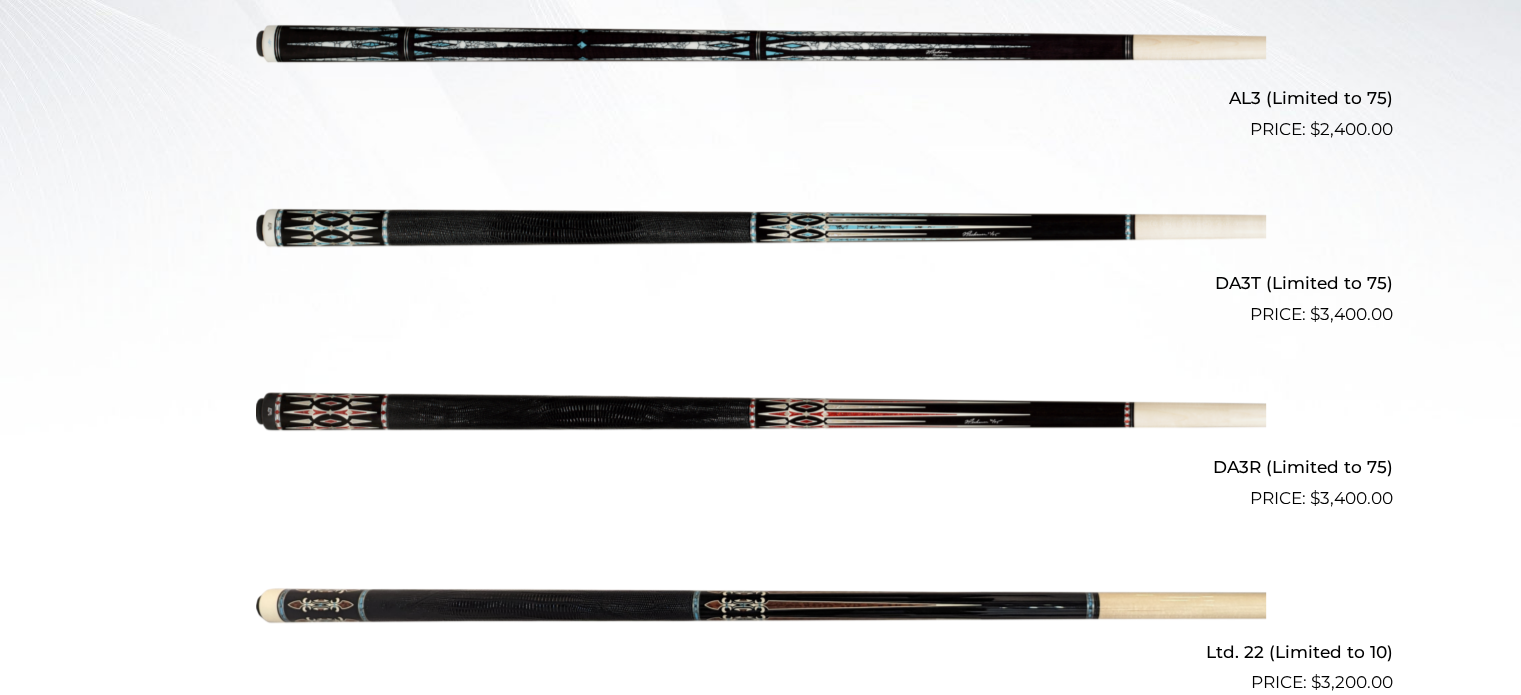 click at bounding box center (761, 51) 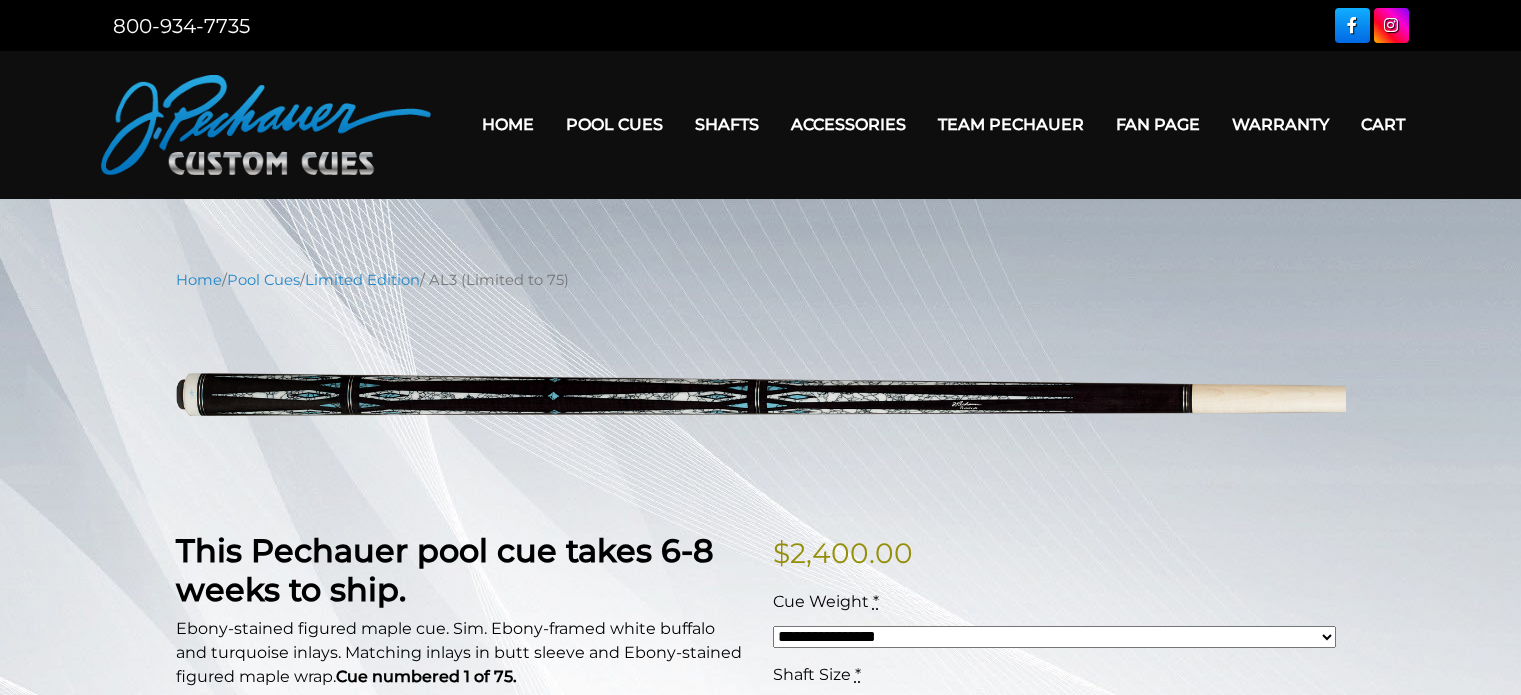 scroll, scrollTop: 0, scrollLeft: 0, axis: both 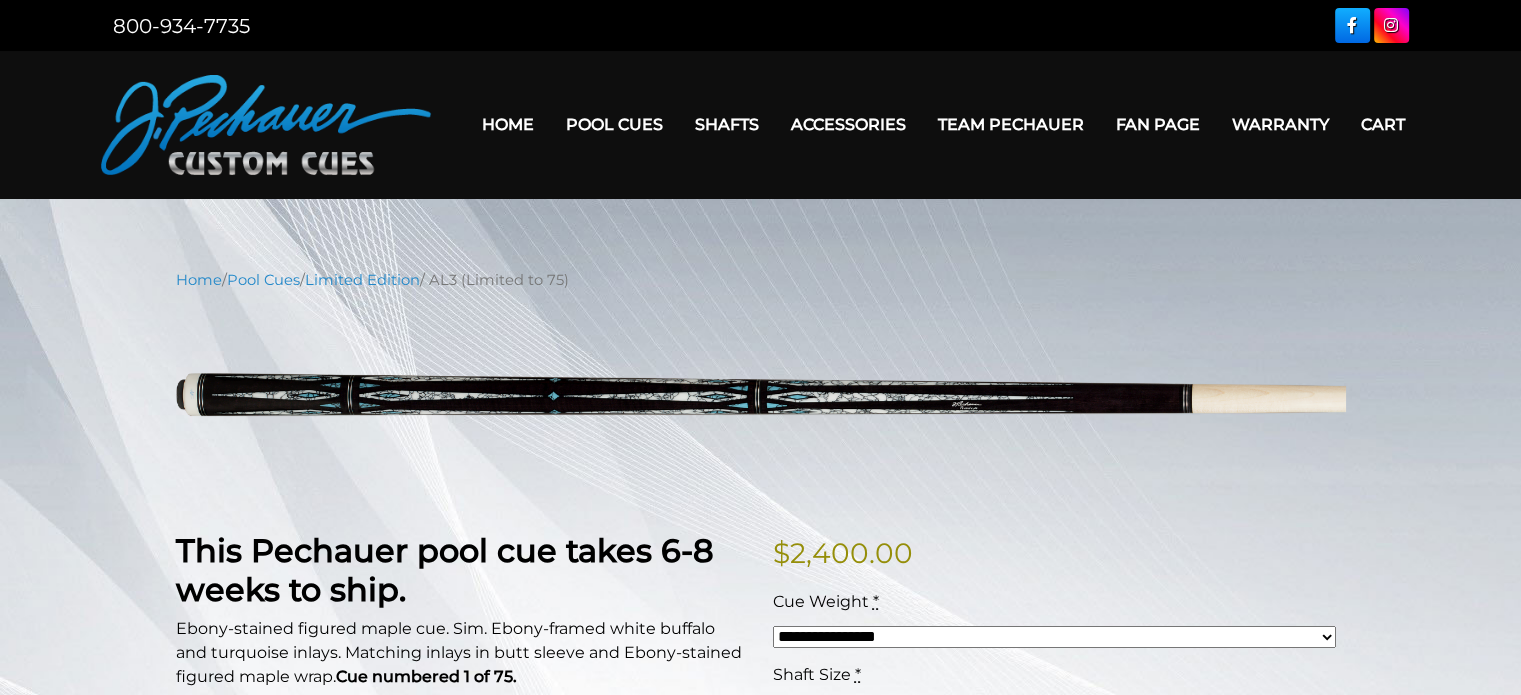 drag, startPoint x: 600, startPoint y: 275, endPoint x: 447, endPoint y: 278, distance: 153.0294 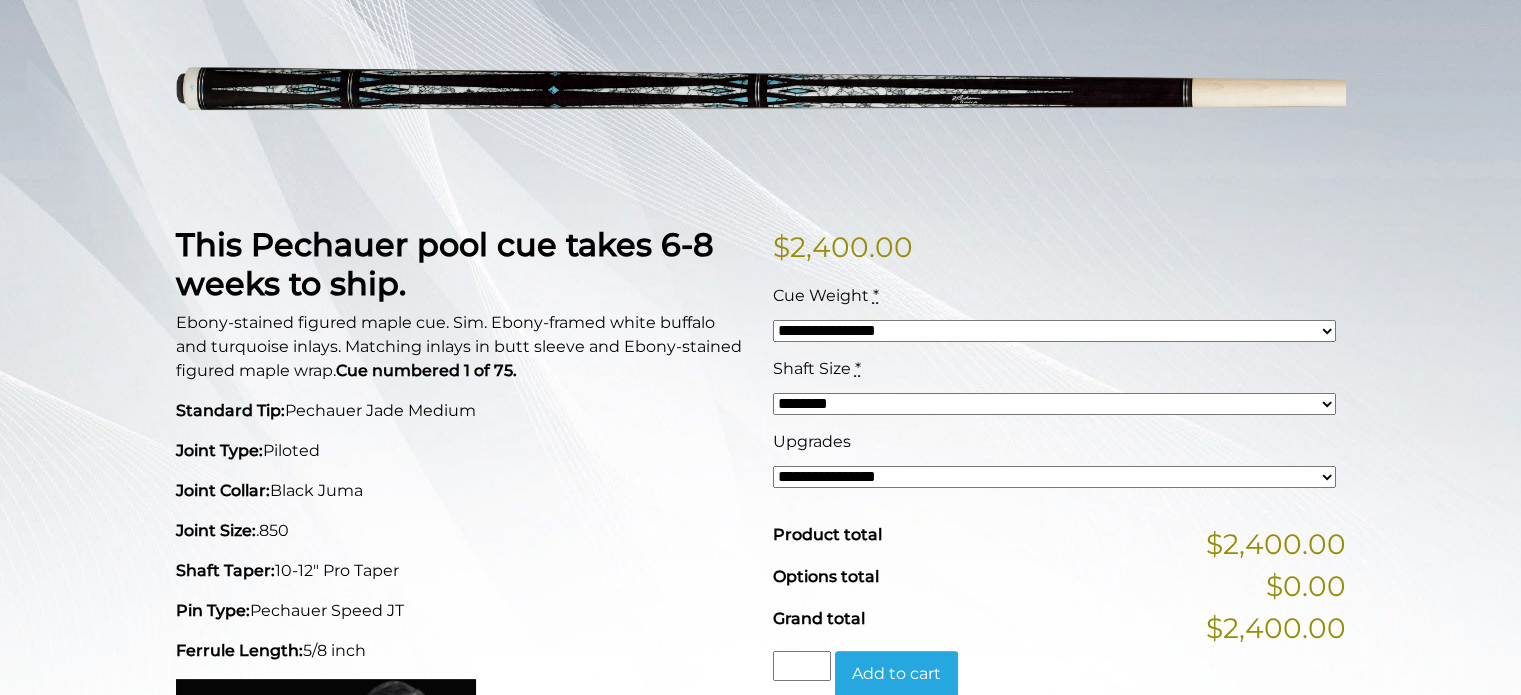 scroll, scrollTop: 308, scrollLeft: 0, axis: vertical 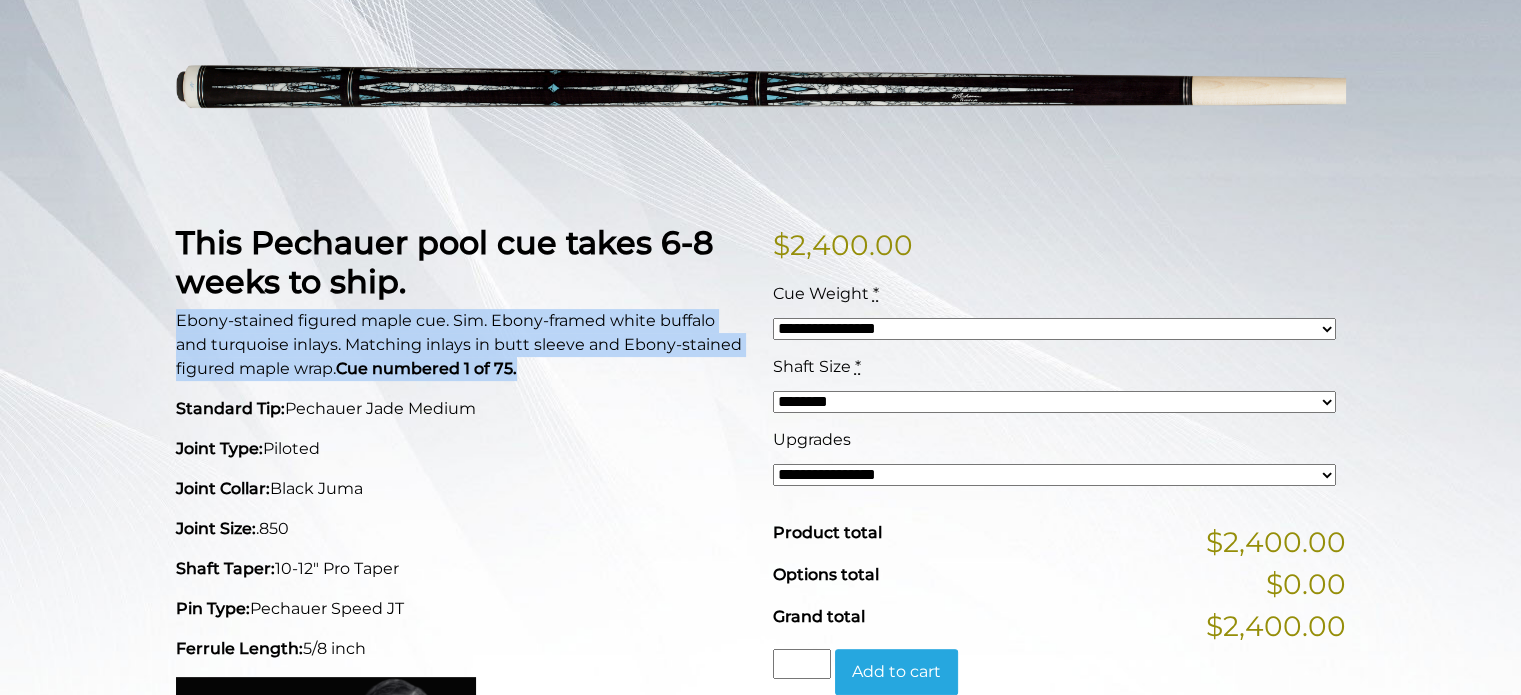 drag, startPoint x: 528, startPoint y: 373, endPoint x: 156, endPoint y: 323, distance: 375.34518 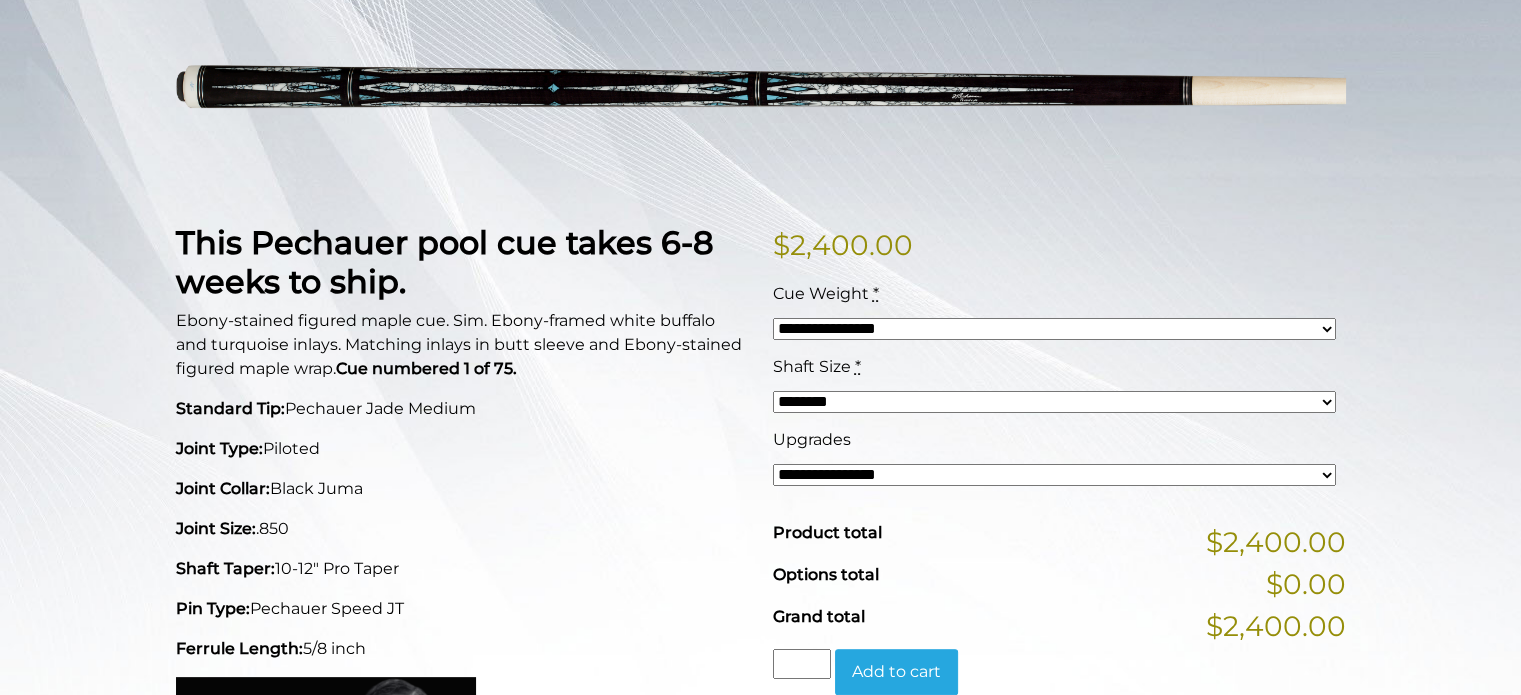 click on "Joint Collar:  Black Juma" at bounding box center (462, 489) 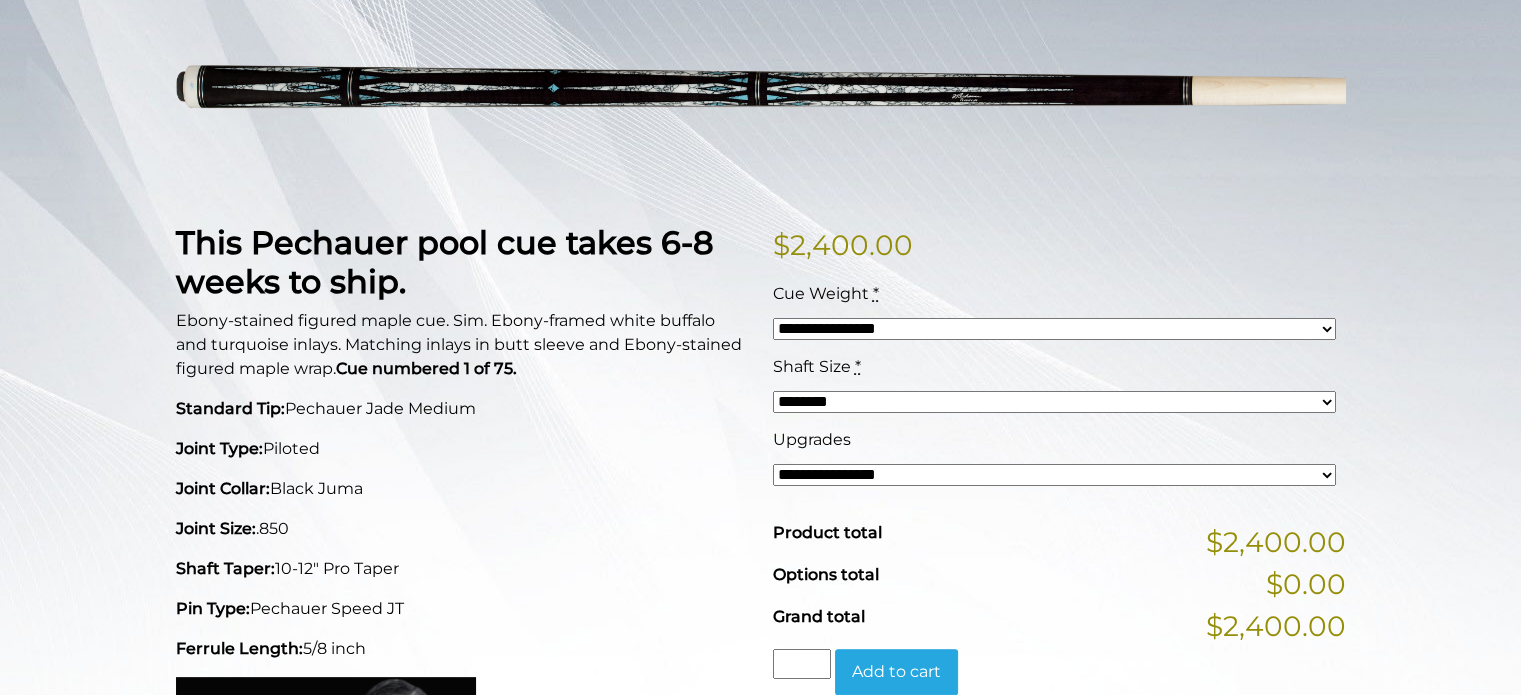 click on "******** ******** ******* ********" at bounding box center [1054, 402] 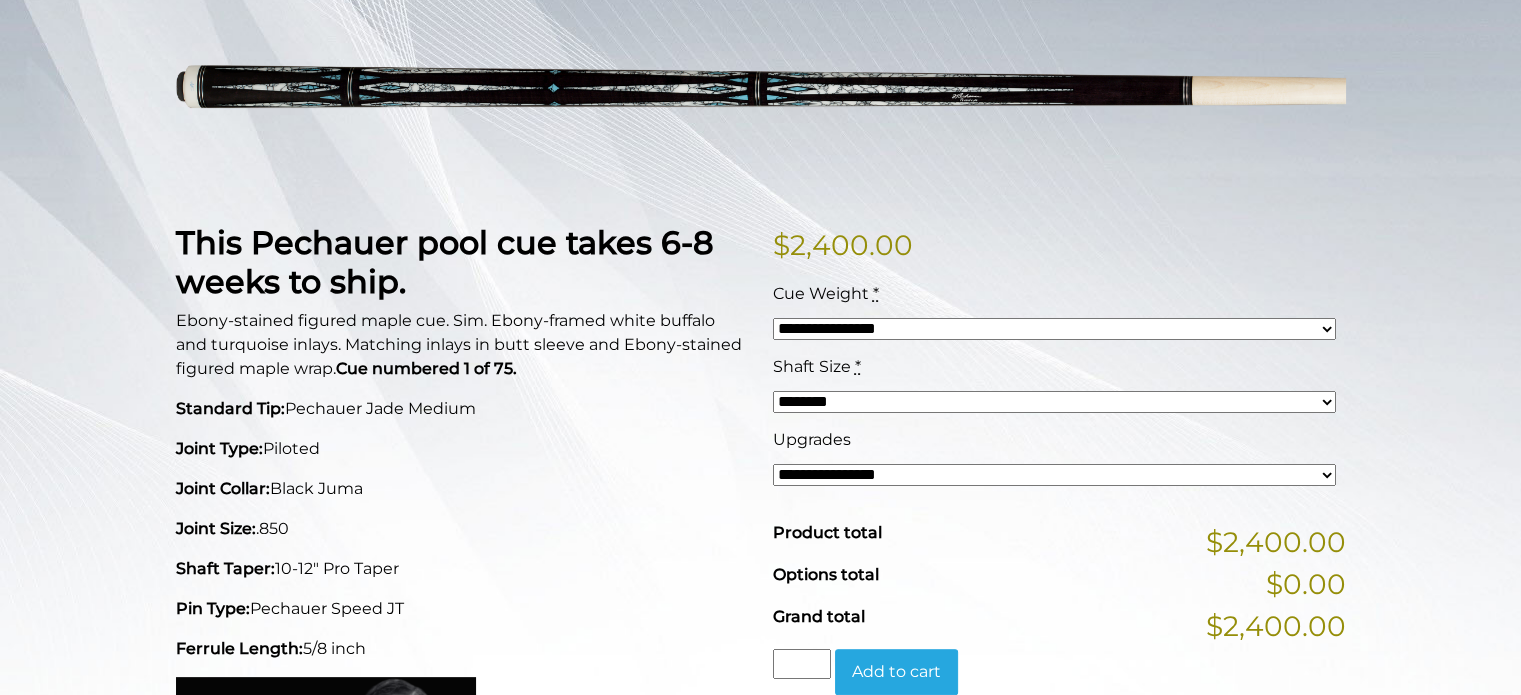 click on "**********" at bounding box center (760, 916) 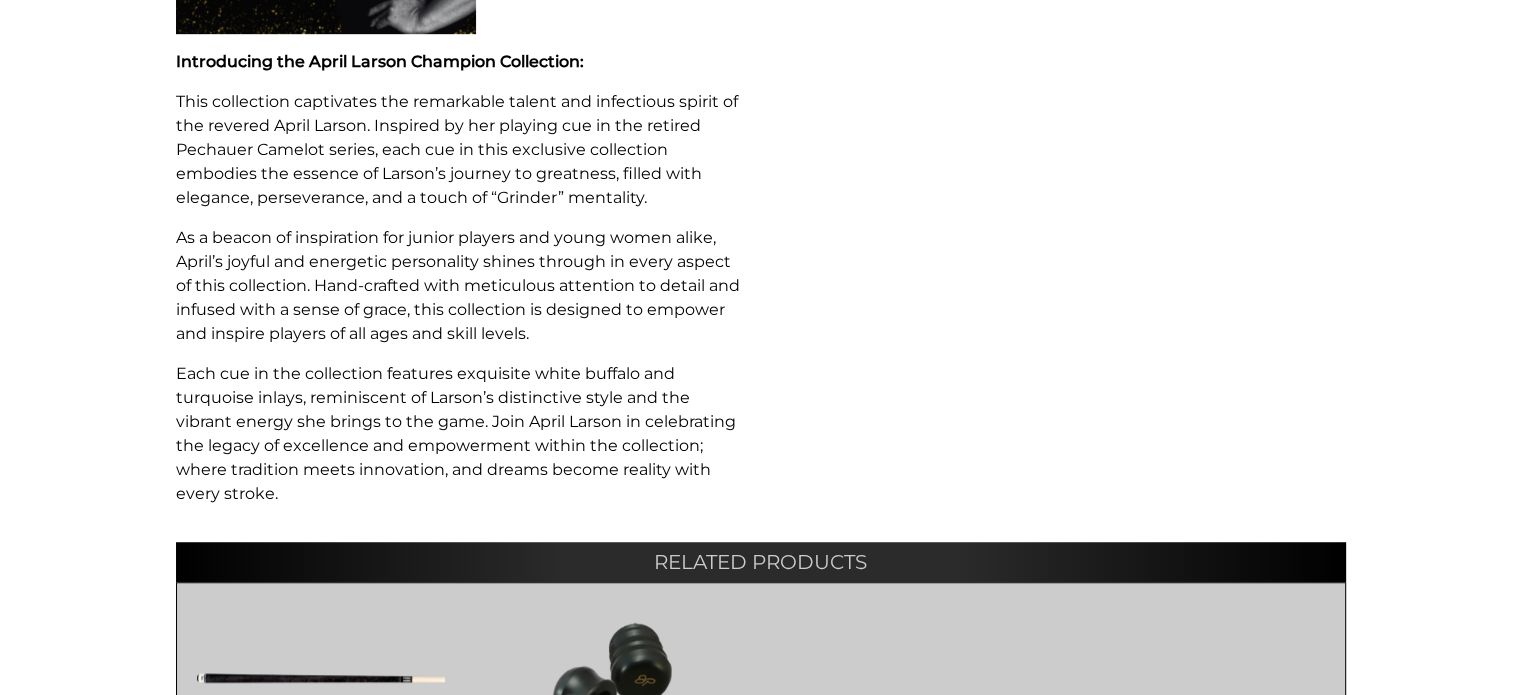 scroll, scrollTop: 1252, scrollLeft: 0, axis: vertical 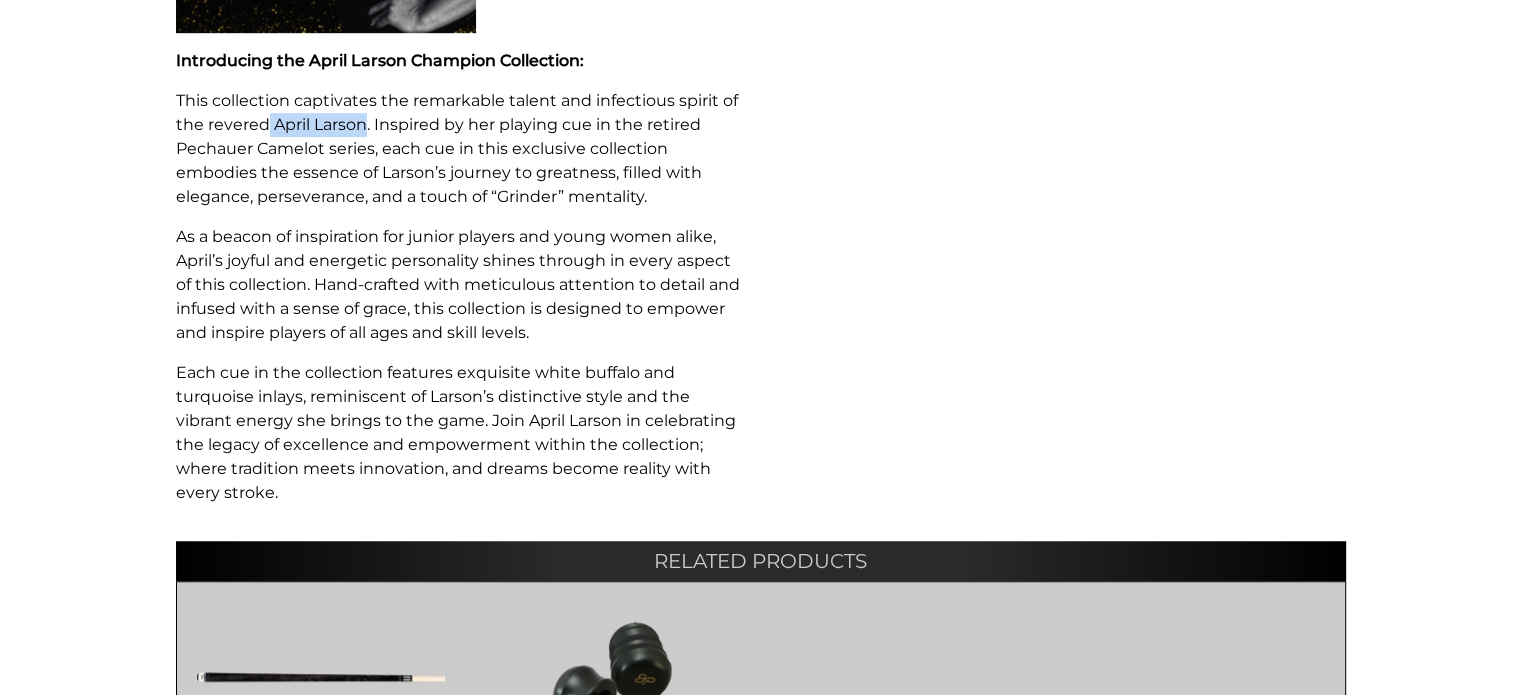drag, startPoint x: 367, startPoint y: 127, endPoint x: 267, endPoint y: 121, distance: 100.17984 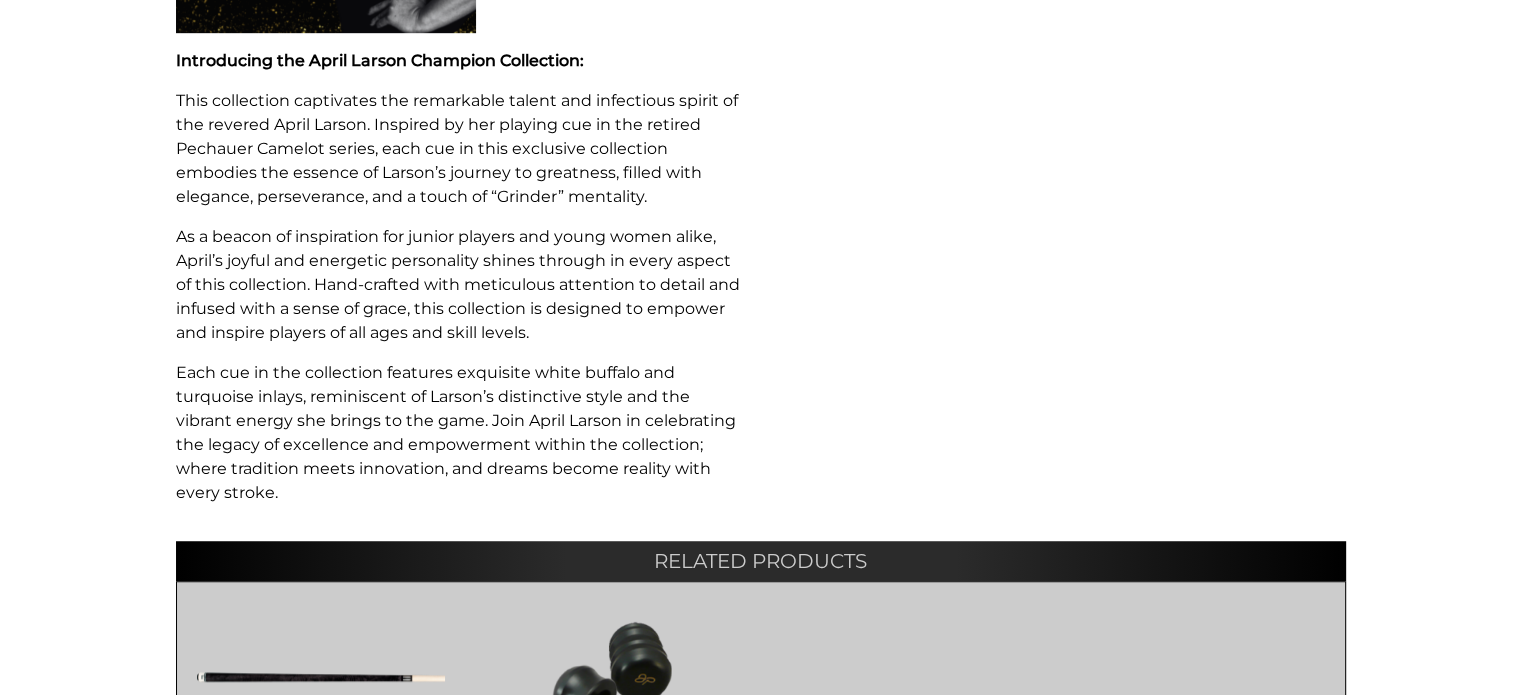 click on "Each cue in the collection features exquisite white buffalo and turquoise inlays, reminiscent of Larson’s distinctive style and the vibrant energy she brings to the game. Join April Larson in celebrating the legacy of excellence and empowerment within the collection; where tradition meets innovation, and dreams become reality with every stroke." at bounding box center (462, 433) 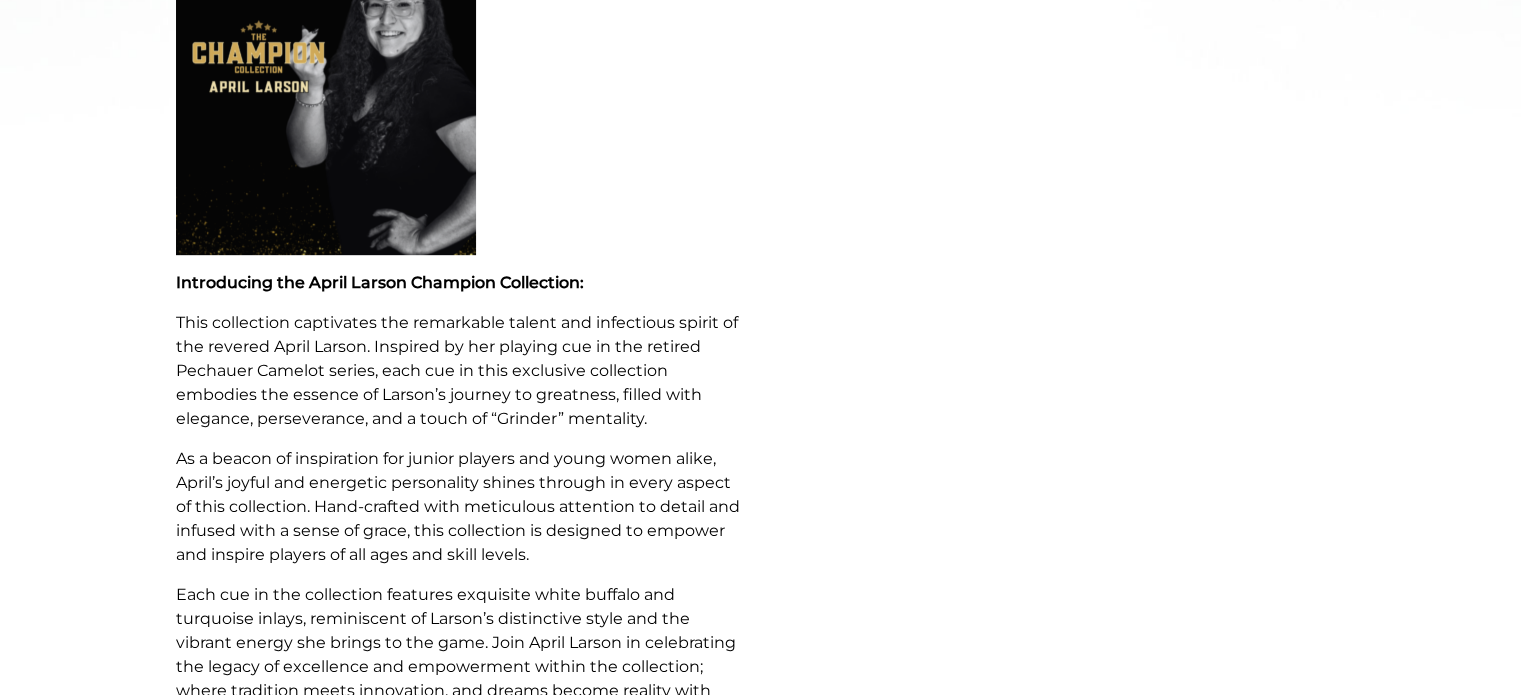 scroll, scrollTop: 1029, scrollLeft: 0, axis: vertical 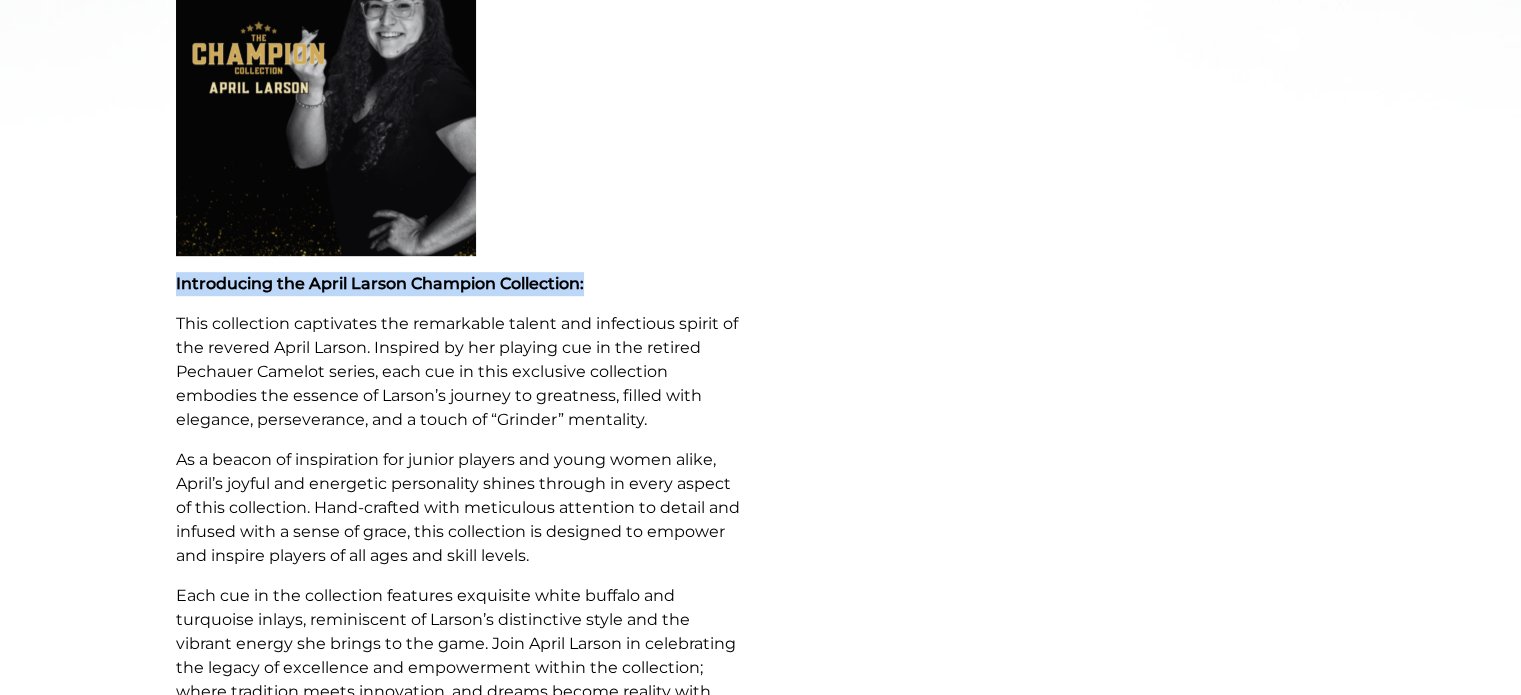 drag, startPoint x: 582, startPoint y: 283, endPoint x: 151, endPoint y: 287, distance: 431.01855 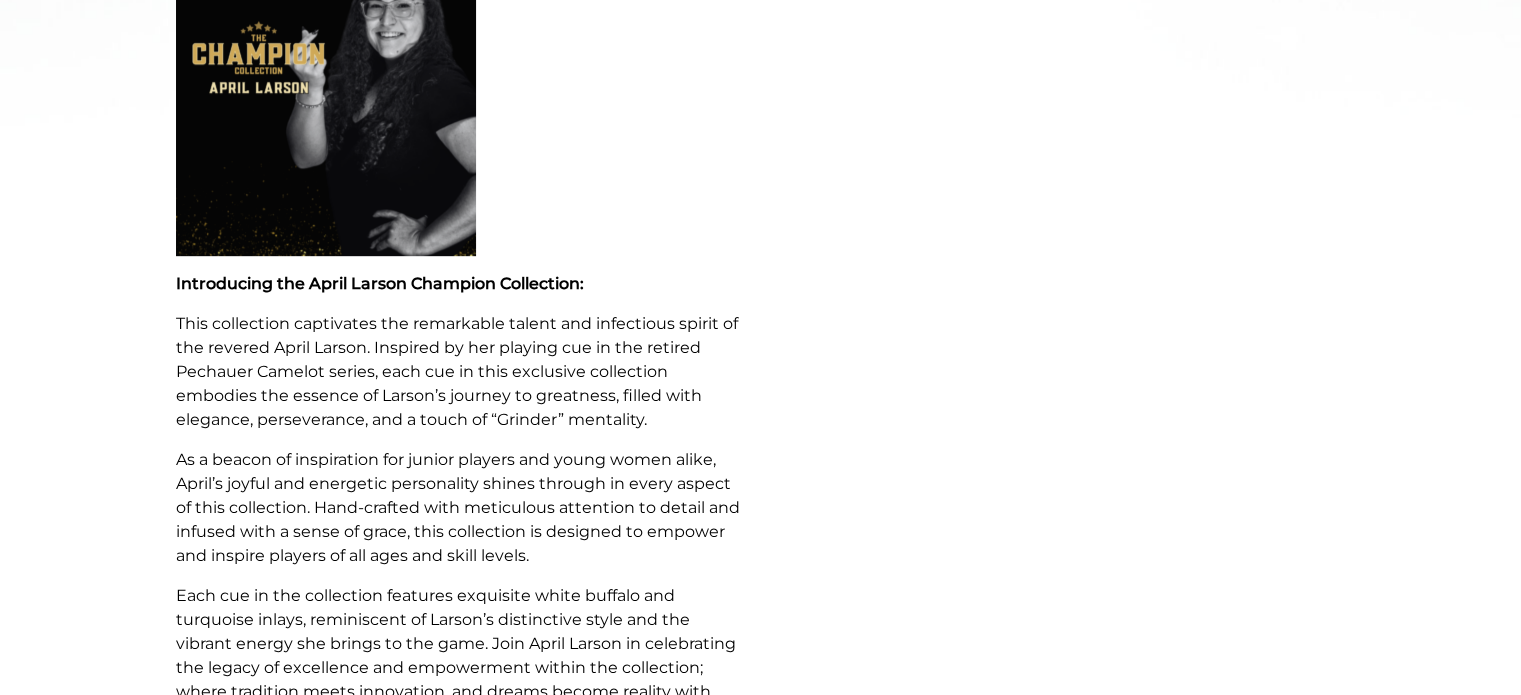 click on "As a beacon of inspiration for junior players and young women alike, April’s joyful and energetic personality shines through in every aspect of this collection. Hand-crafted with meticulous attention to detail and infused with a sense of grace, this collection is designed to empower and inspire players of all ages and skill levels." at bounding box center [462, 508] 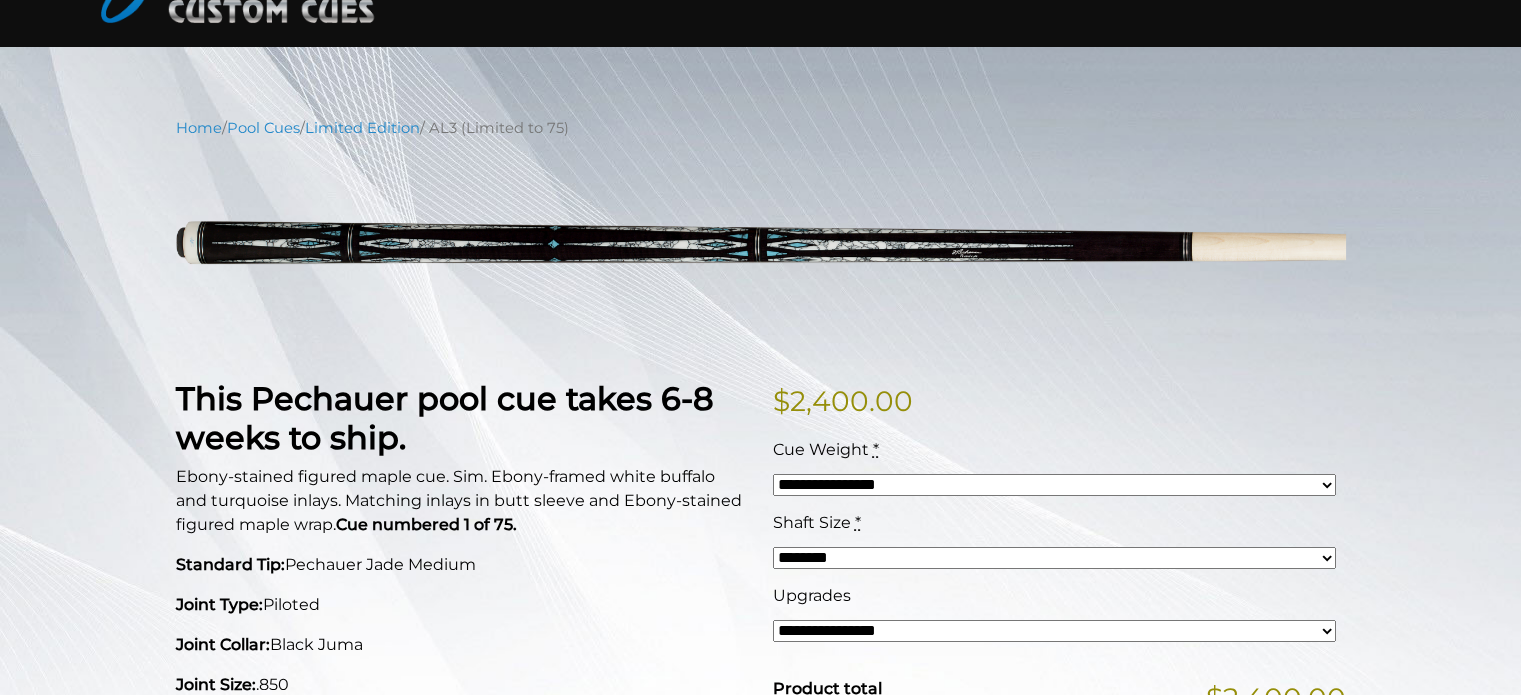 scroll, scrollTop: 0, scrollLeft: 0, axis: both 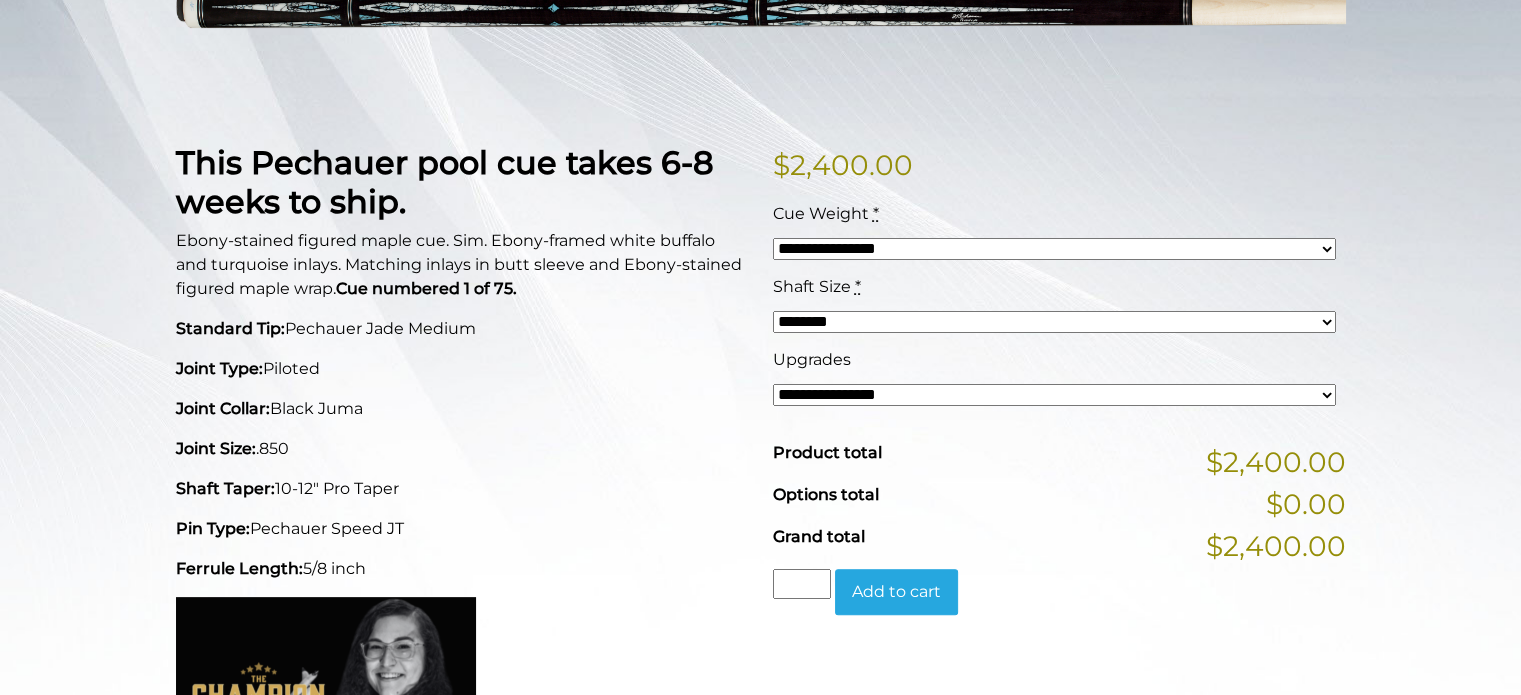 click on "**********" at bounding box center (1054, 395) 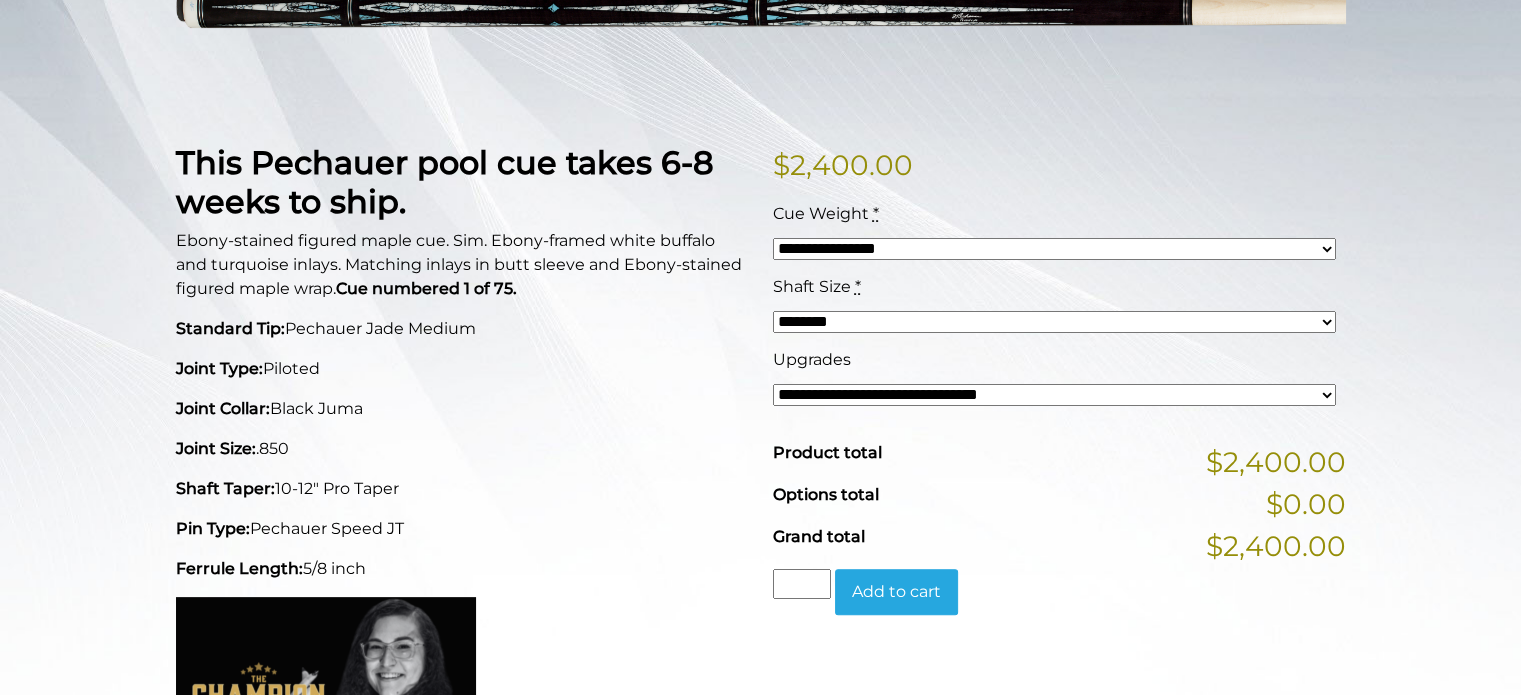 click on "**********" at bounding box center [1054, 395] 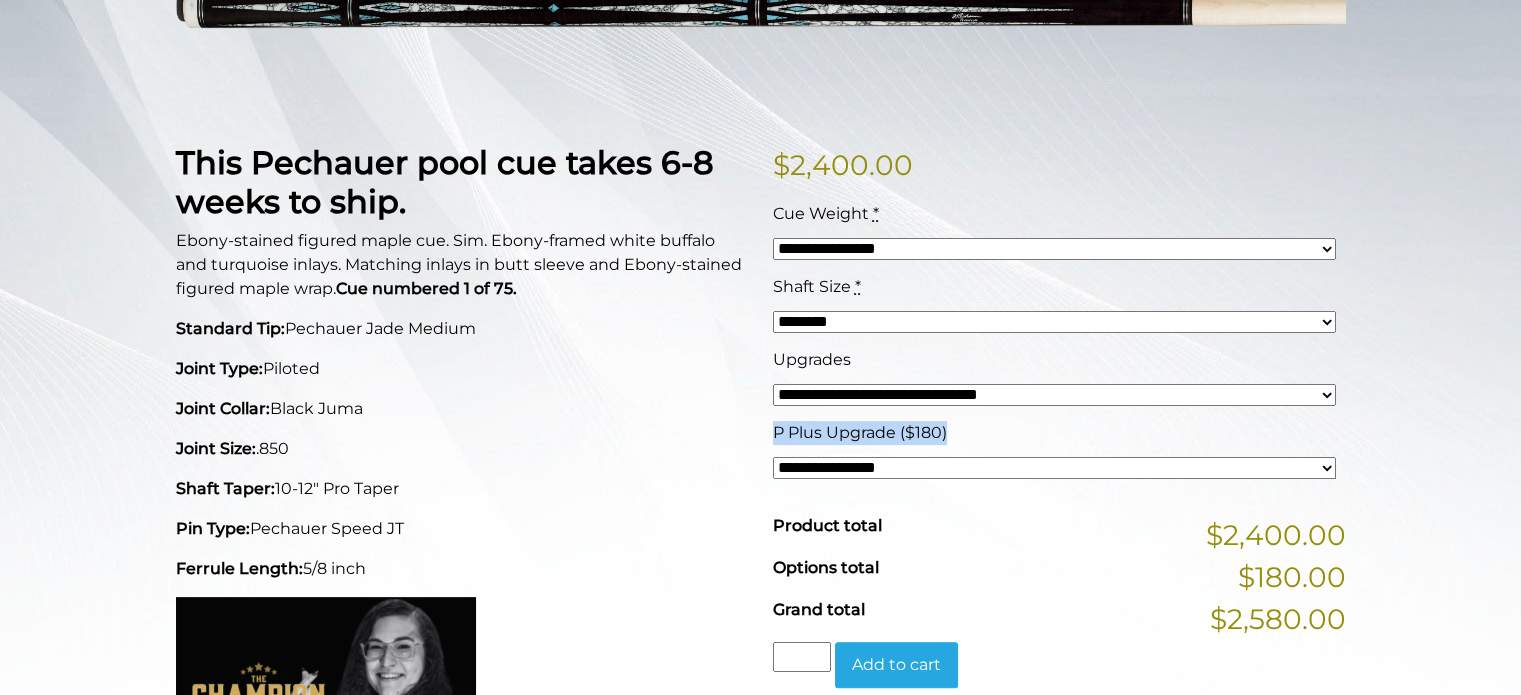 drag, startPoint x: 950, startPoint y: 435, endPoint x: 775, endPoint y: 438, distance: 175.02571 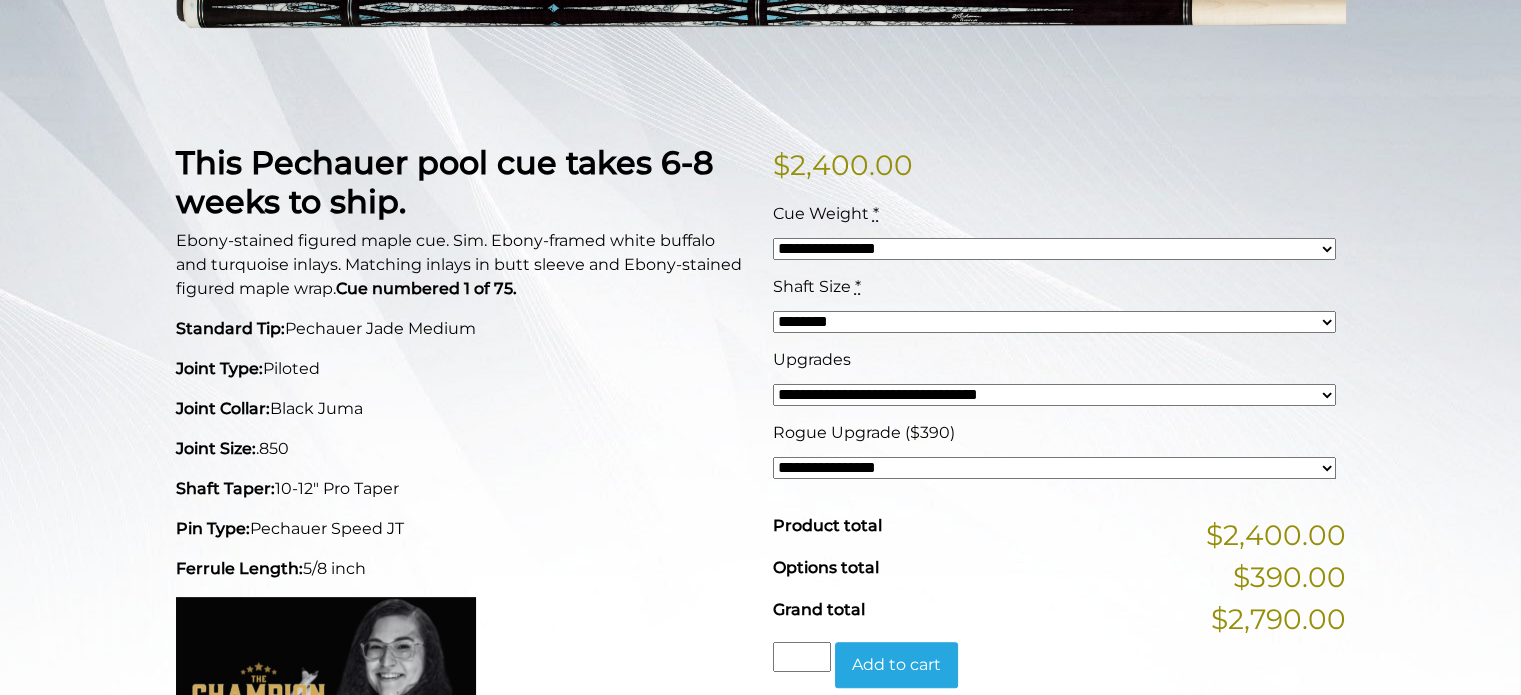 drag, startPoint x: 970, startPoint y: 427, endPoint x: 743, endPoint y: 437, distance: 227.22015 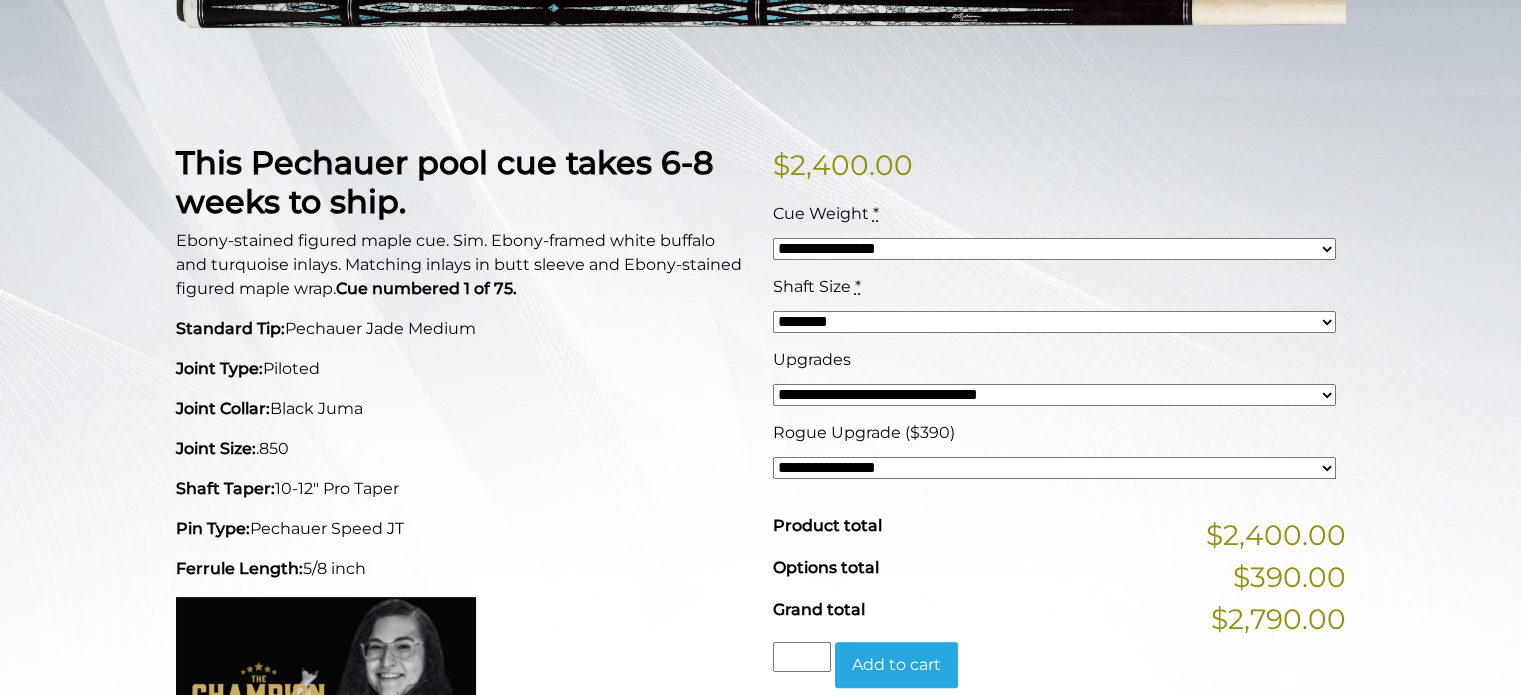 click on "Rogue Upgrade ($390)" at bounding box center (864, 432) 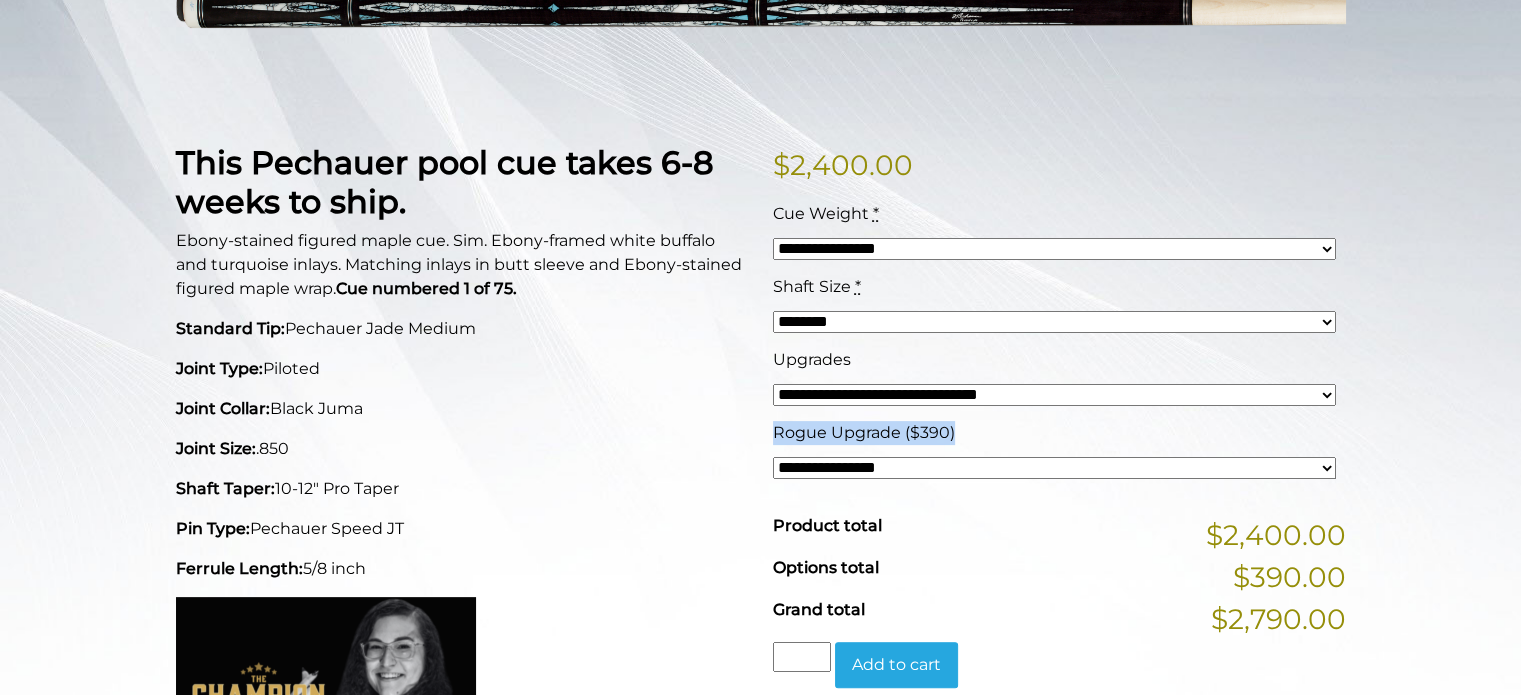 drag, startPoint x: 951, startPoint y: 427, endPoint x: 770, endPoint y: 435, distance: 181.17671 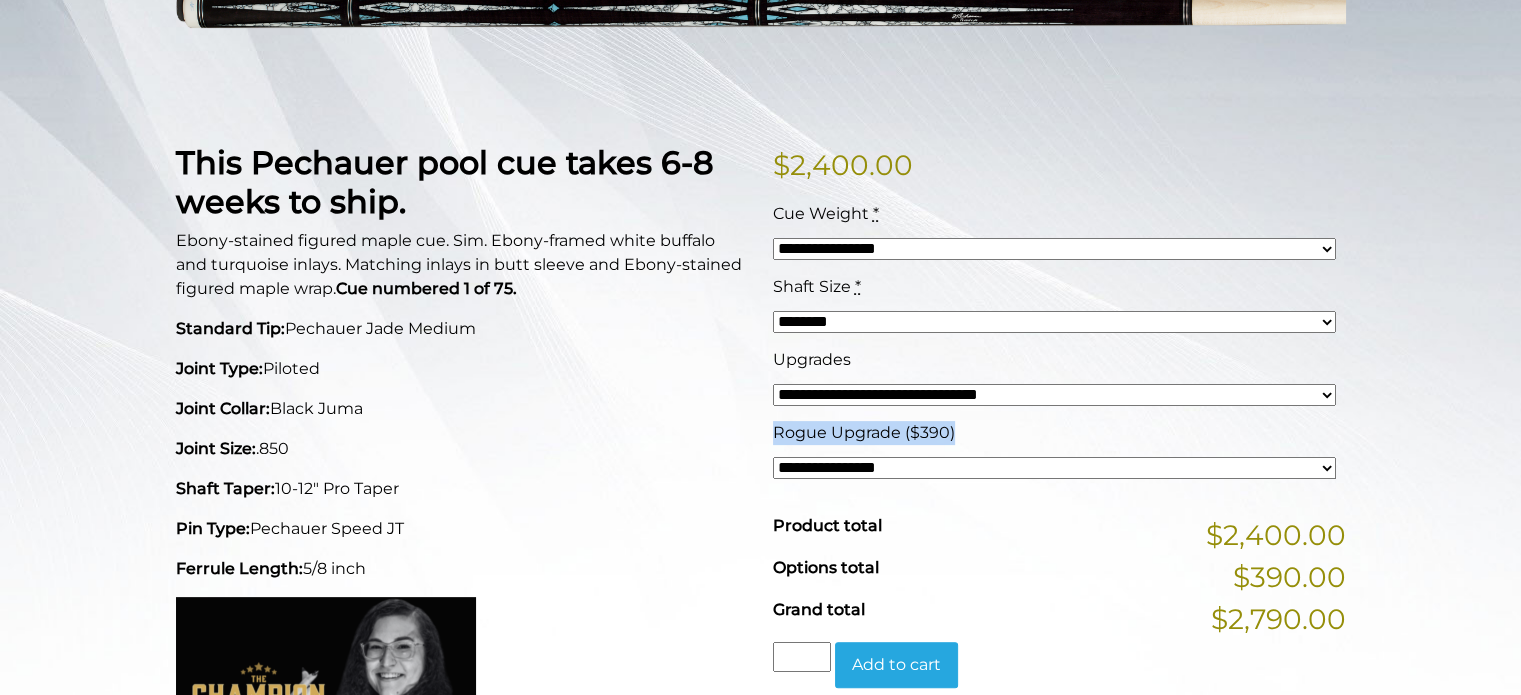 click on "**********" at bounding box center [1054, 468] 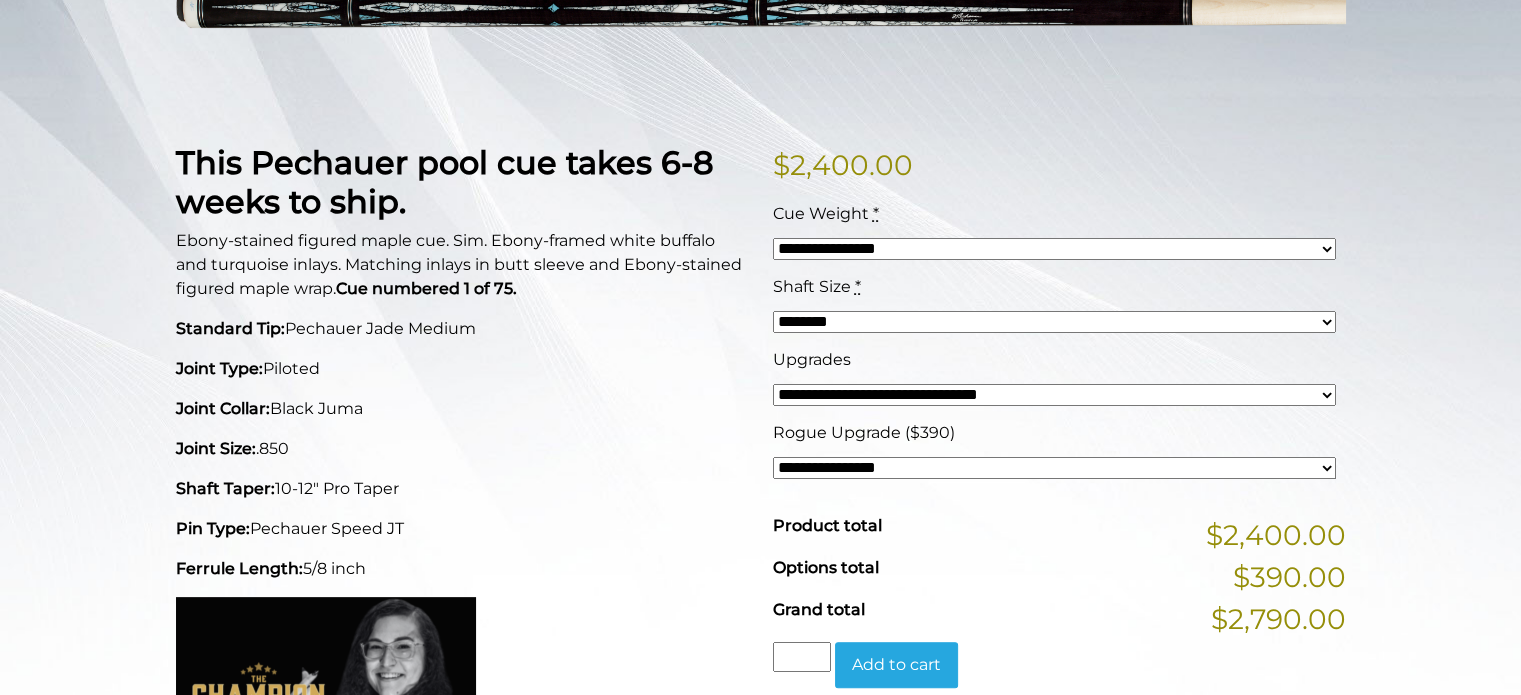 click on "This Pechauer pool cue takes 6-8 weeks to ship.
Ebony-stained figured maple cue. Sim. Ebony-framed white buffalo and turquoise inlays. Matching inlays in butt sleeve and Ebony-stained figured maple wrap.  Cue numbered 1 of 75.
Standard Tip:  Pechauer Jade Medium
Joint Type:  Piloted
Joint Collar:  Black Juma
Joint Size:  .850
Shaft Taper:  10-12" Pro Taper
Pin Type:  Pechauer Speed JT
Ferrule Length:  5/8 inch
Introducing the April Larson Champion Collection:
This collection captivates the remarkable talent and infectious spirit of the revered April Larson. Inspired by her playing cue in the retired Pechauer Camelot series, each cue in this exclusive collection embodies the essence of Larson’s journey to greatness, filled with elegance, perseverance, and a touch of “Grinder” mentality." at bounding box center [462, 764] 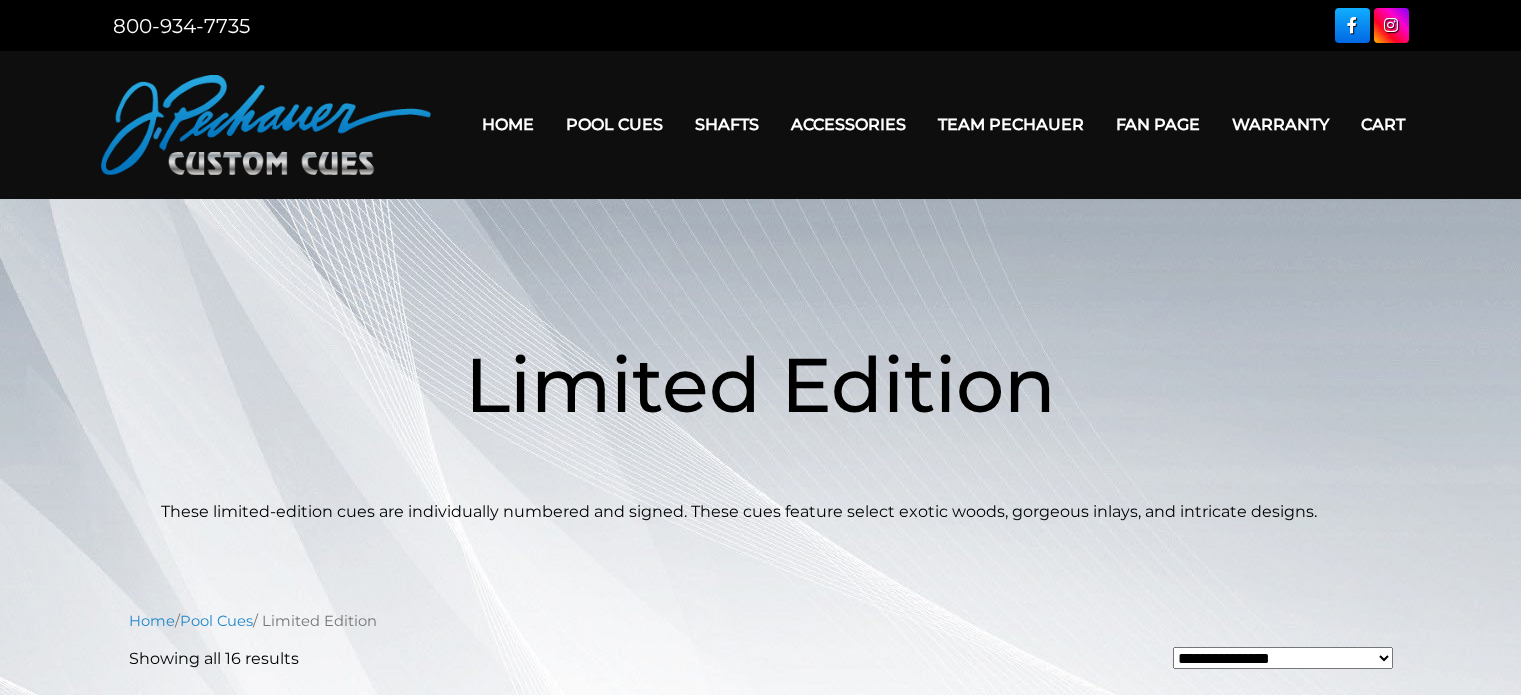 scroll, scrollTop: 720, scrollLeft: 0, axis: vertical 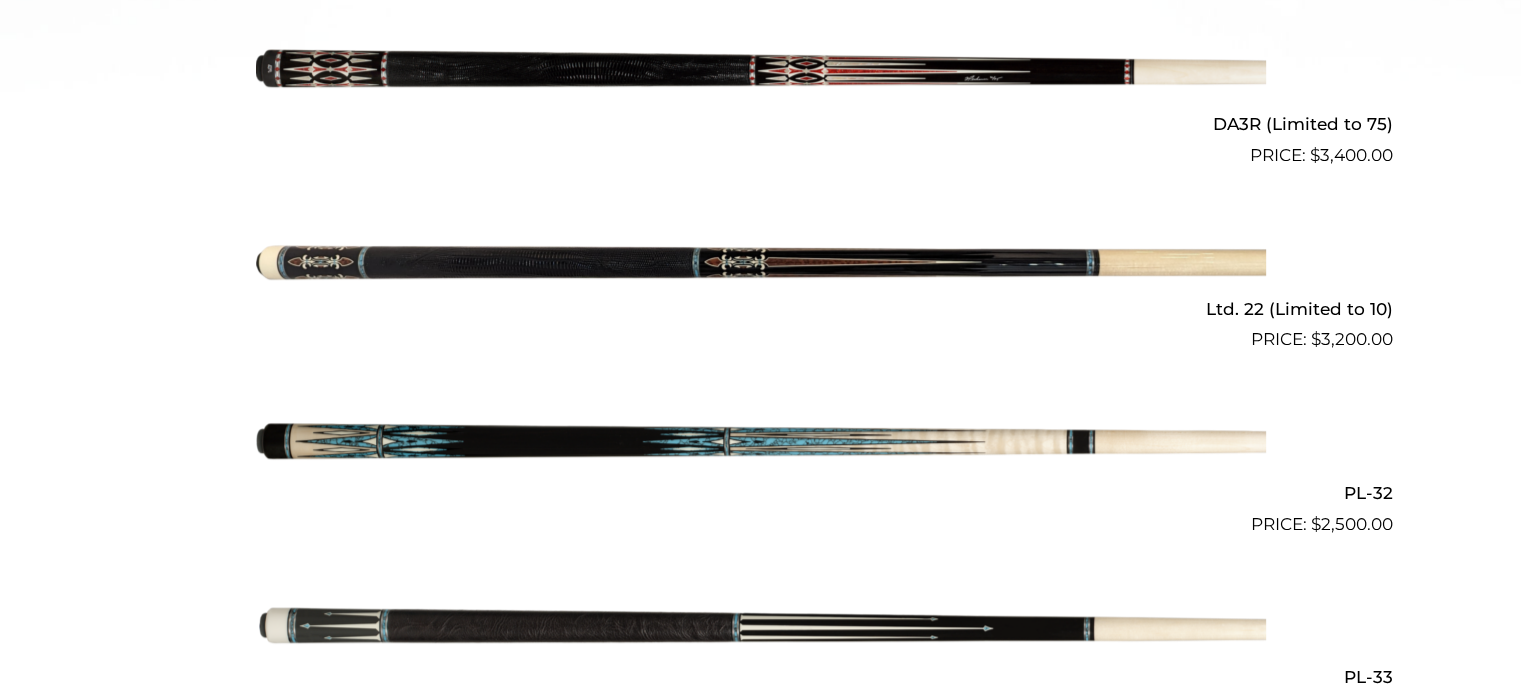 click on "**********" at bounding box center [760, 899] 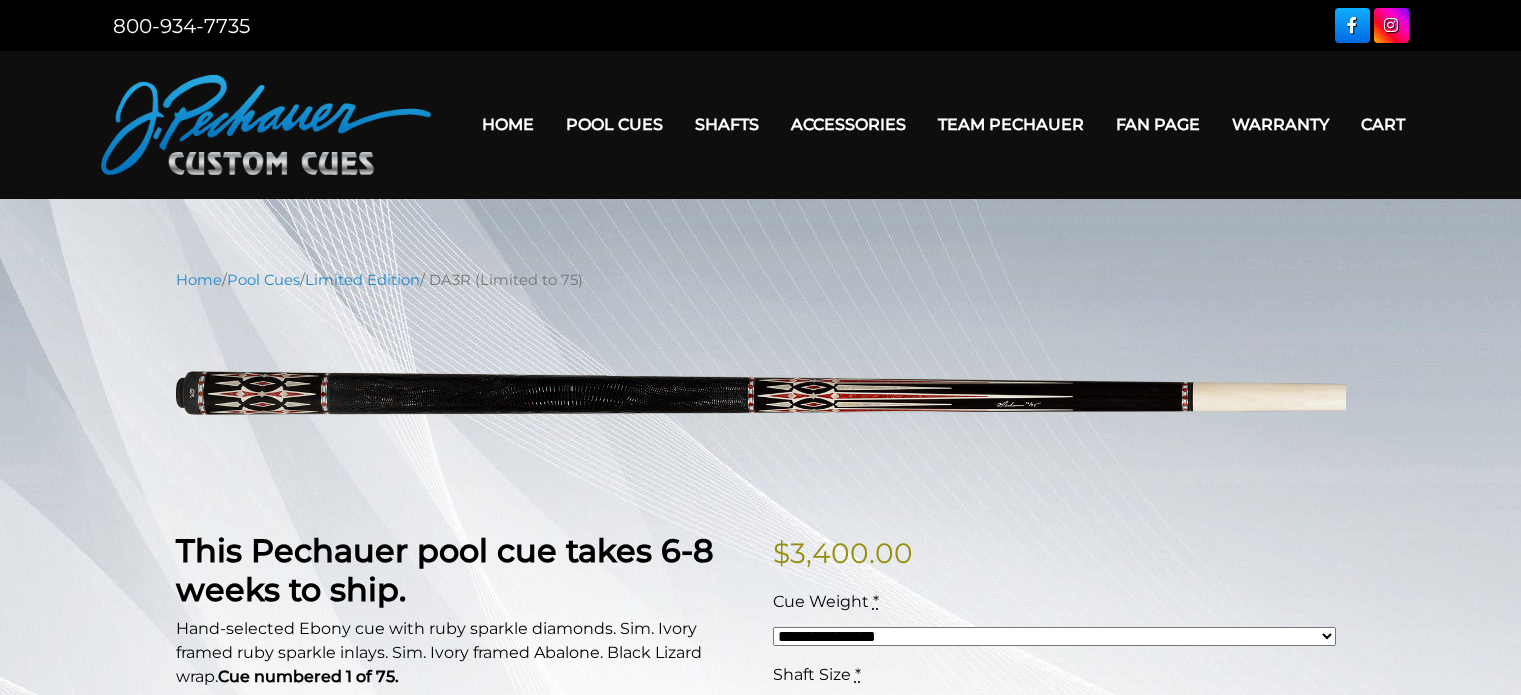 scroll, scrollTop: 0, scrollLeft: 0, axis: both 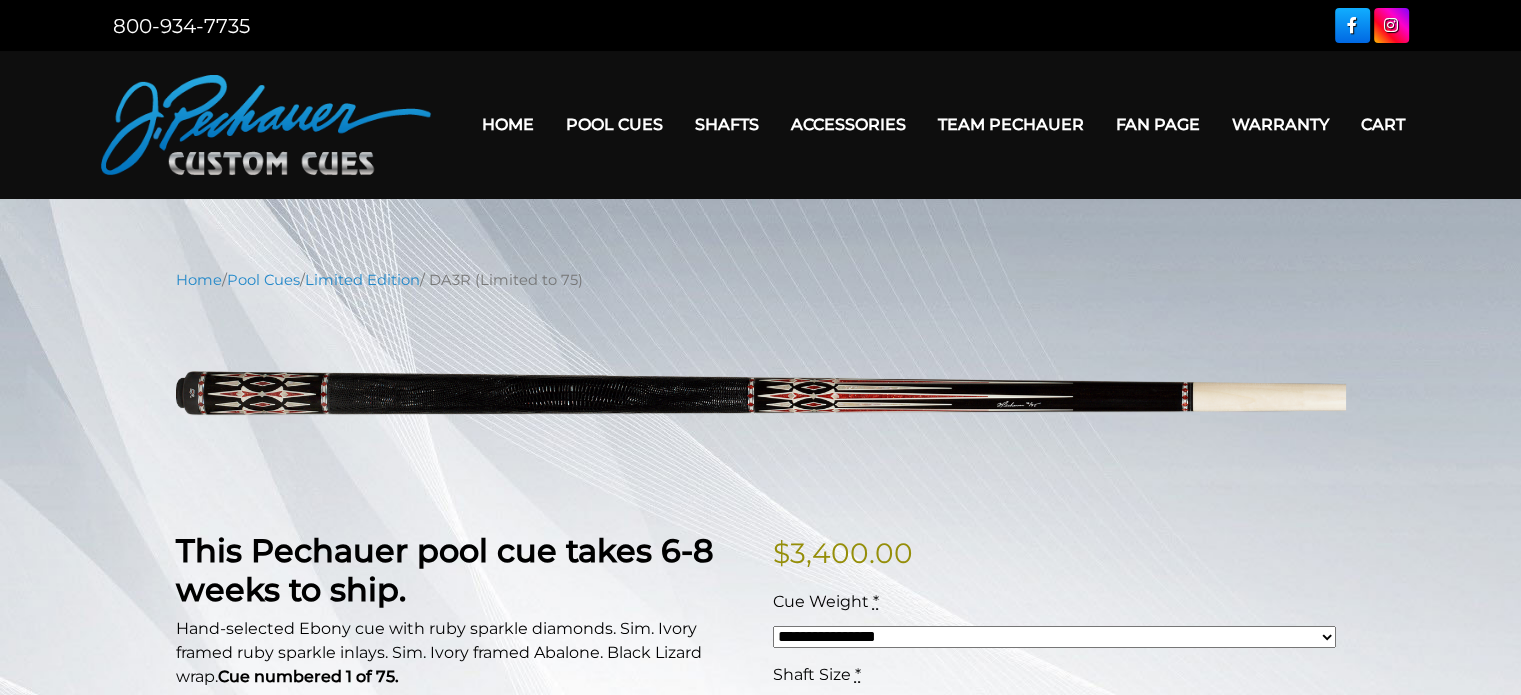 drag, startPoint x: 597, startPoint y: 285, endPoint x: 440, endPoint y: 287, distance: 157.01274 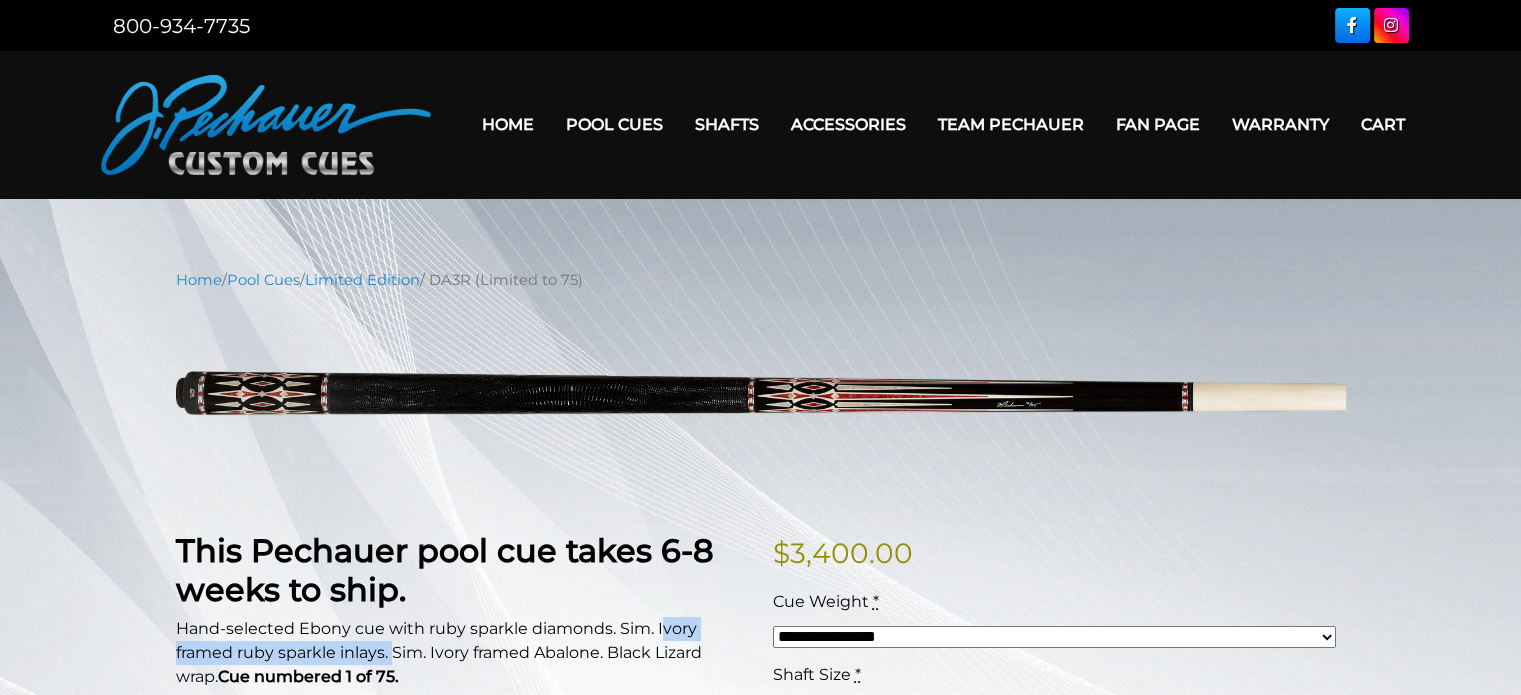 drag, startPoint x: 659, startPoint y: 628, endPoint x: 392, endPoint y: 655, distance: 268.3617 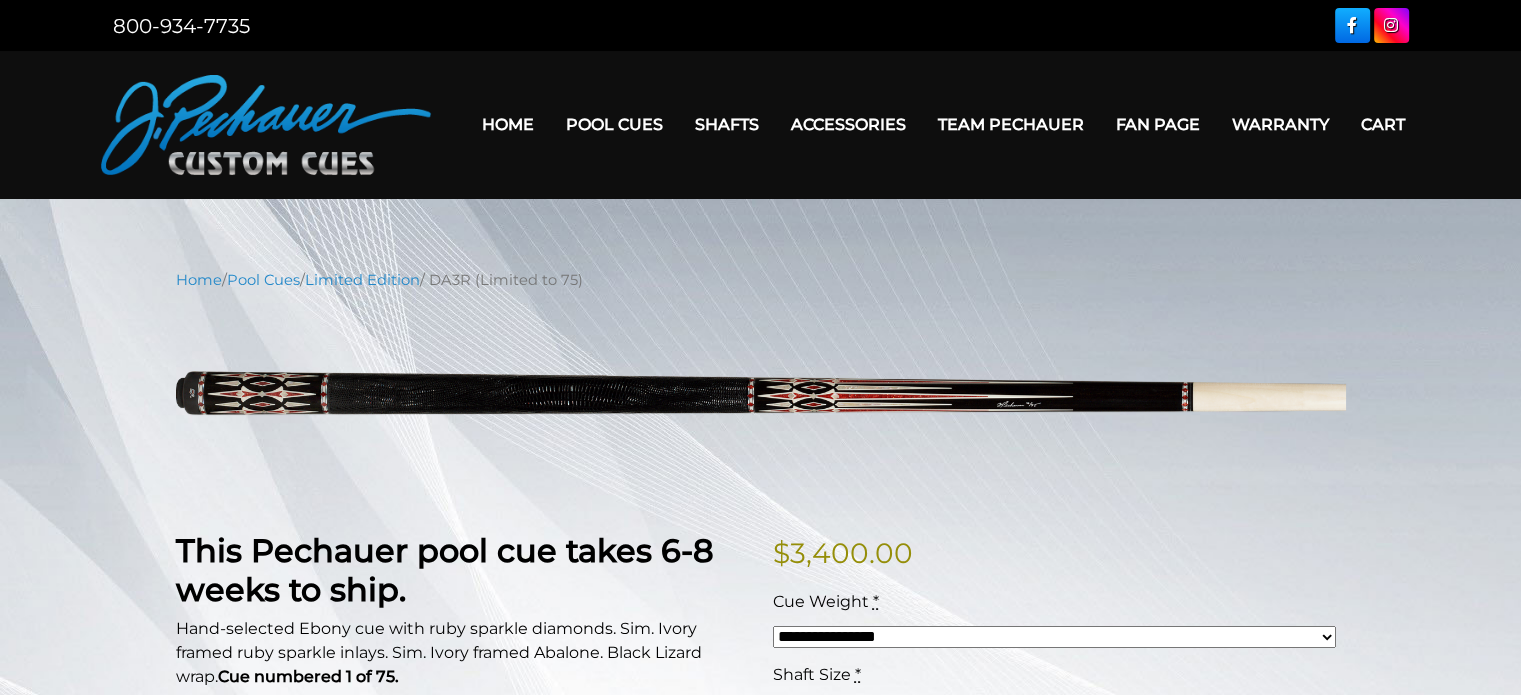 click on "Hand-selected Ebony cue with ruby sparkle diamonds. Sim. Ivory framed ruby sparkle inlays. Sim. Ivory framed Abalone. Black Lizard wrap.  Cue numbered 1 of 75." at bounding box center [439, 652] 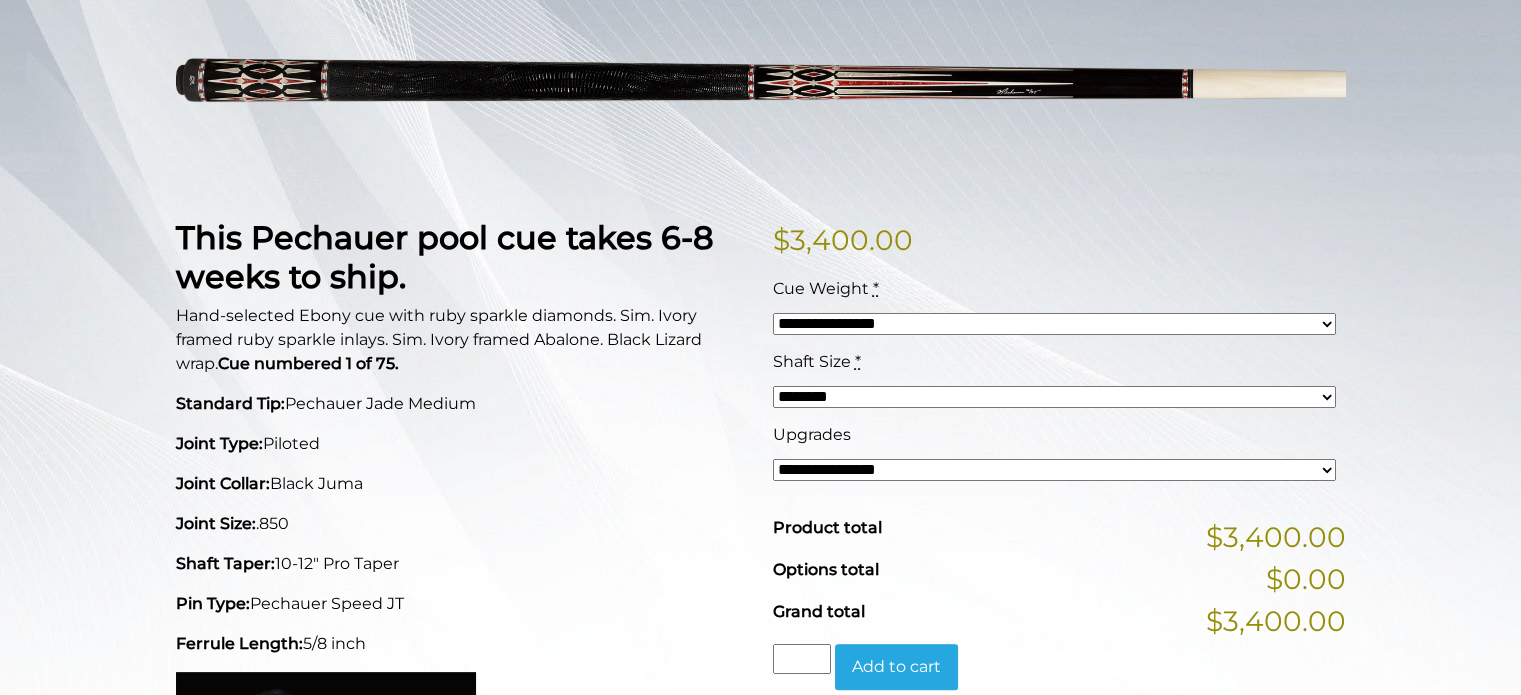 scroll, scrollTop: 310, scrollLeft: 0, axis: vertical 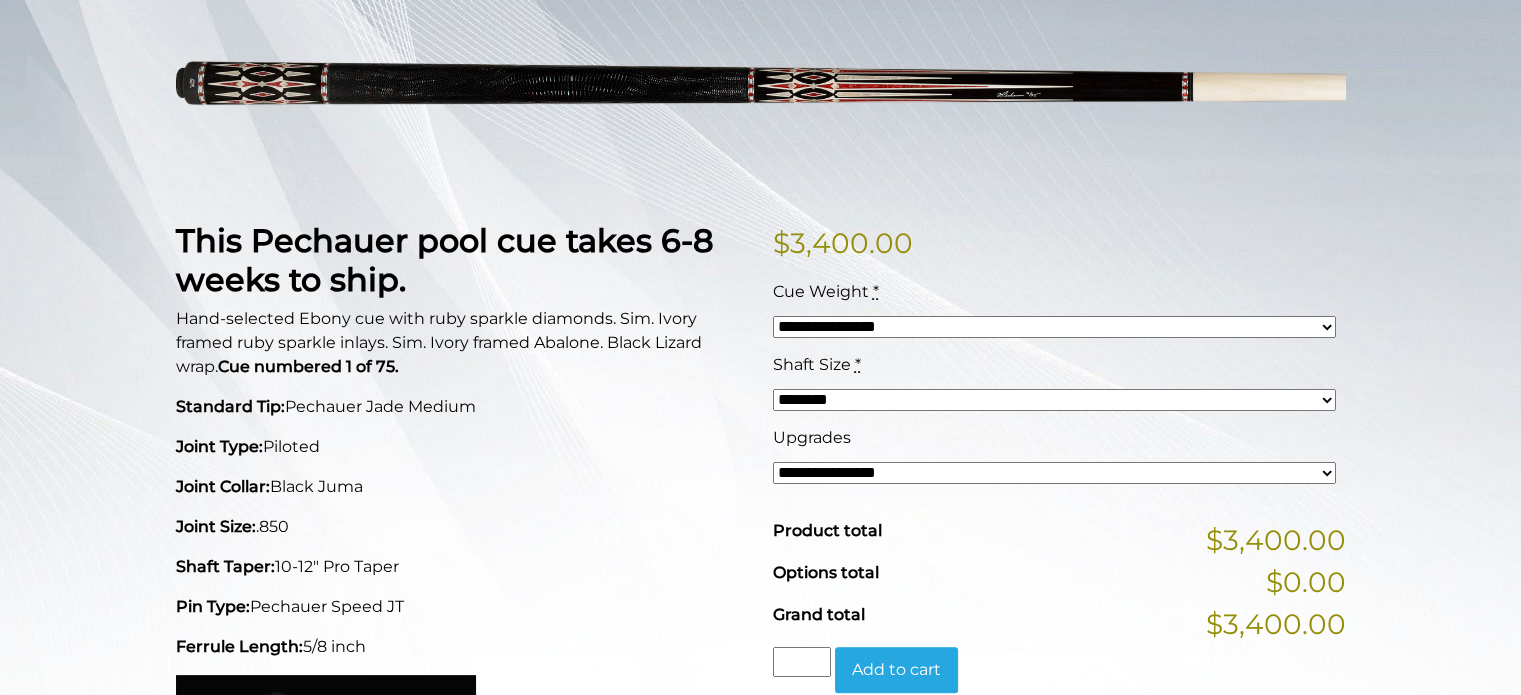 click on "**********" at bounding box center [1054, 473] 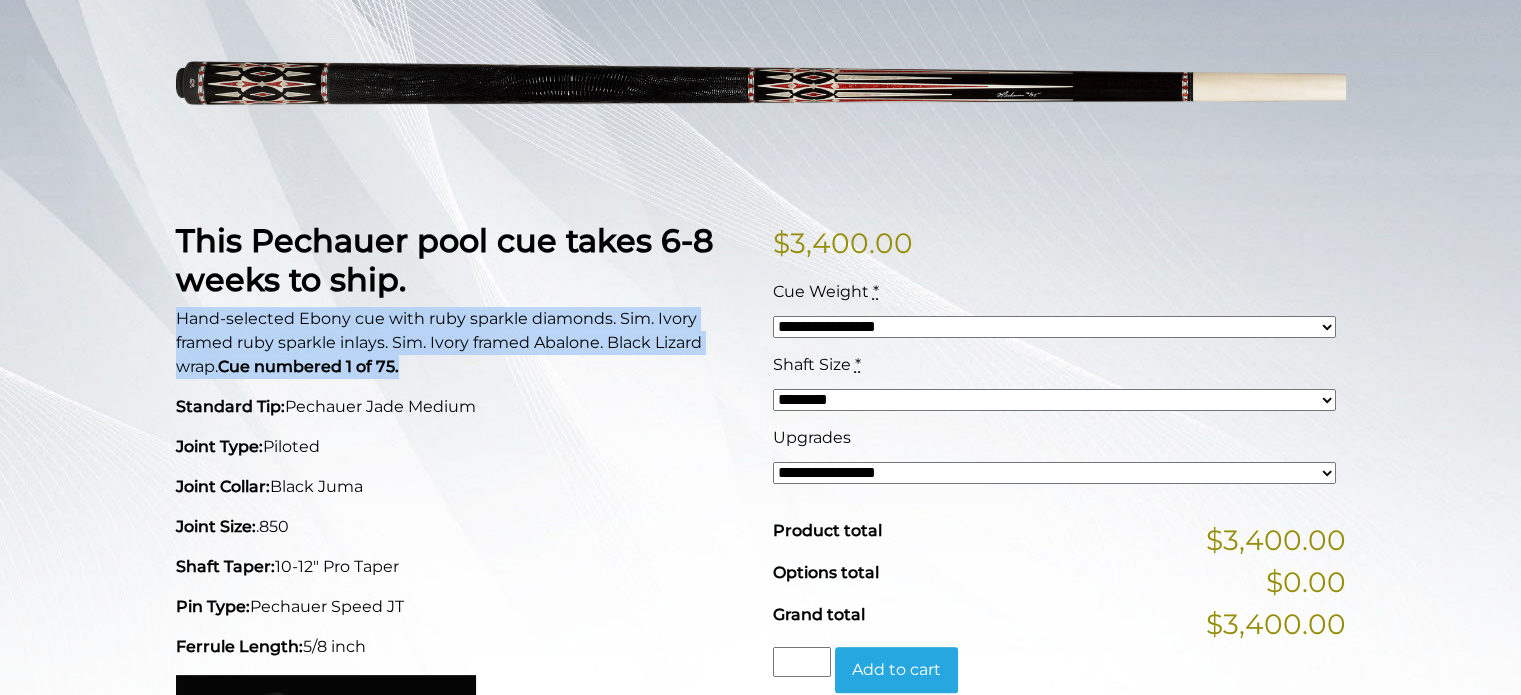 drag, startPoint x: 455, startPoint y: 374, endPoint x: 170, endPoint y: 322, distance: 289.70502 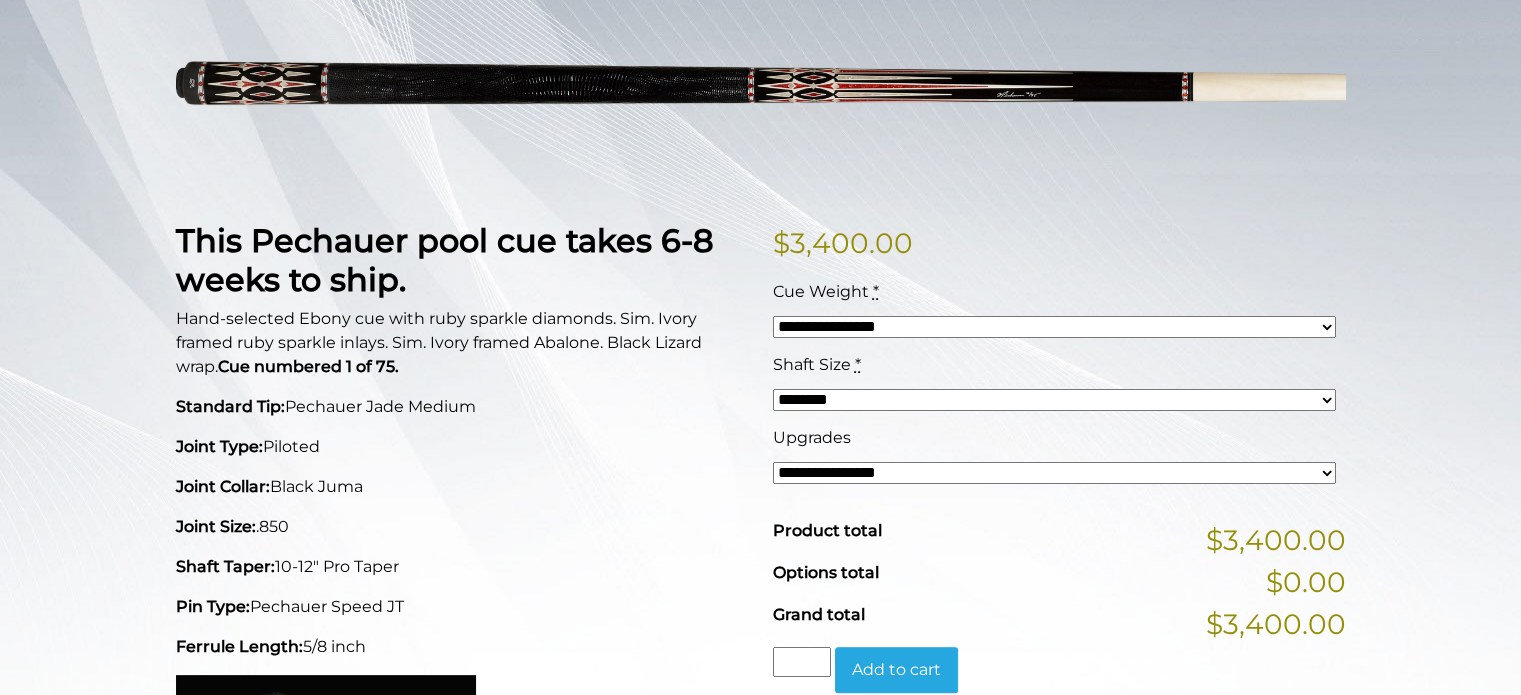 click on "Home  /  Pool Cues  /  Limited Edition  / DA3R (Limited to 75)
Hover to zoom
This Pechauer pool cue takes 6-8 weeks to ship.
Hand-selected Ebony cue with ruby sparkle diamonds. Sim. Ivory framed ruby sparkle inlays. Sim. Ivory framed Abalone. Black Lizard wrap.  Cue numbered 1 of 75.
Standard Tip:  Pechauer Jade Medium
Joint Type:  Piloted
Joint Collar:  Black Juma
Joint Size:  .850
Shaft Taper:  10-12" Pro Taper
Pin Type:  Pechauer Speed JT
Ferrule Length:  5/8 inch
Introducing the David Alcaide Champion Collection:
This collection pays homage to the continued legacy of the esteemed world champion, David Alcaide. Hand-crafted with the finest ebony and maple, this collection represents a fusion of tradition, elegance, and family.
$ 3,400.00
Cue Weight   *
*" at bounding box center [760, 890] 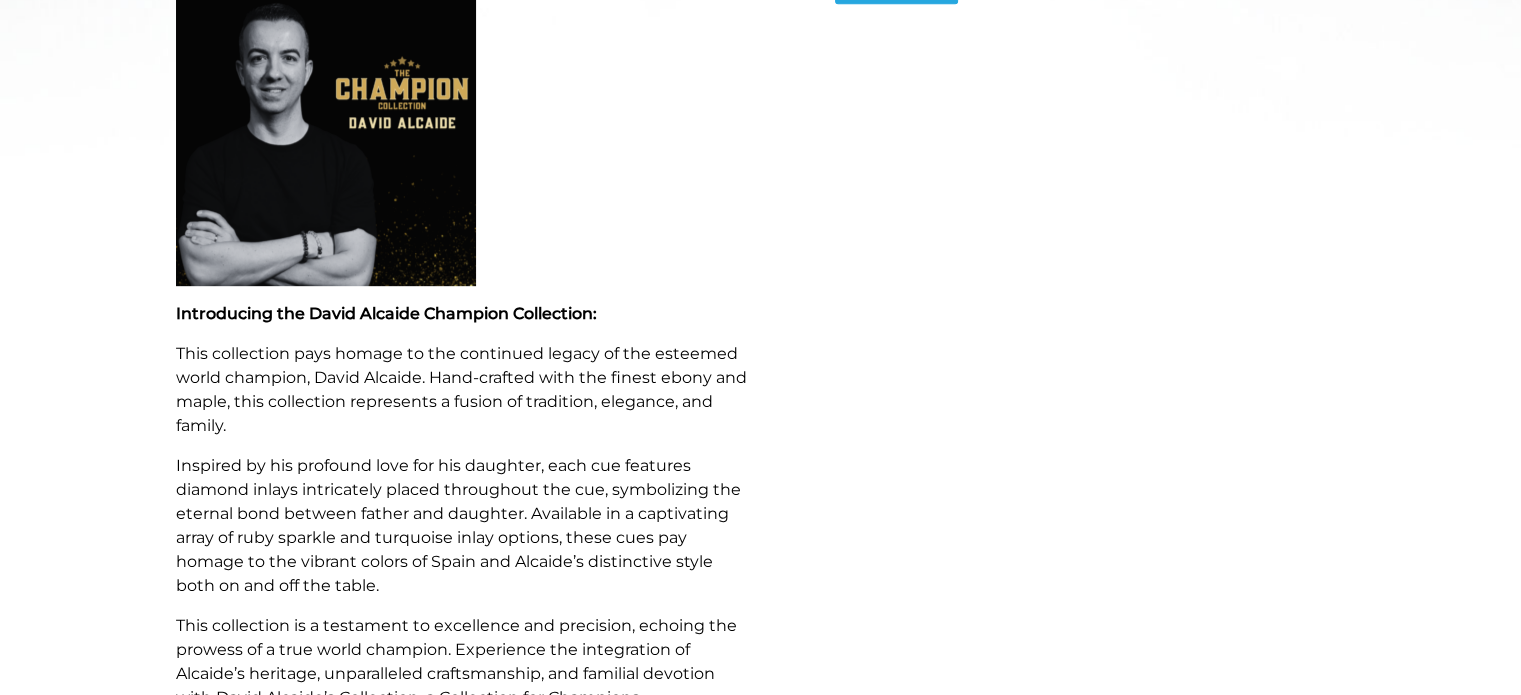 scroll, scrollTop: 996, scrollLeft: 0, axis: vertical 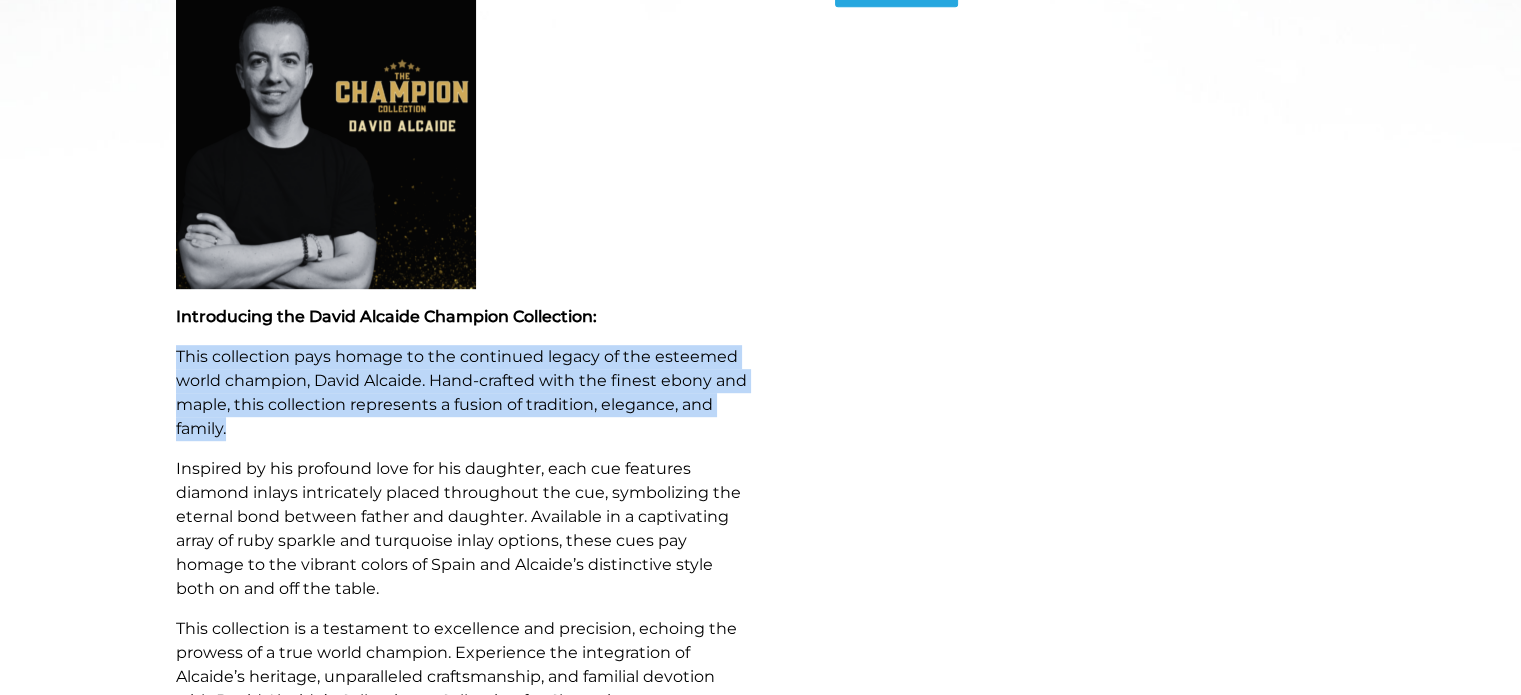 drag, startPoint x: 236, startPoint y: 426, endPoint x: 144, endPoint y: 363, distance: 111.503365 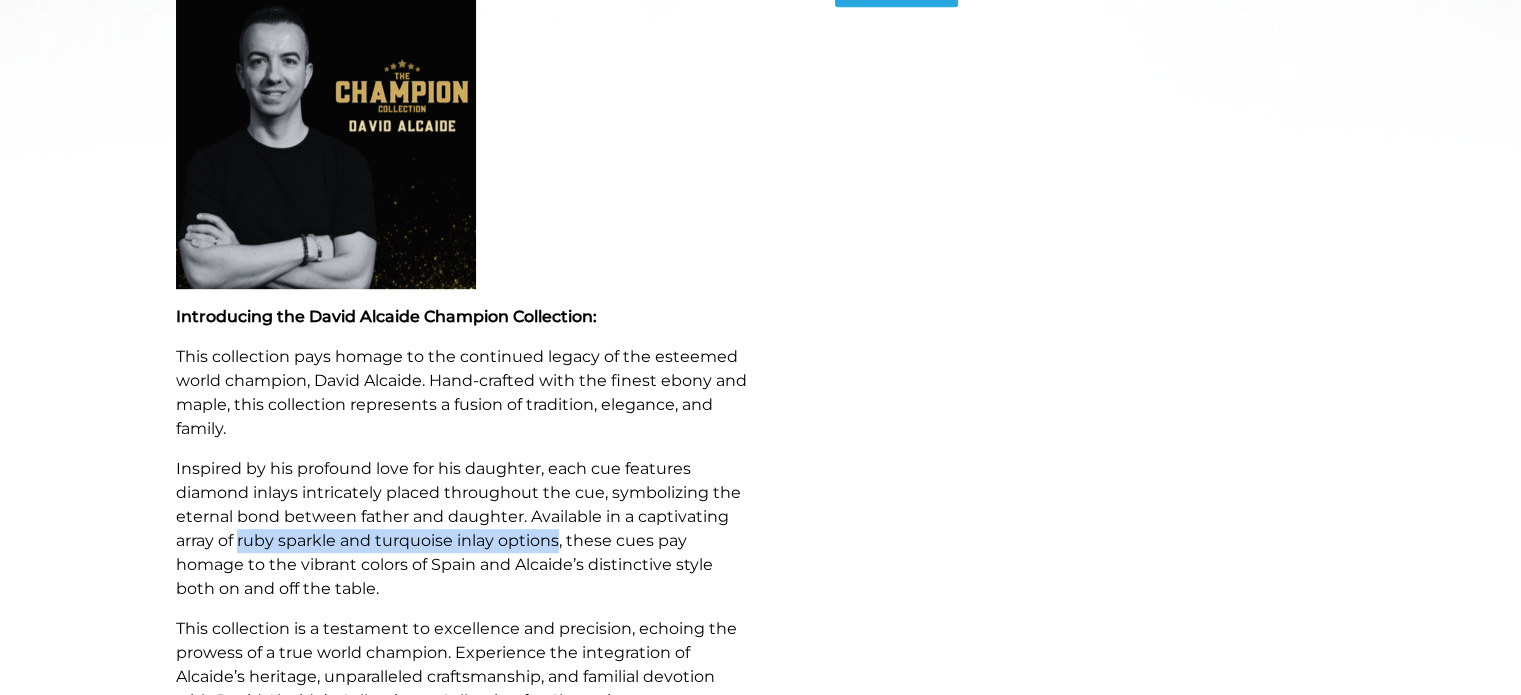 drag, startPoint x: 240, startPoint y: 538, endPoint x: 559, endPoint y: 542, distance: 319.0251 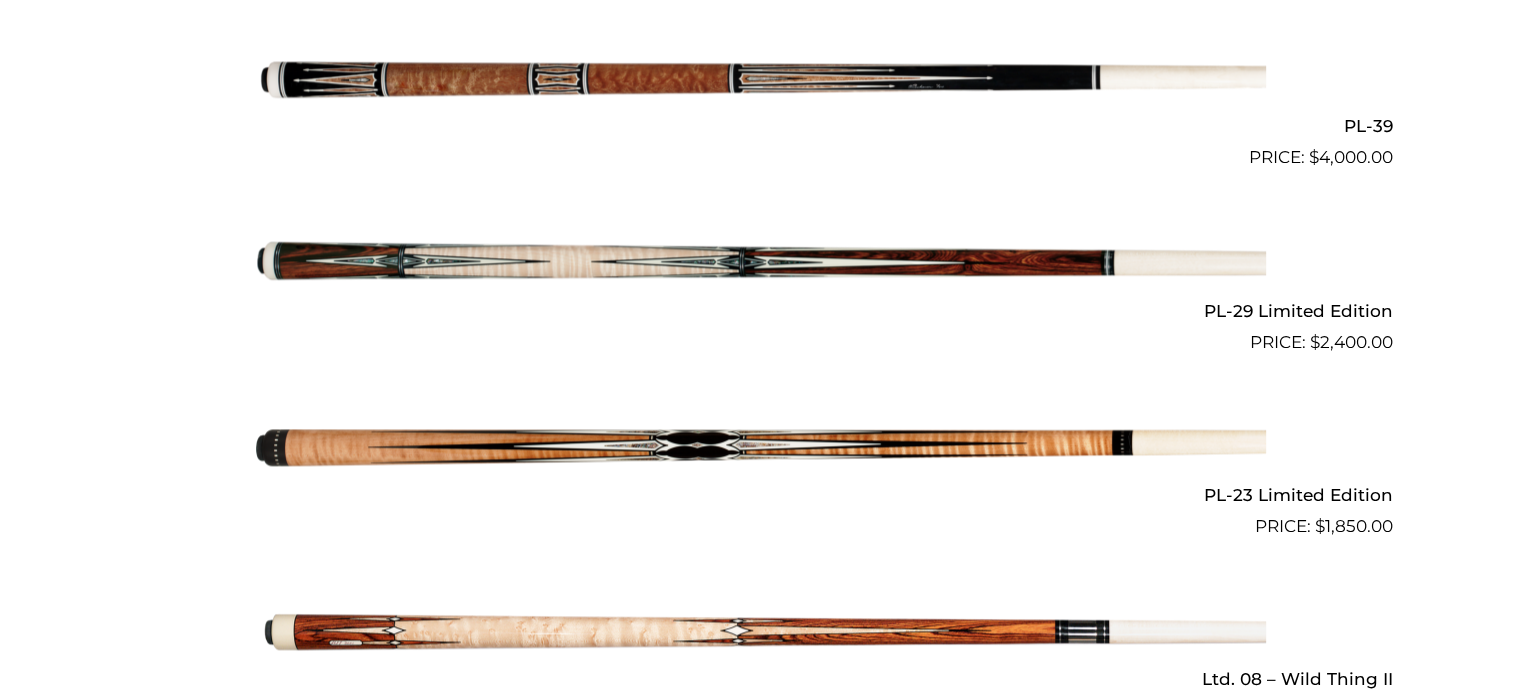 scroll, scrollTop: 2535, scrollLeft: 0, axis: vertical 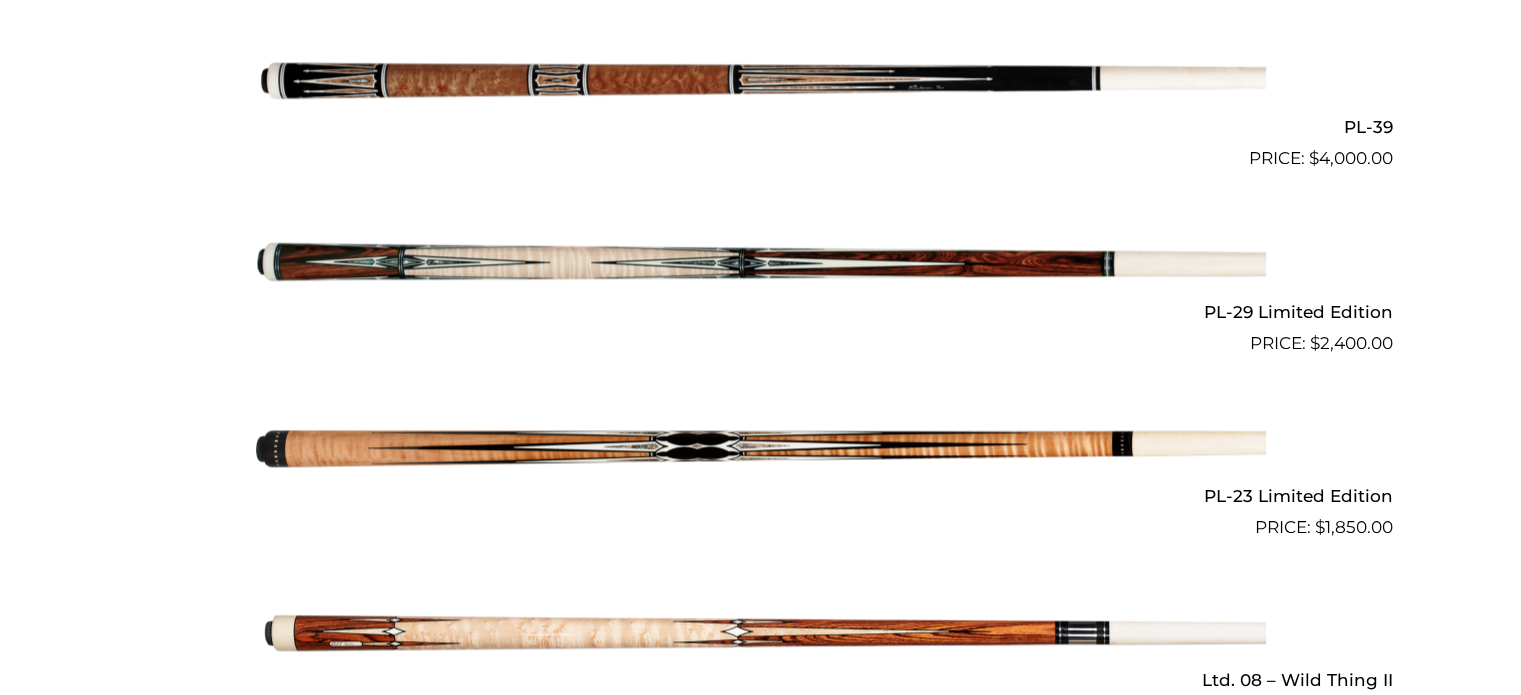 click at bounding box center (761, 80) 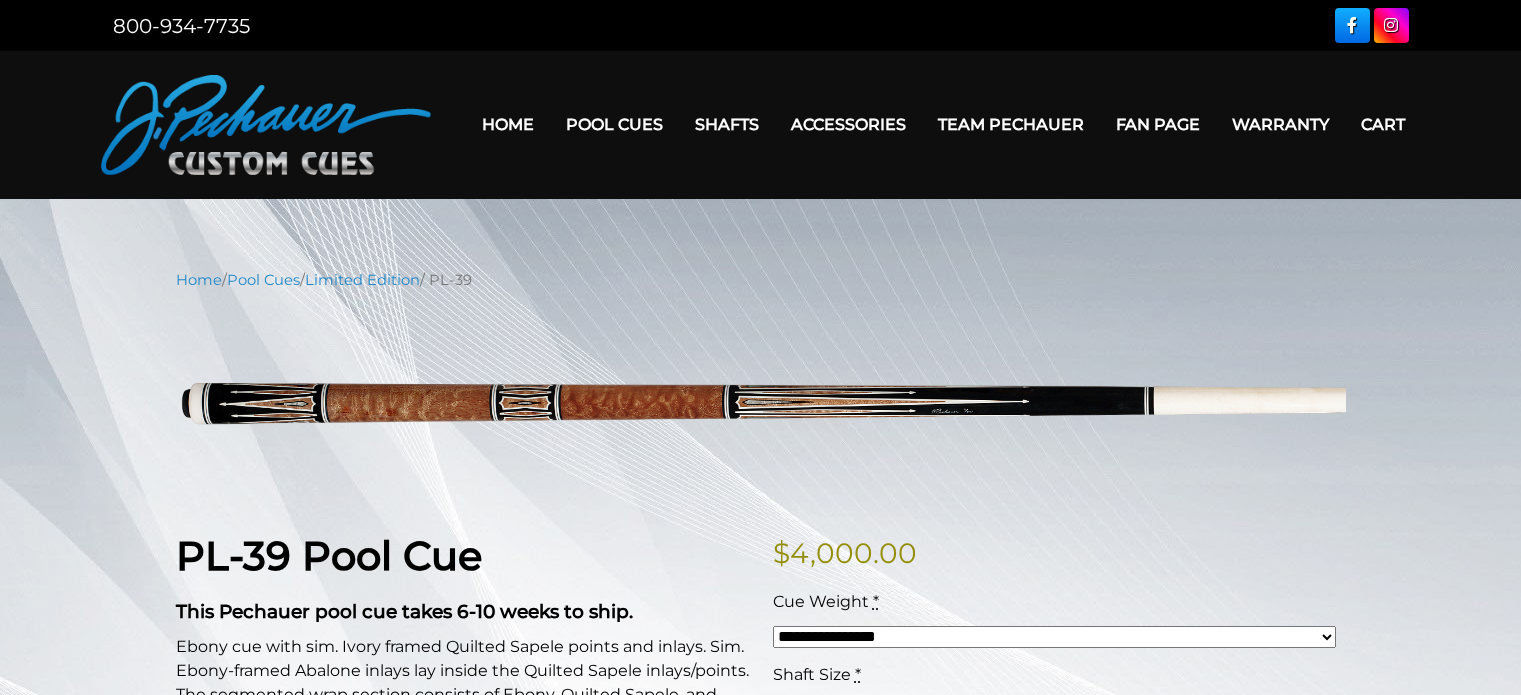 scroll, scrollTop: 0, scrollLeft: 0, axis: both 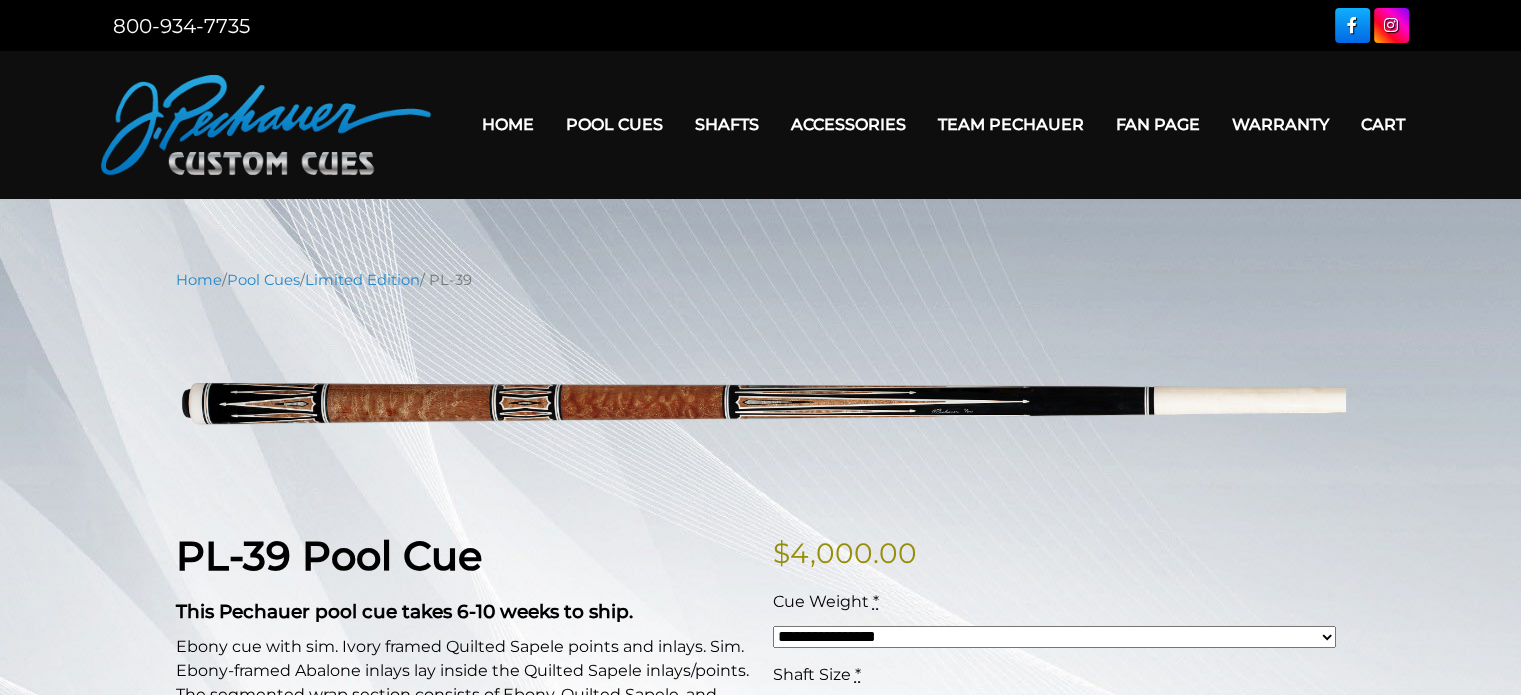 drag, startPoint x: 498, startPoint y: 279, endPoint x: 448, endPoint y: 279, distance: 50 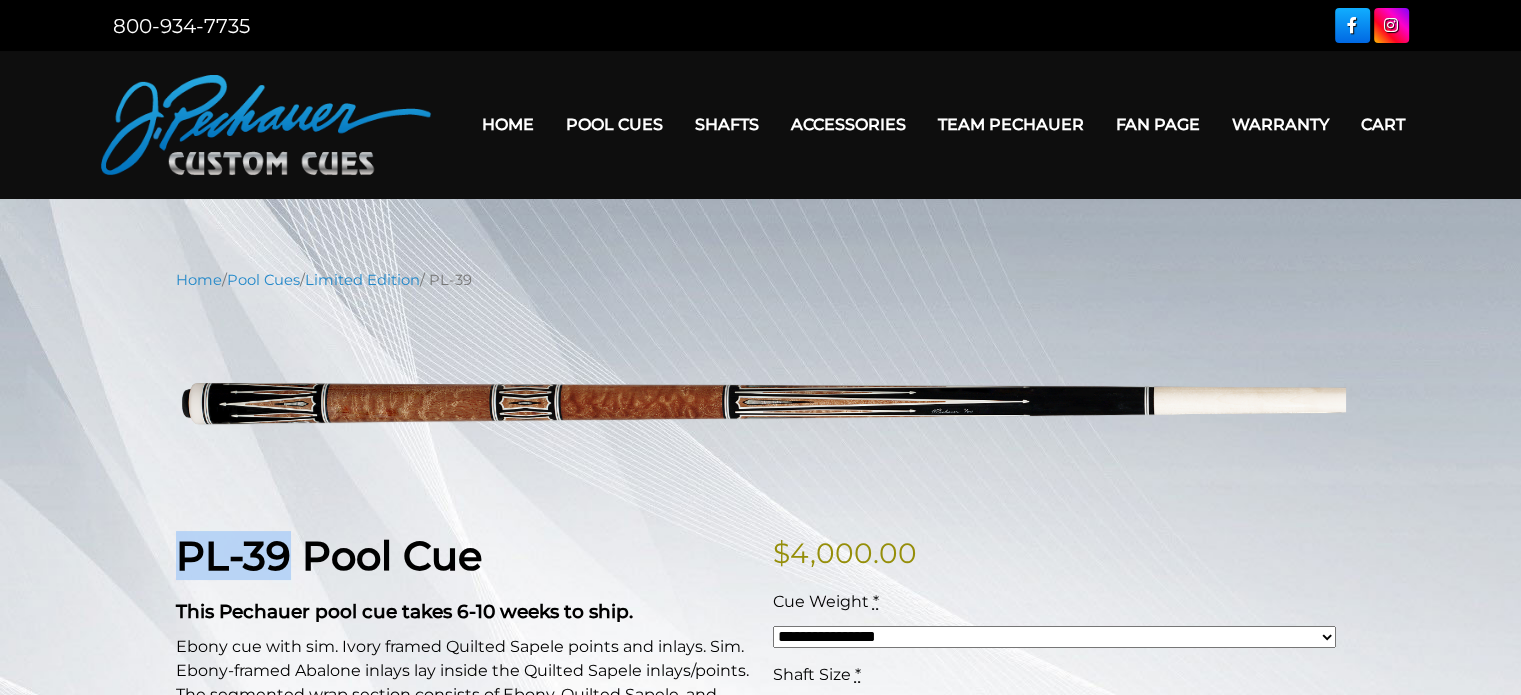 drag, startPoint x: 280, startPoint y: 560, endPoint x: 165, endPoint y: 539, distance: 116.901665 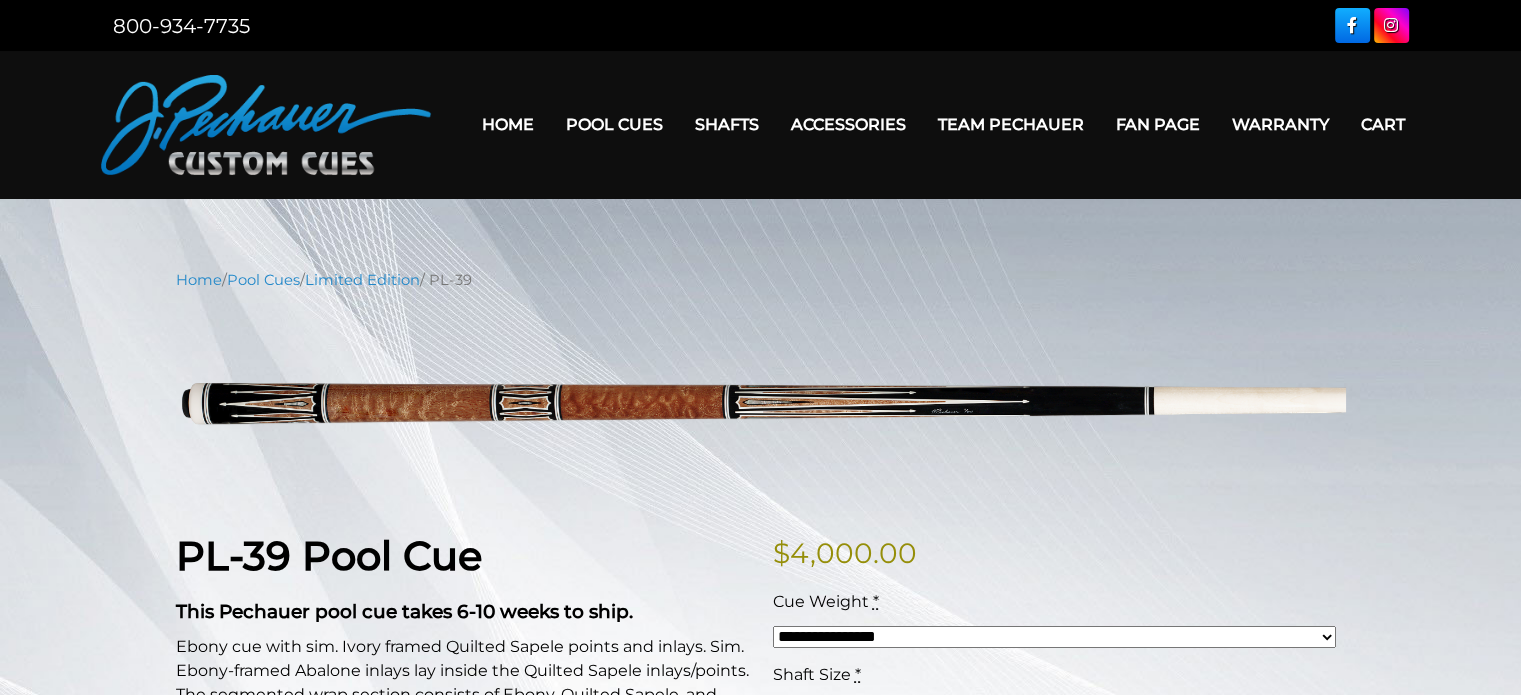 click on "Home  /  Pool Cues  /  Limited Edition  / PL-39" at bounding box center [761, 280] 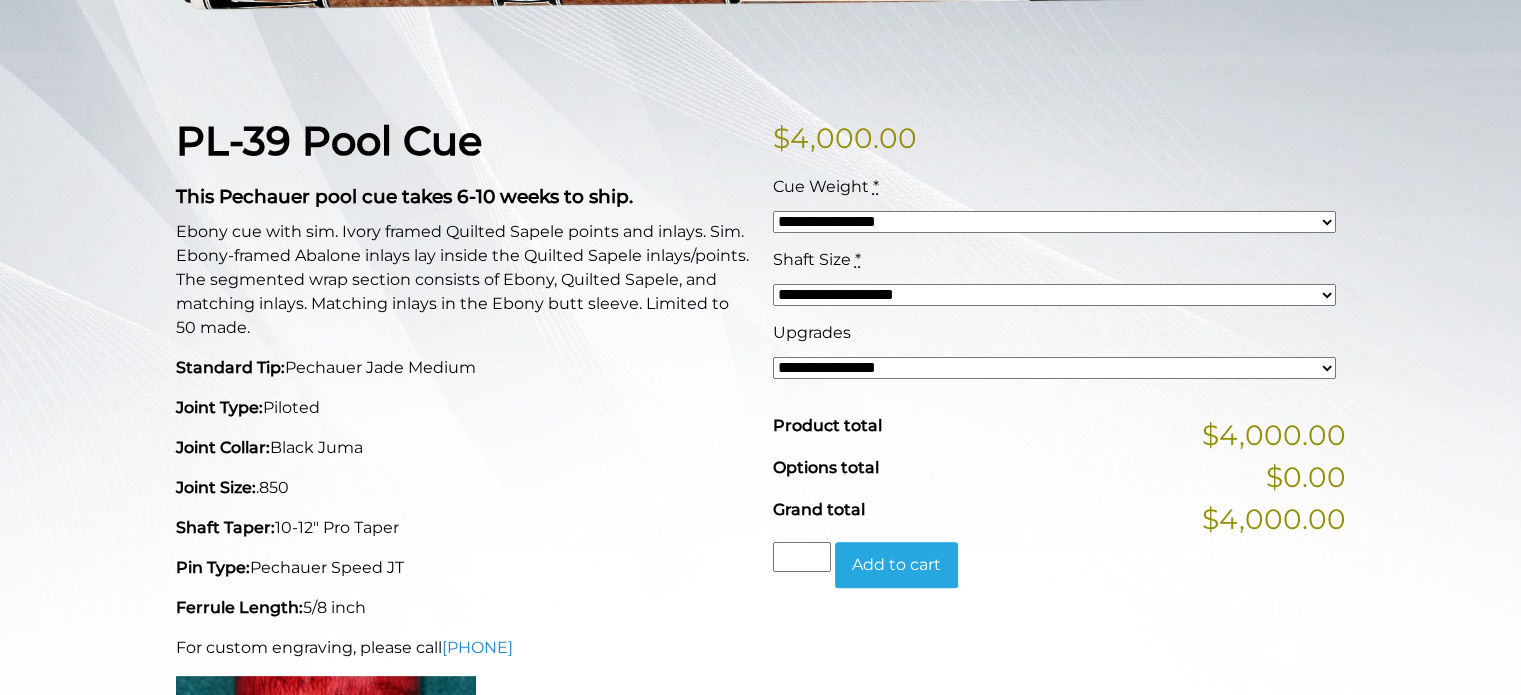 scroll, scrollTop: 414, scrollLeft: 0, axis: vertical 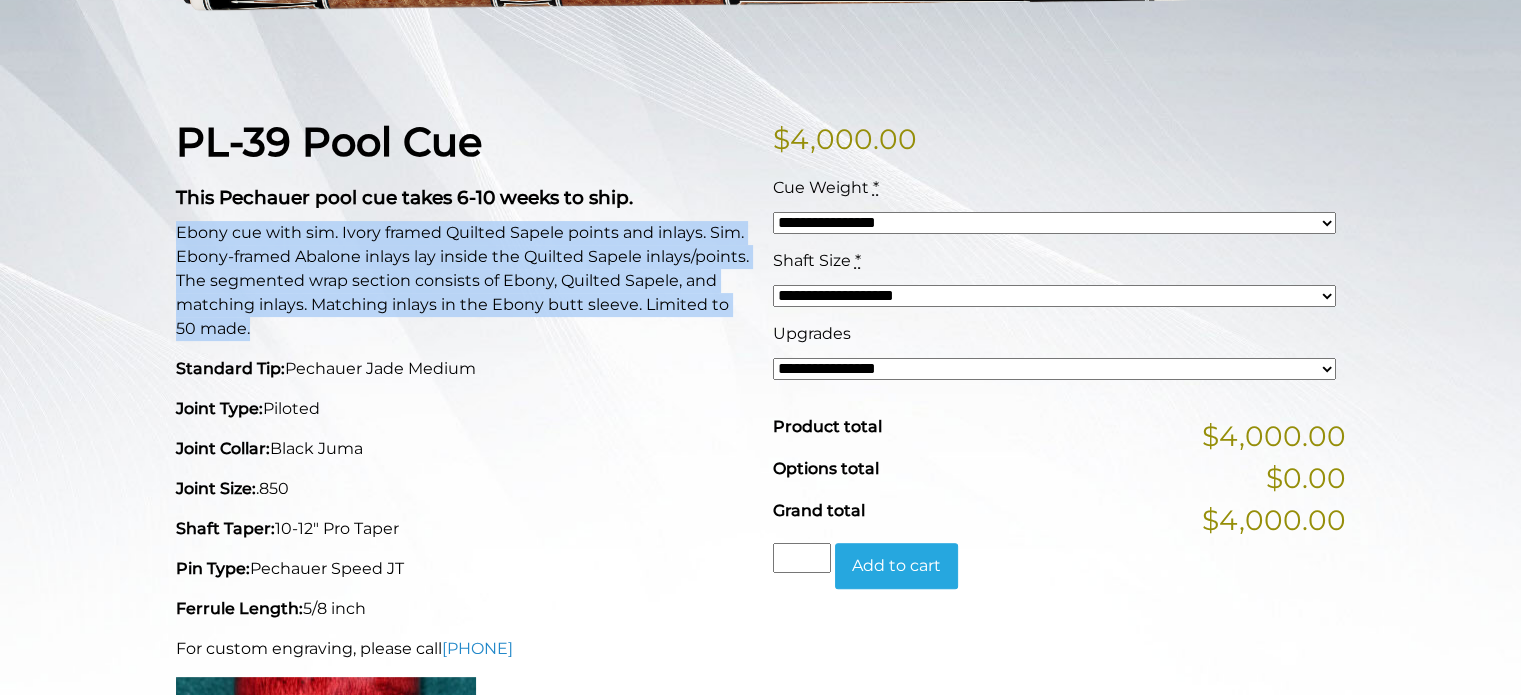 drag, startPoint x: 246, startPoint y: 326, endPoint x: 159, endPoint y: 225, distance: 133.30417 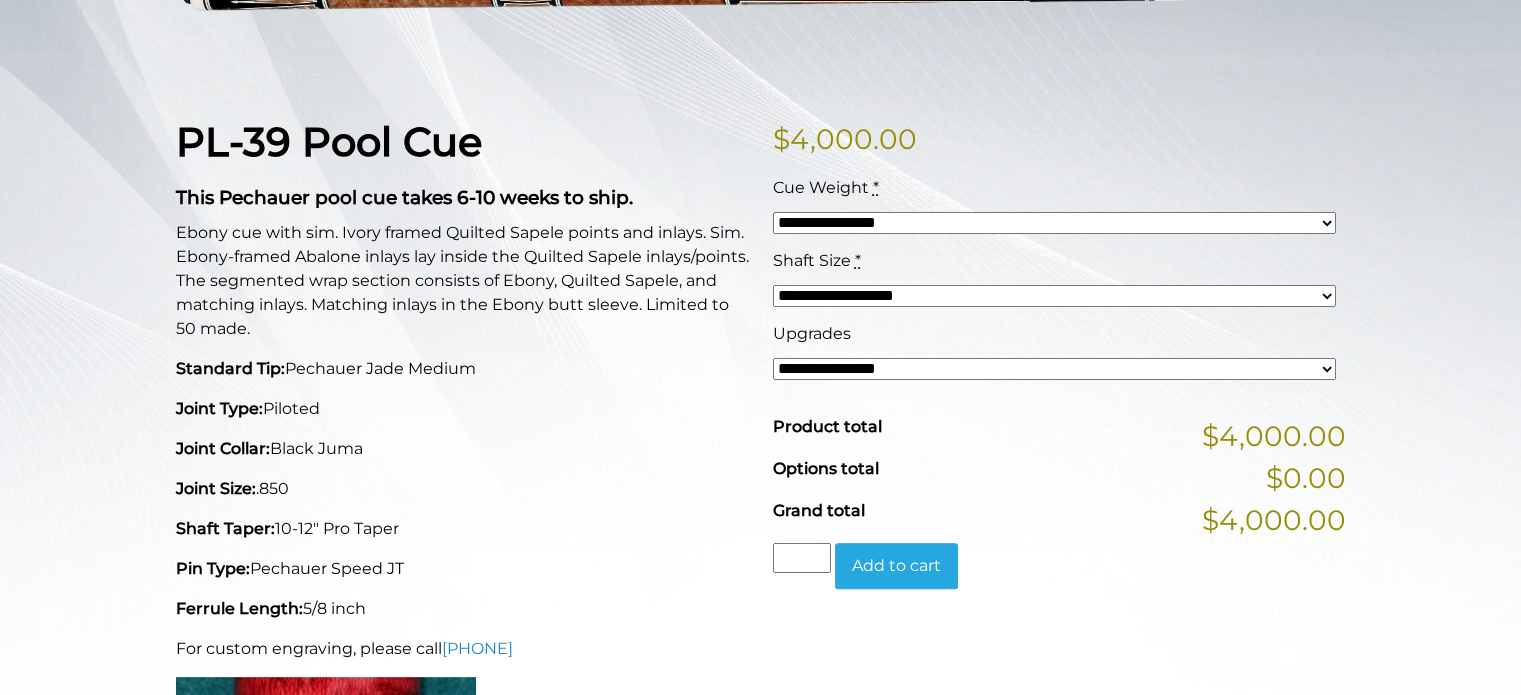 click on "**********" at bounding box center (1054, 369) 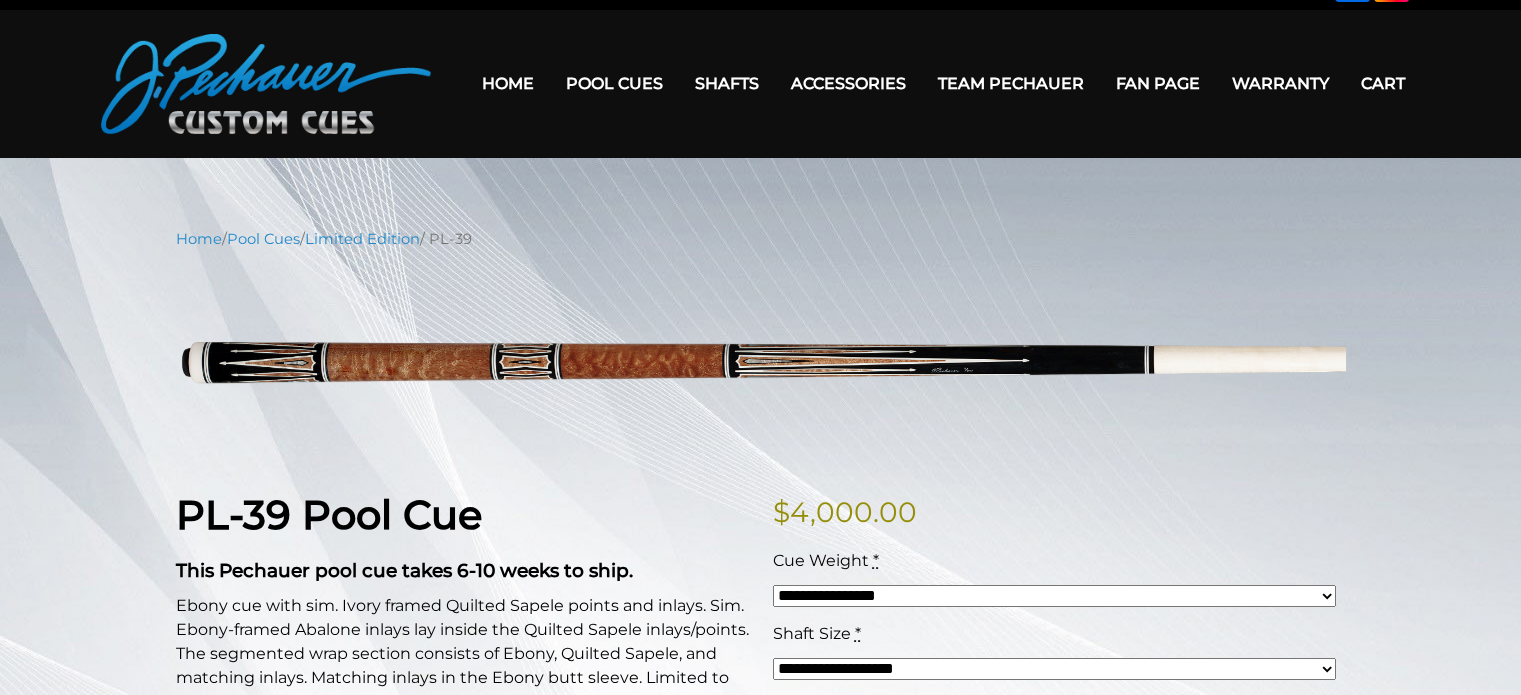 scroll, scrollTop: 40, scrollLeft: 0, axis: vertical 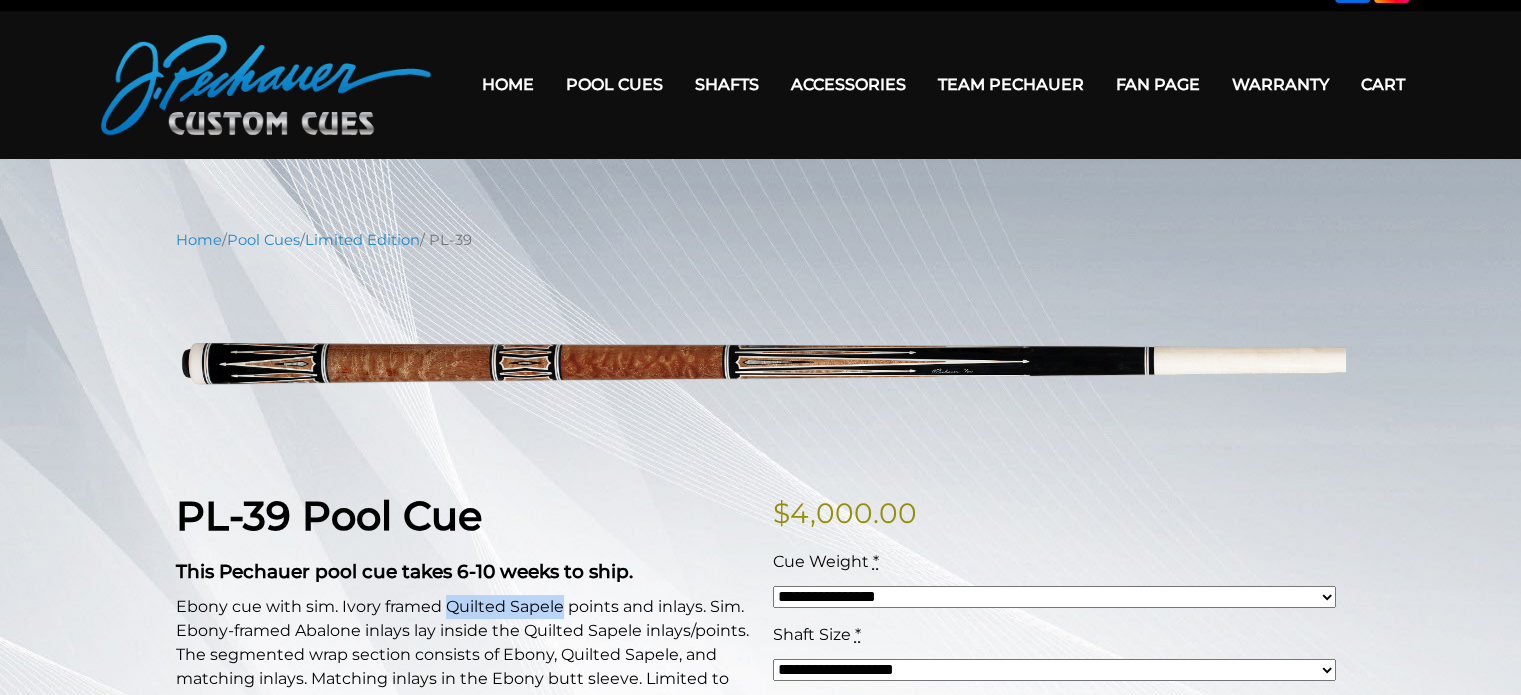 drag, startPoint x: 564, startPoint y: 607, endPoint x: 447, endPoint y: 600, distance: 117.20921 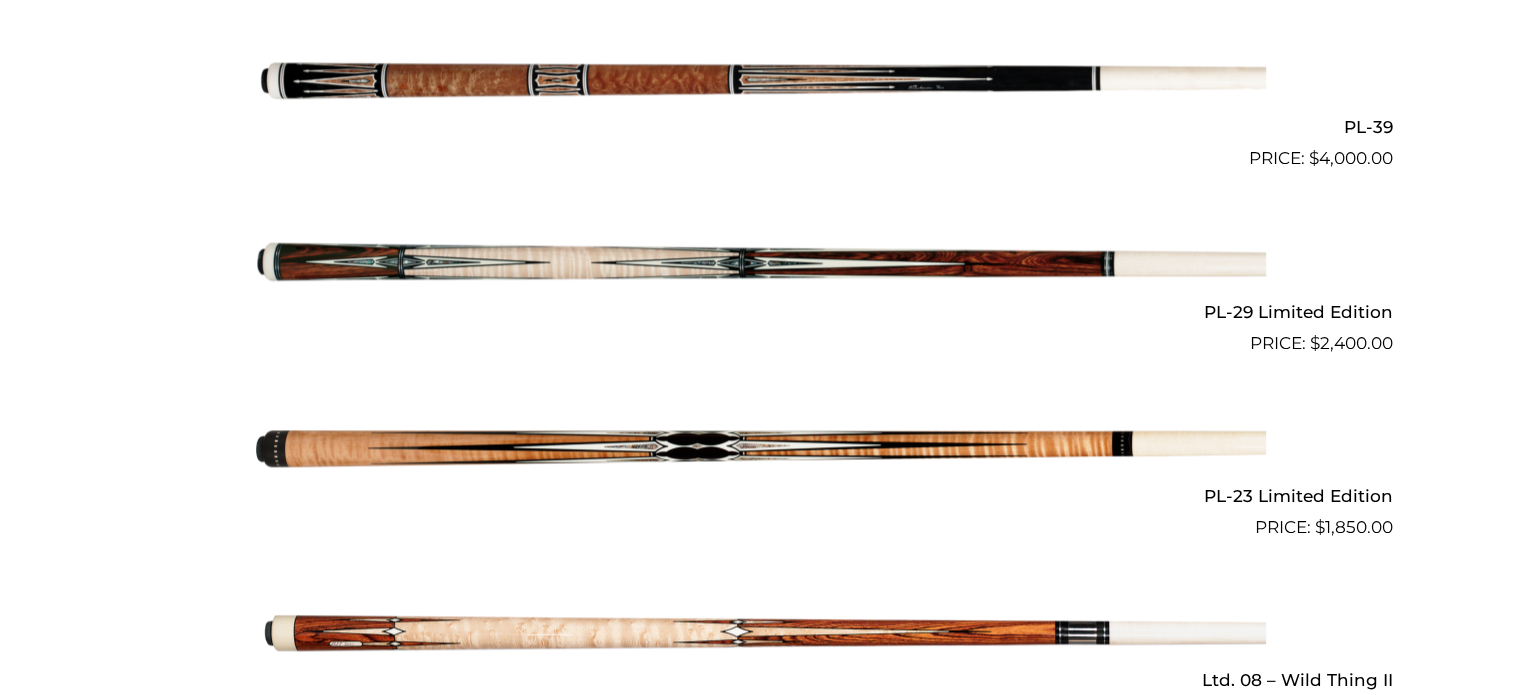 scroll, scrollTop: 2535, scrollLeft: 0, axis: vertical 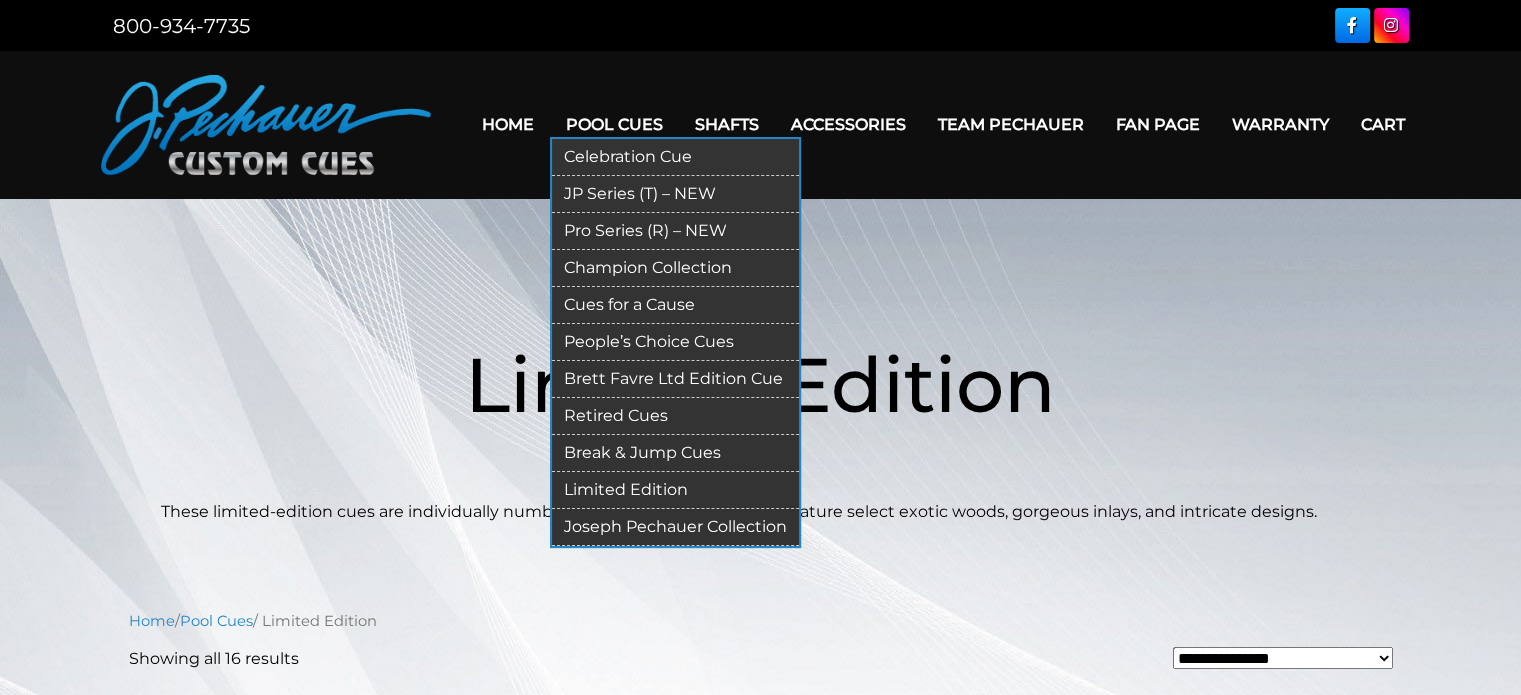 click on "Pro Series (R) – NEW" at bounding box center (675, 231) 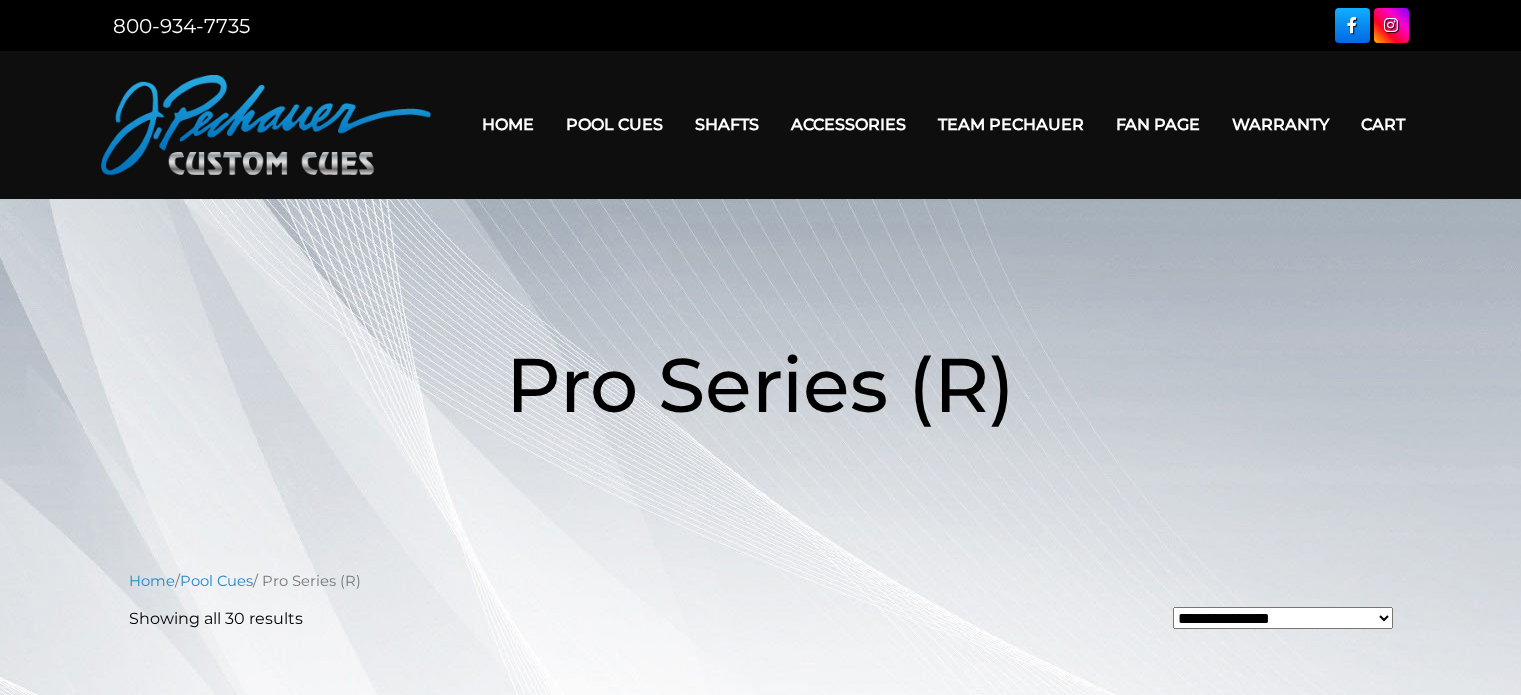 scroll, scrollTop: 0, scrollLeft: 0, axis: both 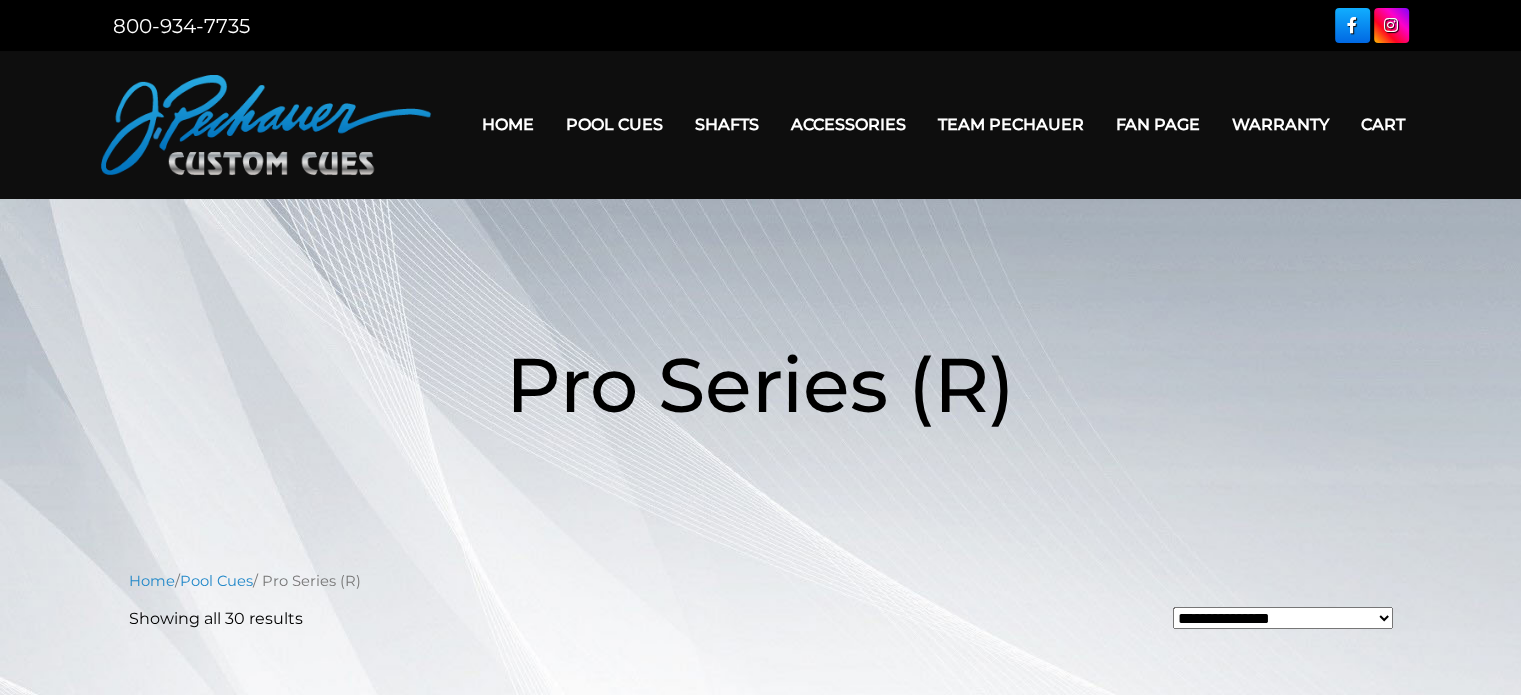 click on "Pro Series (R)" at bounding box center (760, 384) 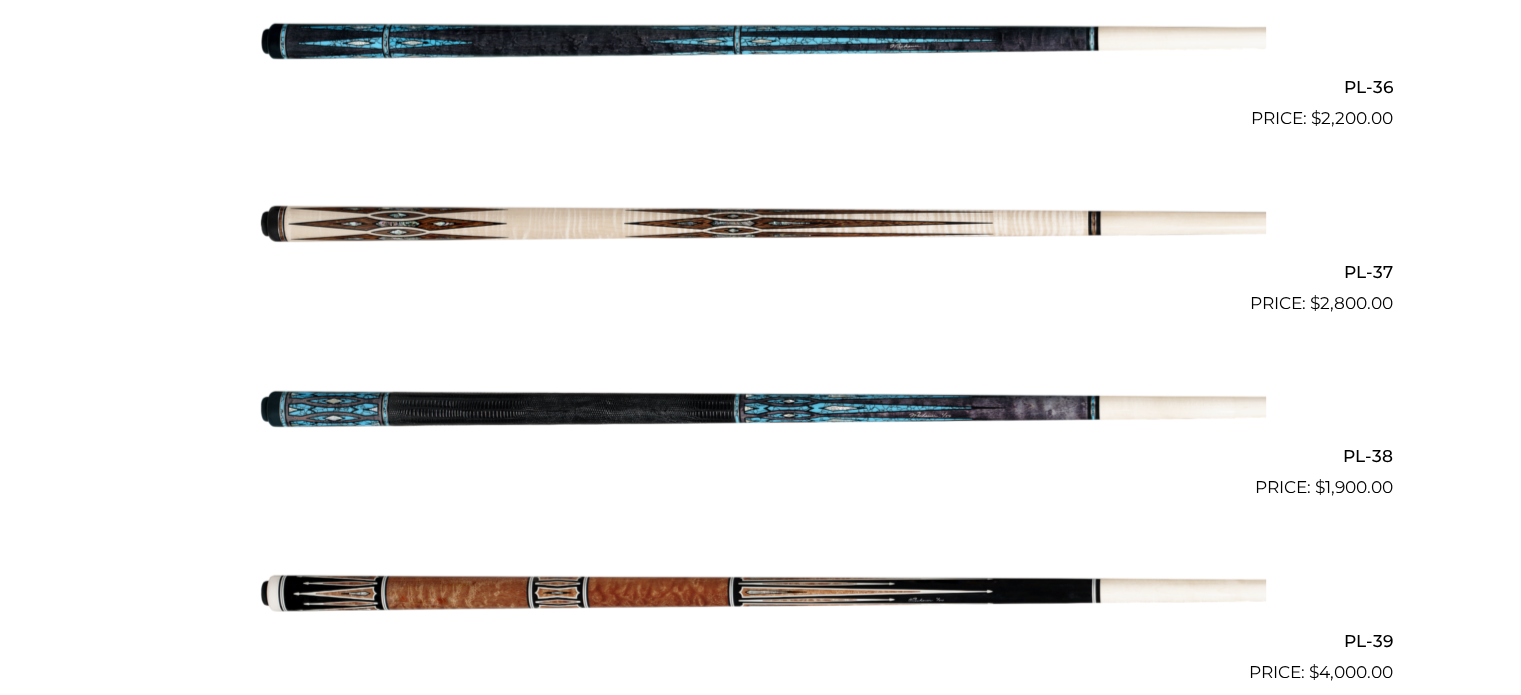 scroll, scrollTop: 5480, scrollLeft: 0, axis: vertical 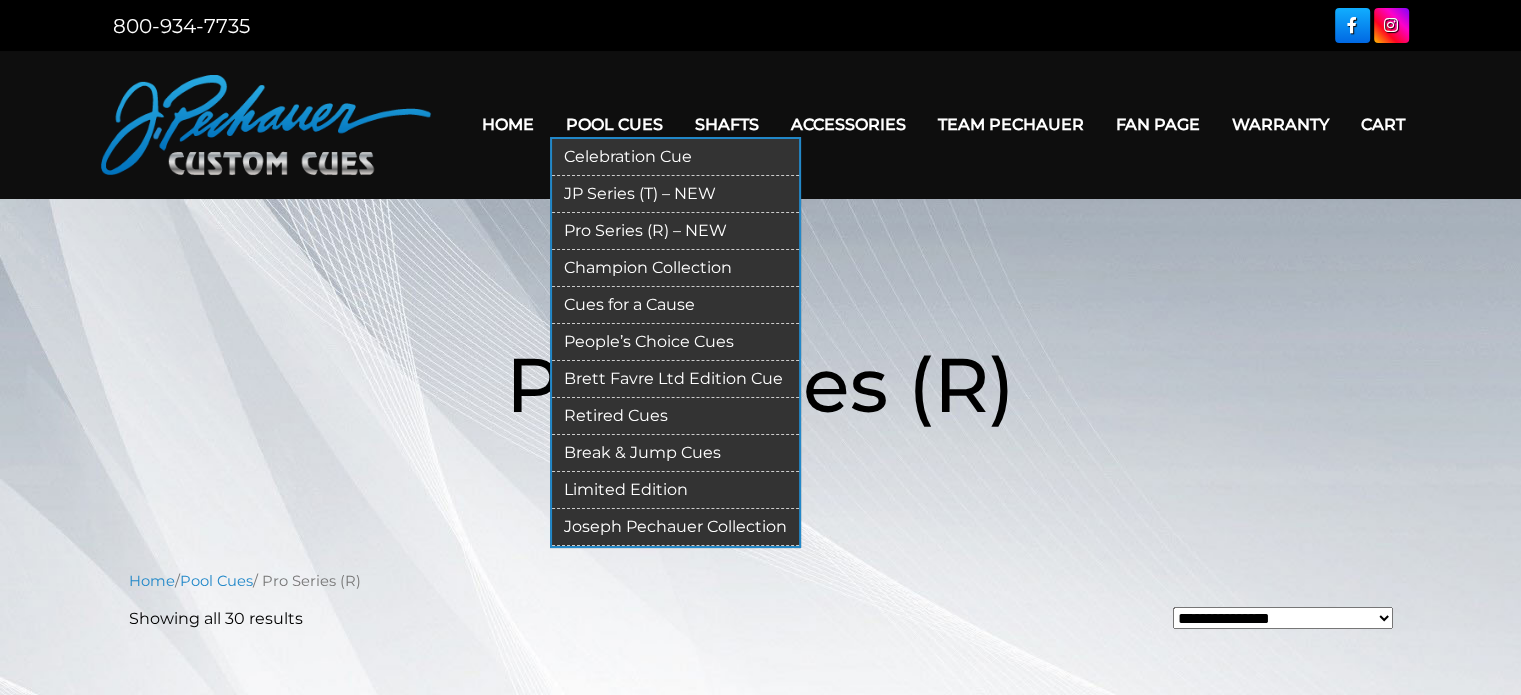 click on "Champion Collection" at bounding box center [675, 268] 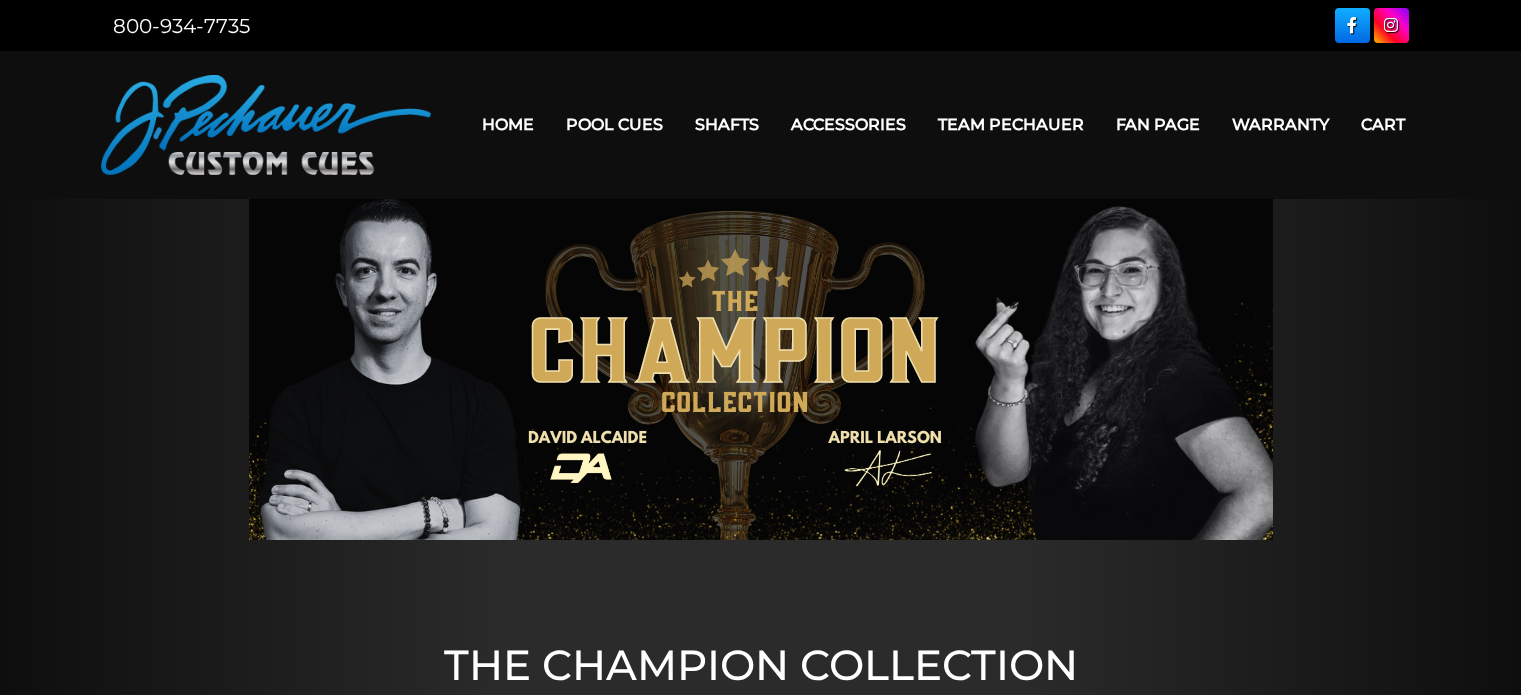 scroll, scrollTop: 0, scrollLeft: 0, axis: both 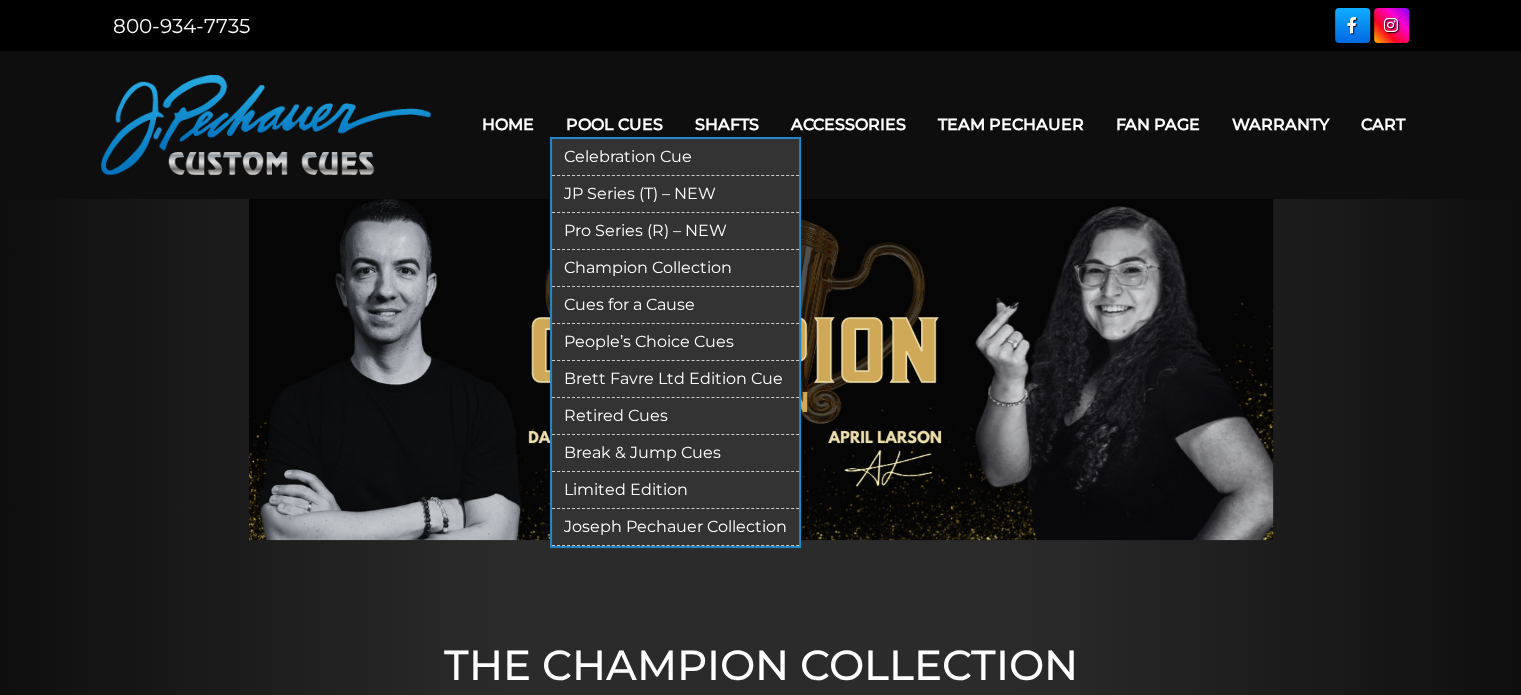 click on "JP Series (T) – NEW" at bounding box center [675, 194] 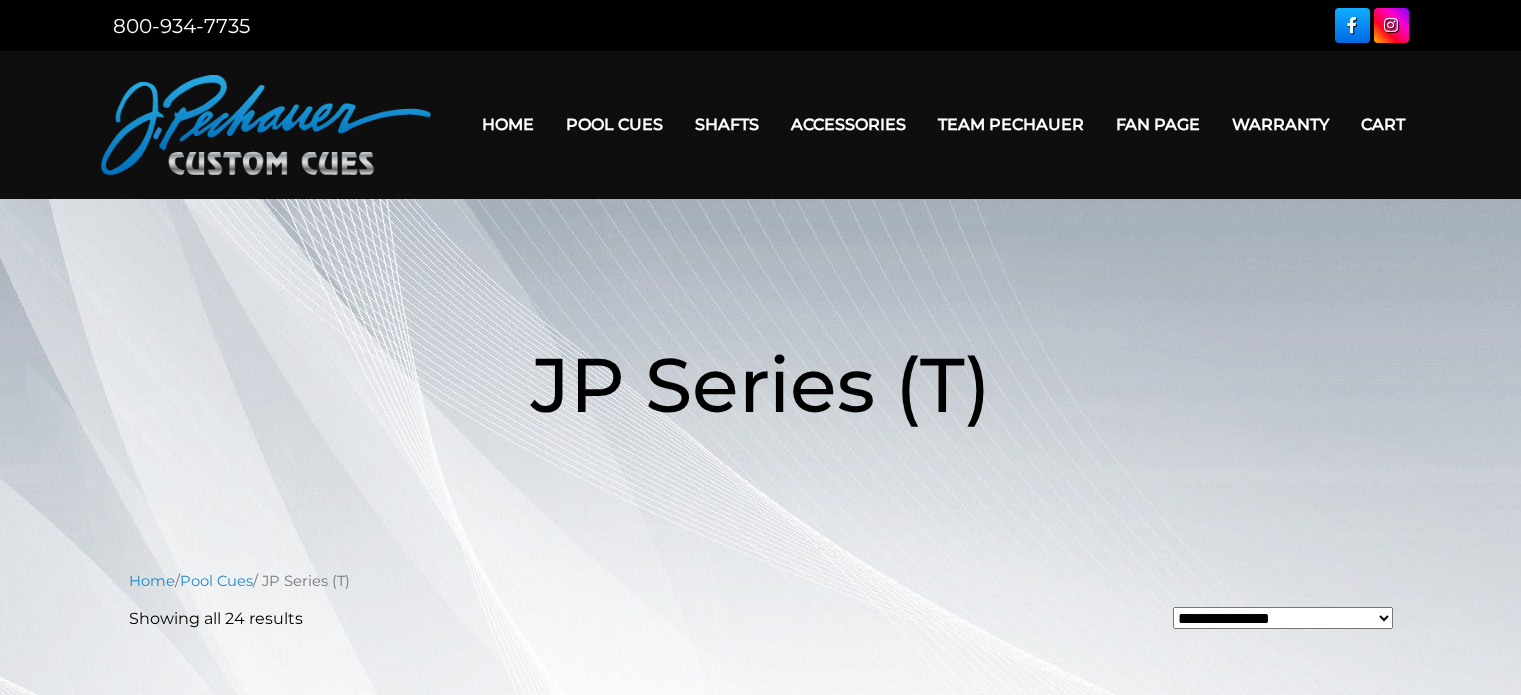 scroll, scrollTop: 0, scrollLeft: 0, axis: both 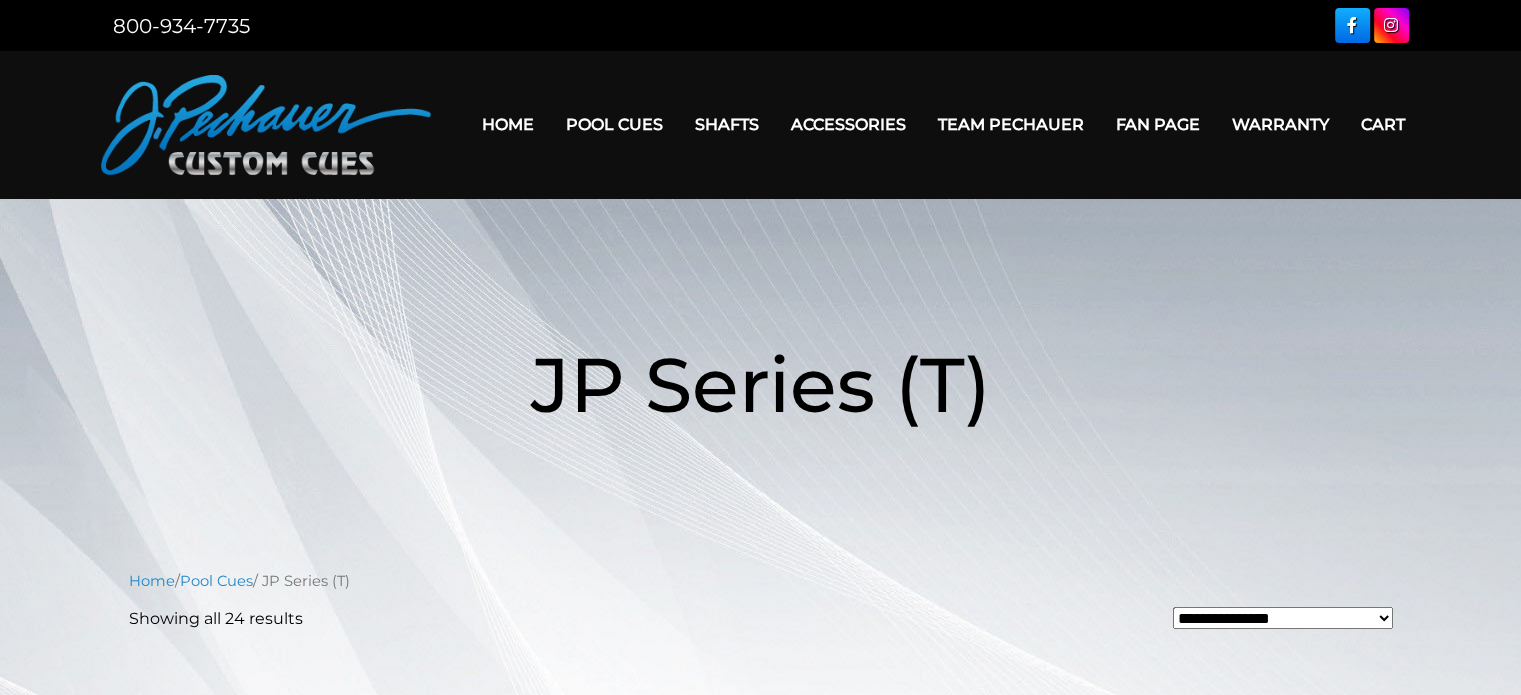click on "**********" at bounding box center (760, 2713) 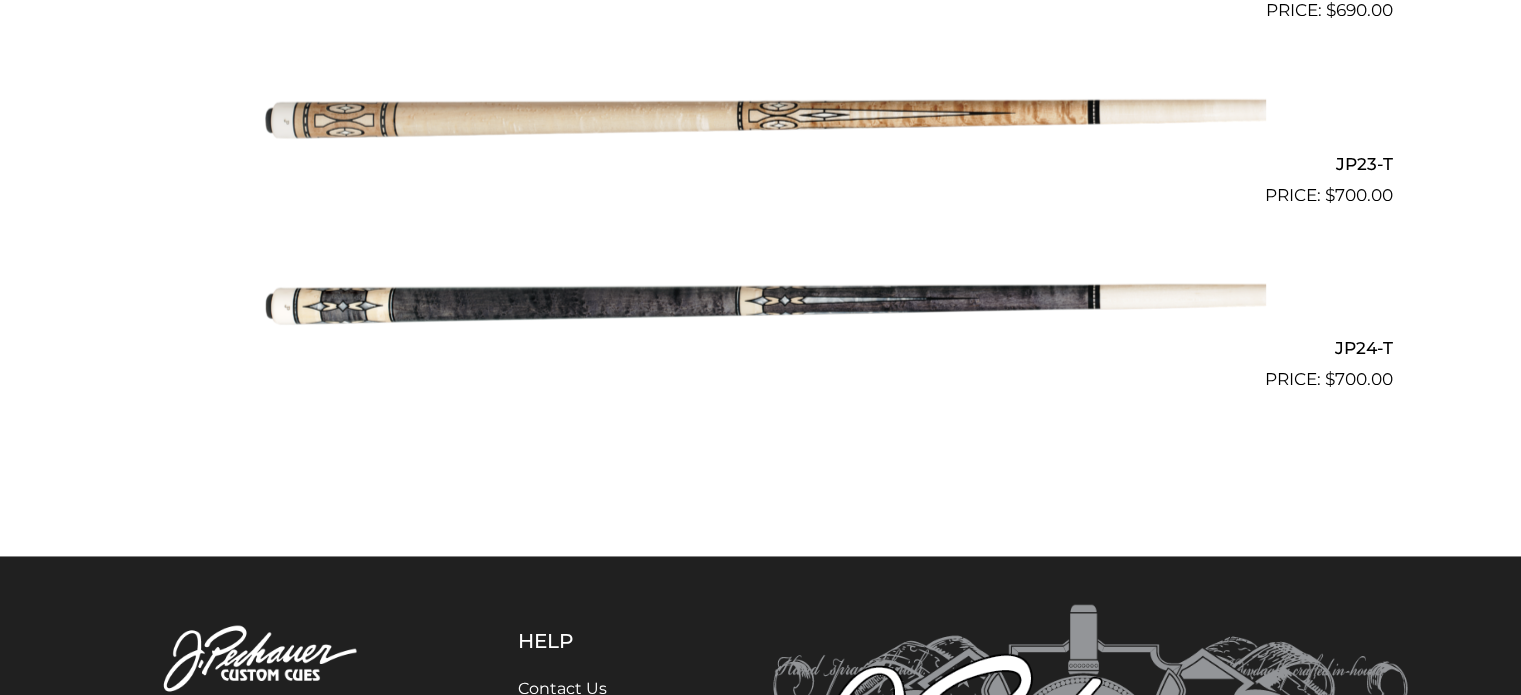 scroll, scrollTop: 4688, scrollLeft: 0, axis: vertical 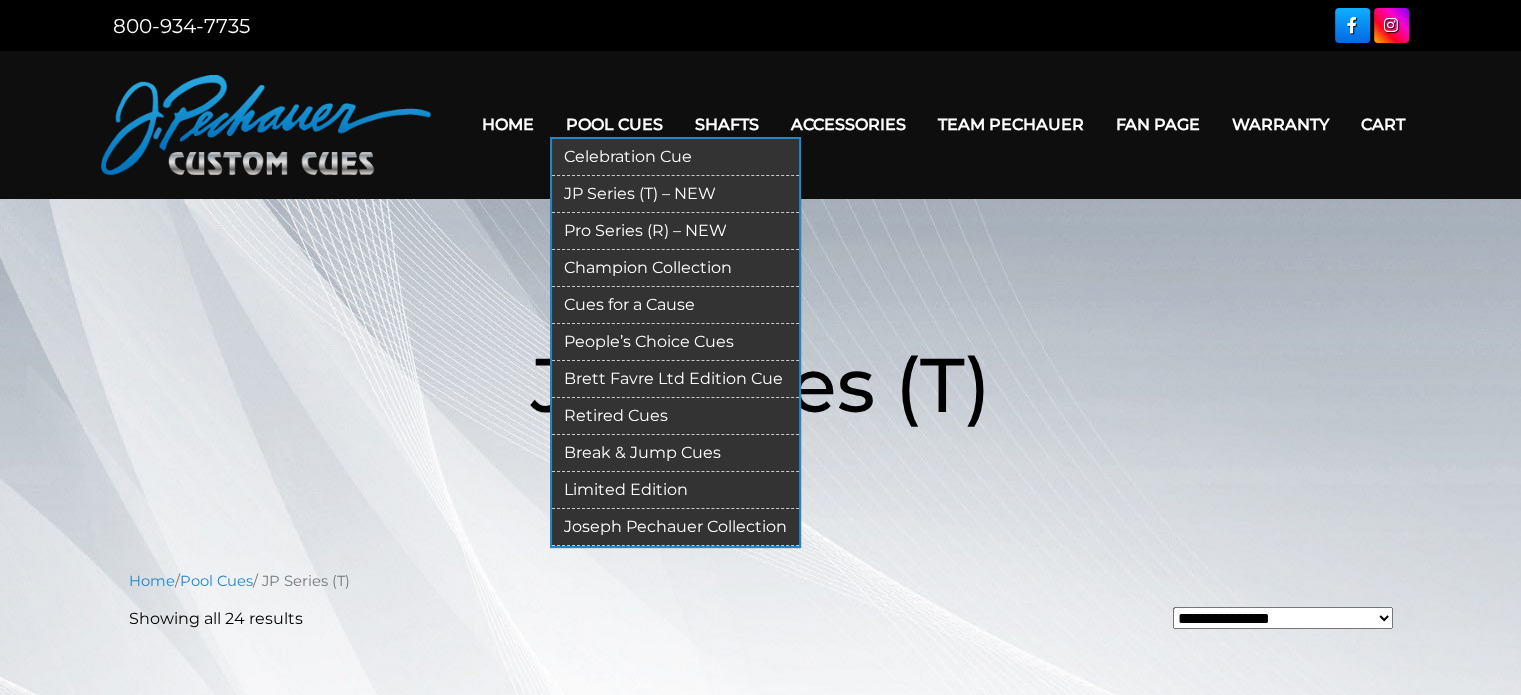 click on "Retired Cues" at bounding box center [675, 416] 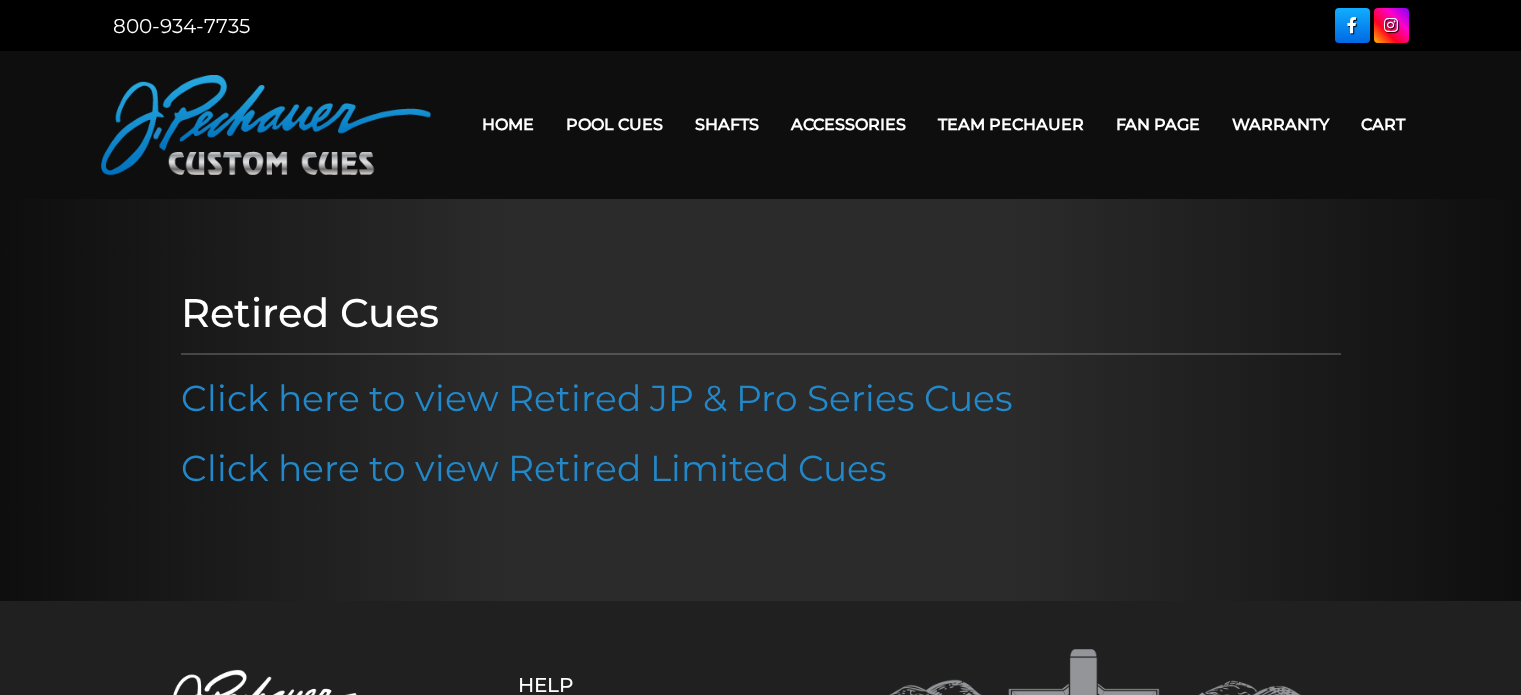 scroll, scrollTop: 0, scrollLeft: 0, axis: both 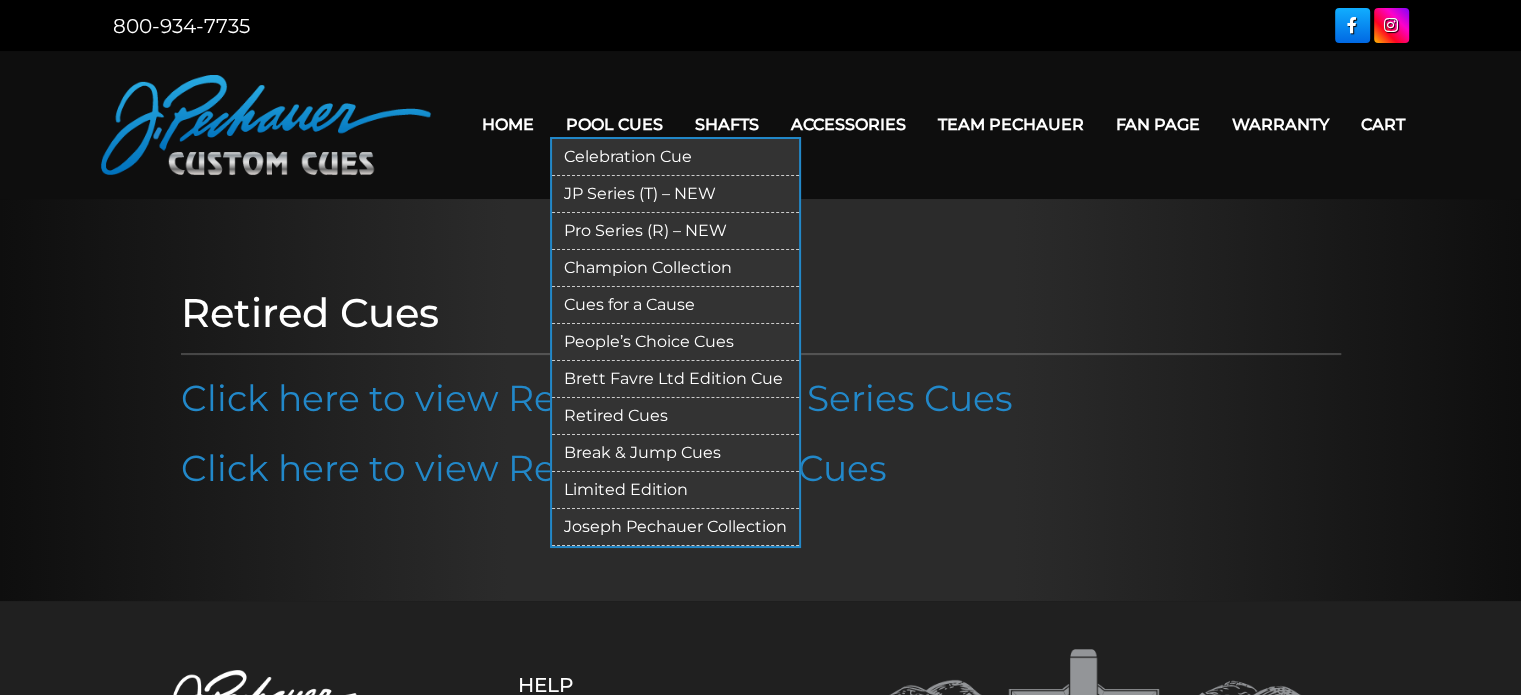 click on "Celebration Cue" at bounding box center [675, 157] 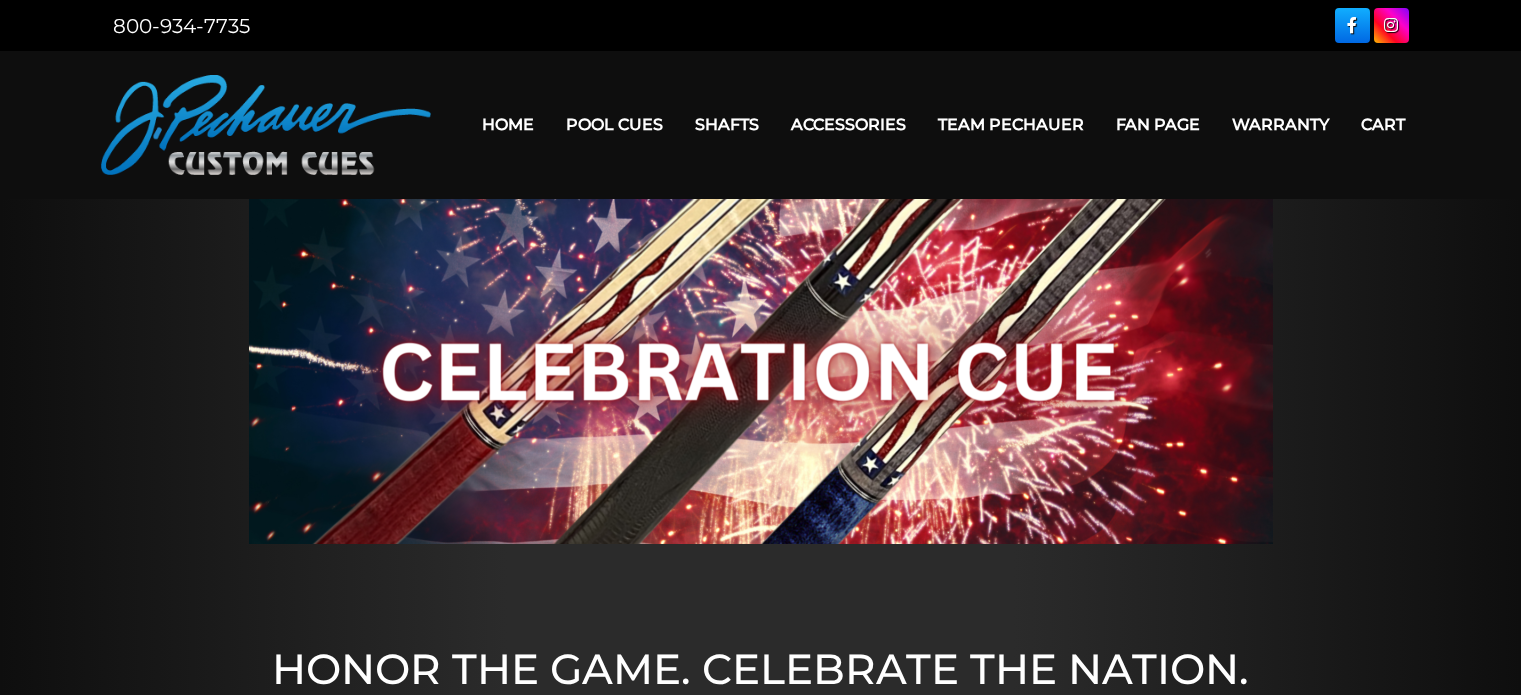 scroll, scrollTop: 0, scrollLeft: 0, axis: both 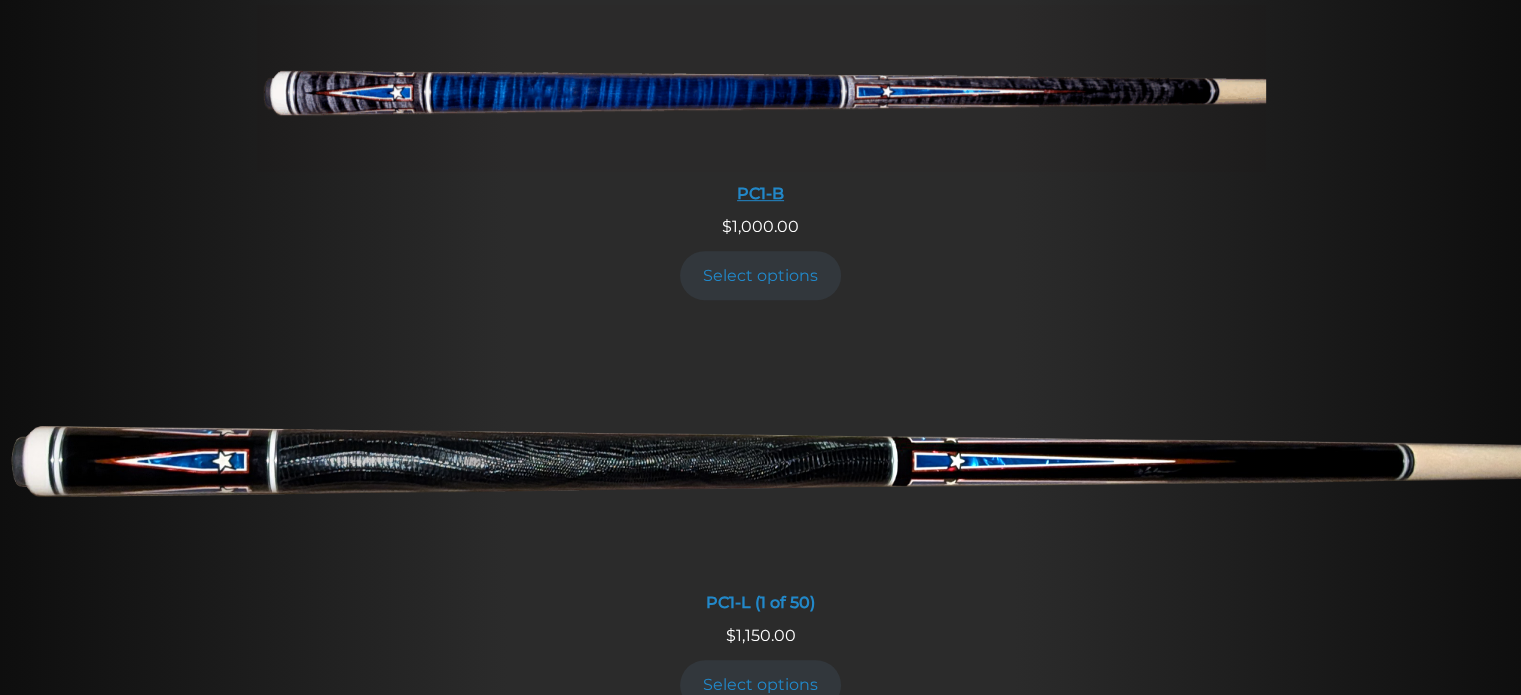 click at bounding box center (761, 88) 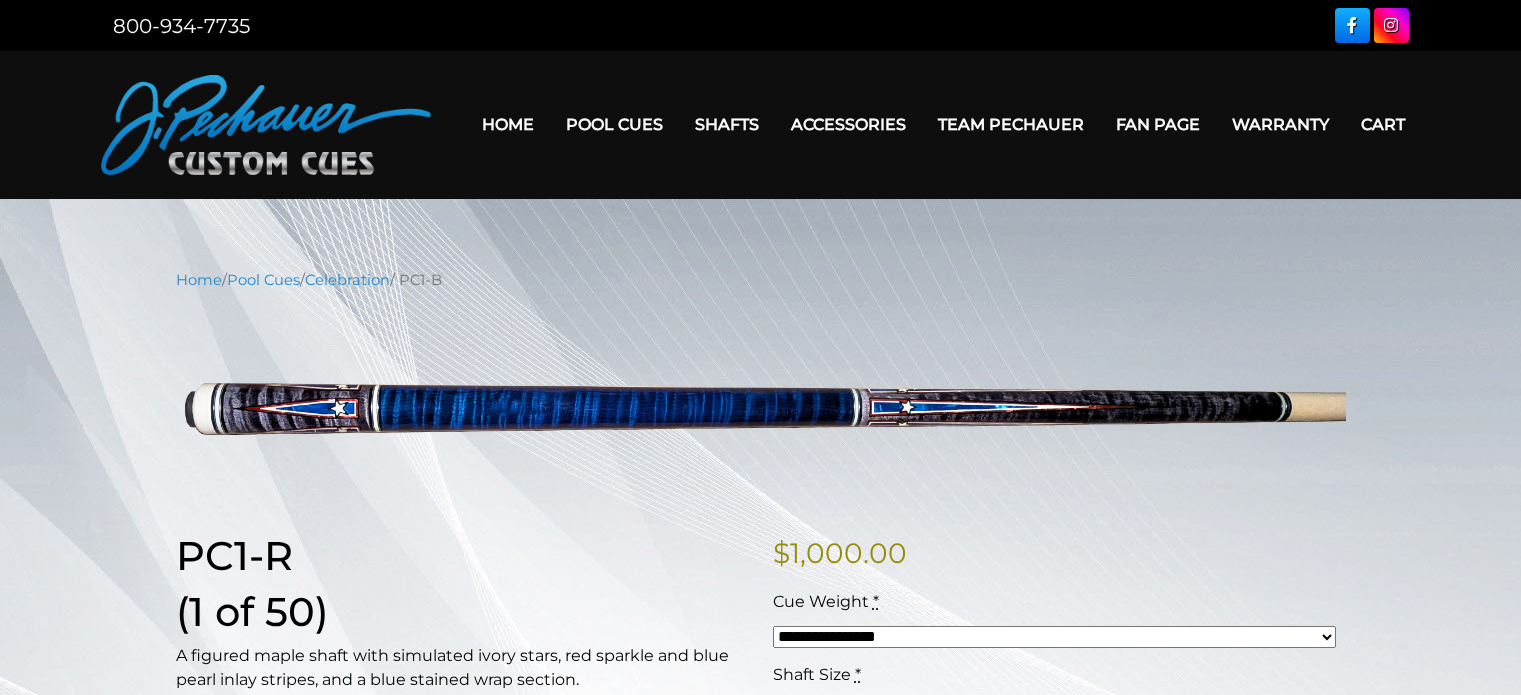 scroll, scrollTop: 0, scrollLeft: 0, axis: both 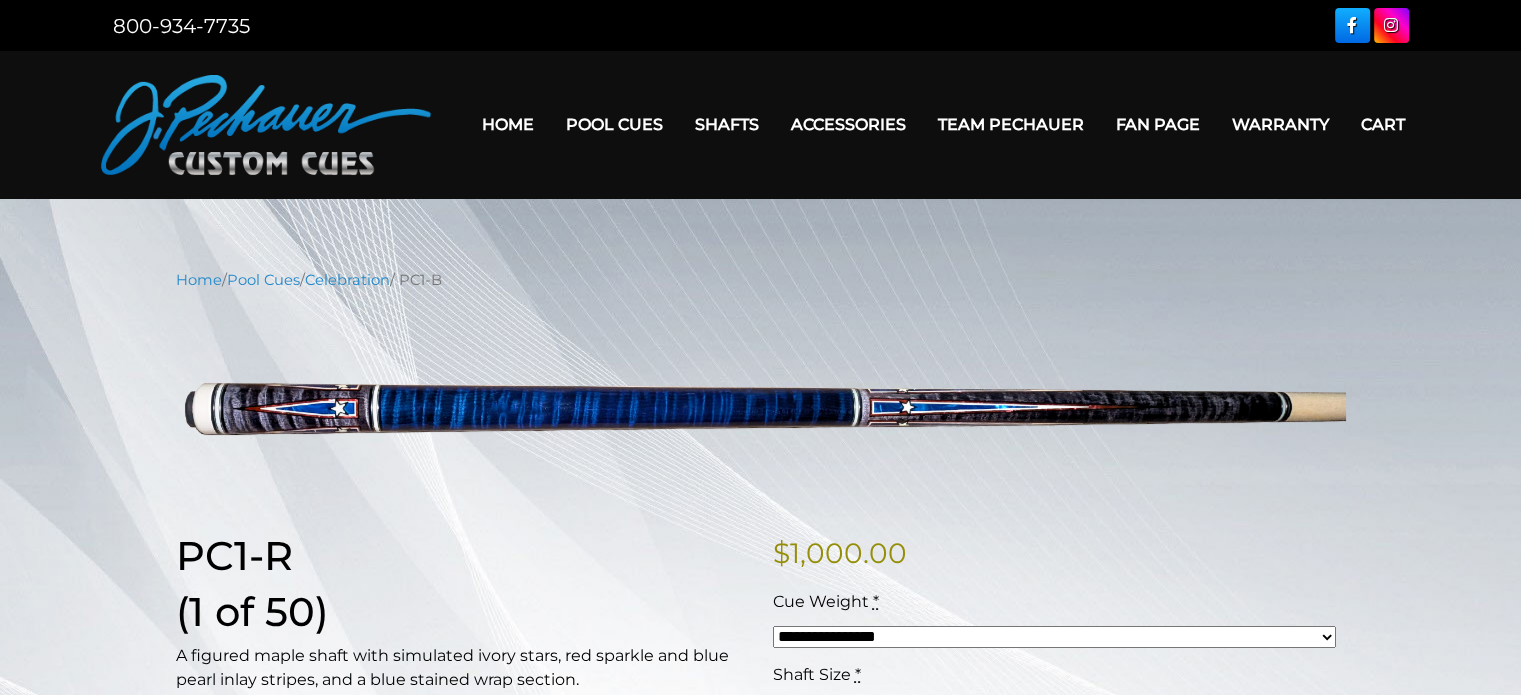 click on "A figured maple shaft with simulated ivory stars, red sparkle and blue pearl inlay stripes, and a blue stained wrap section." at bounding box center [462, 668] 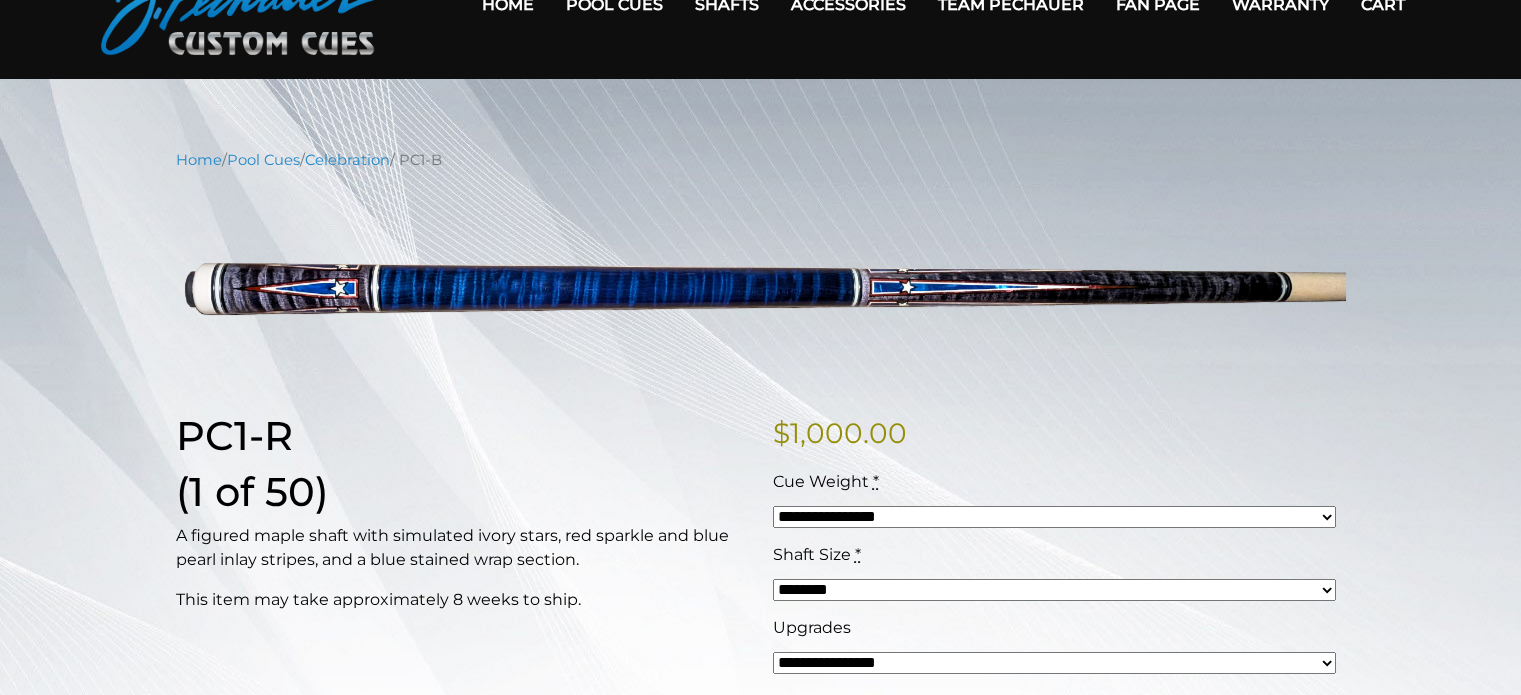 scroll, scrollTop: 122, scrollLeft: 0, axis: vertical 